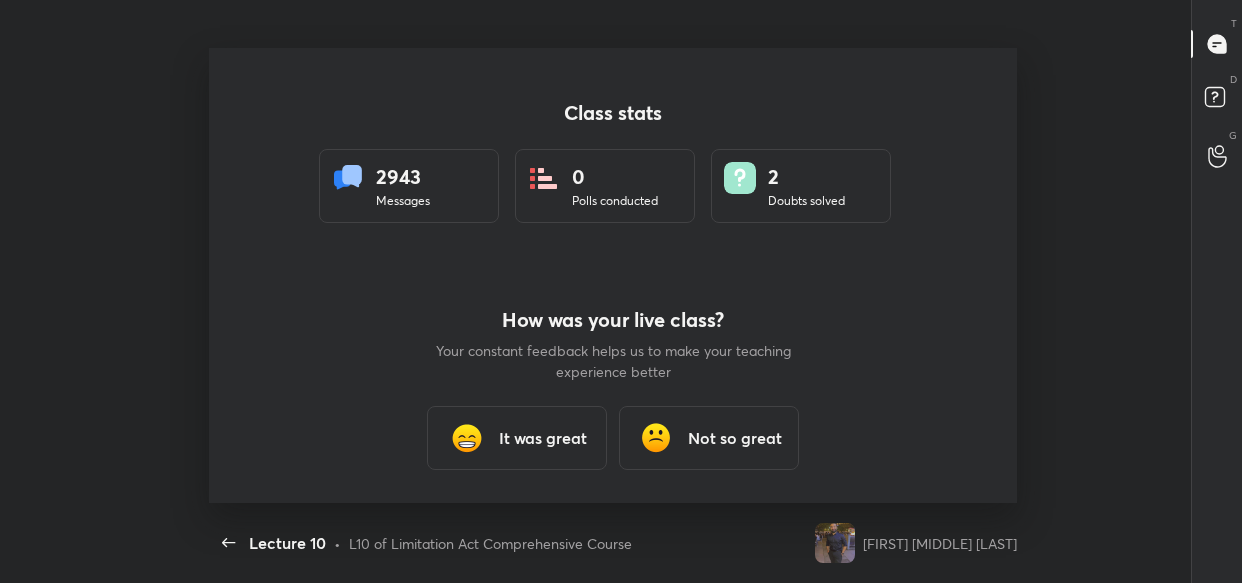 scroll, scrollTop: 0, scrollLeft: 0, axis: both 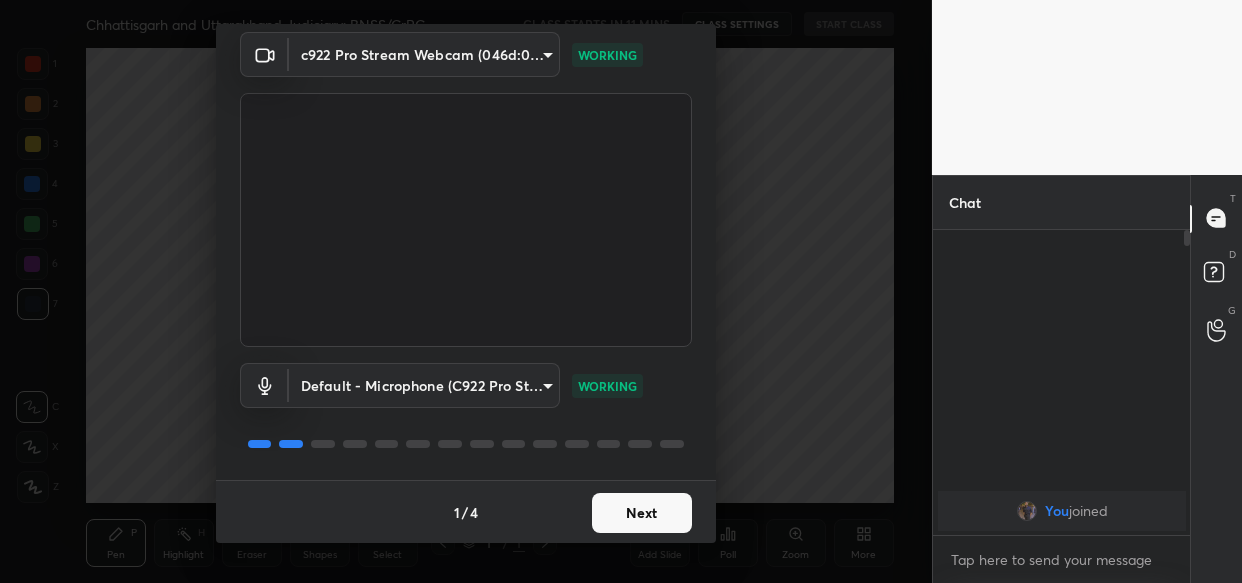 click on "Next" at bounding box center (642, 513) 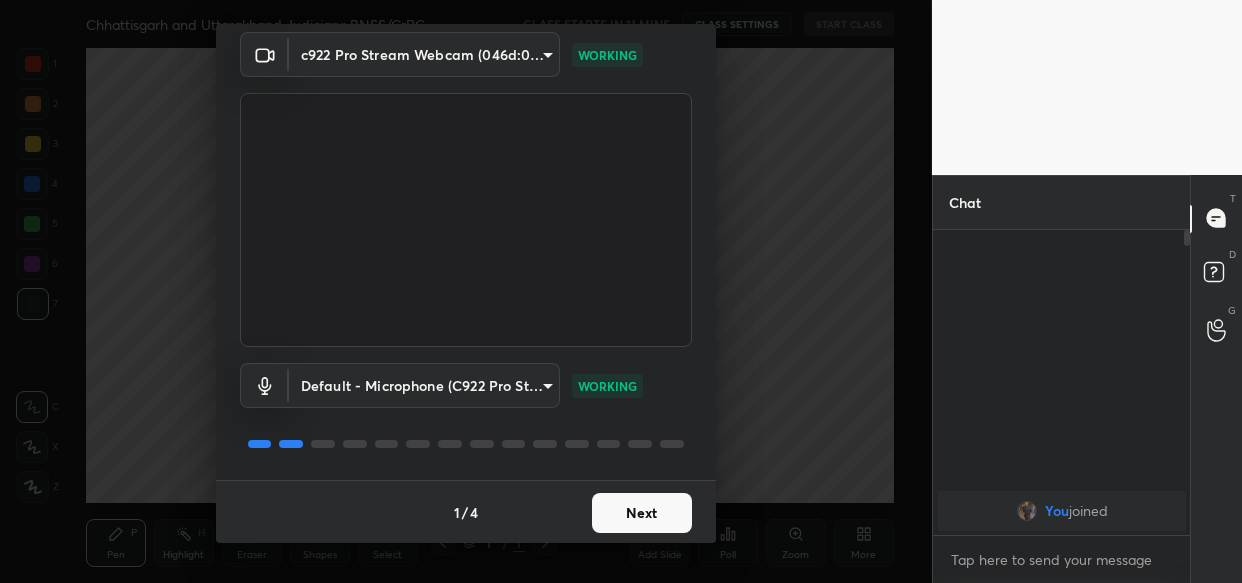 scroll, scrollTop: 0, scrollLeft: 0, axis: both 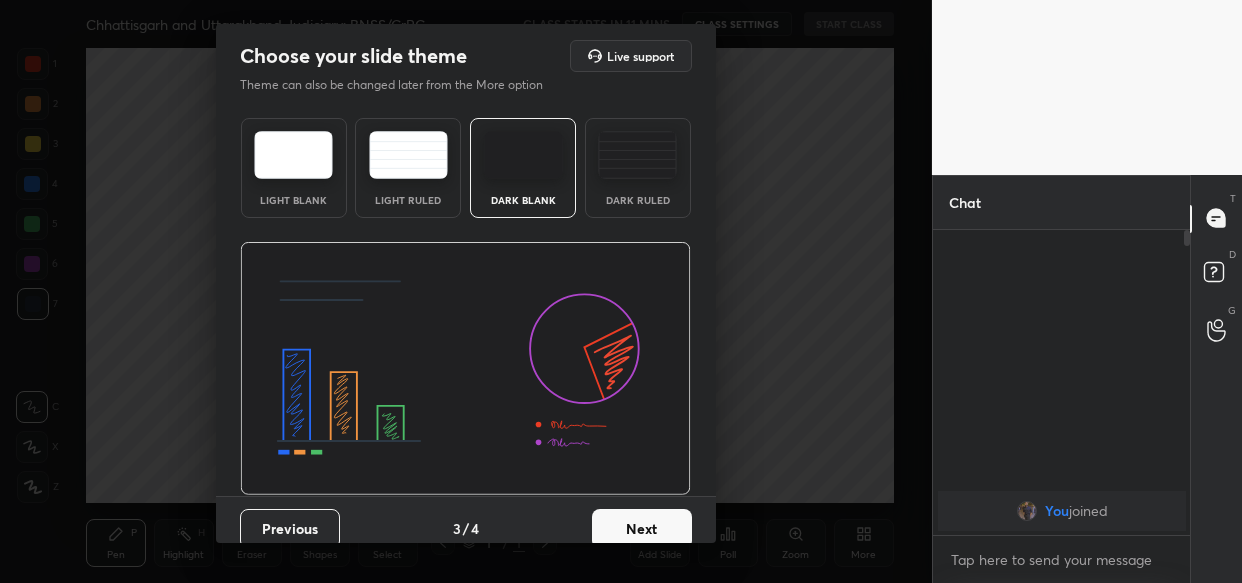 click on "Next" at bounding box center [642, 529] 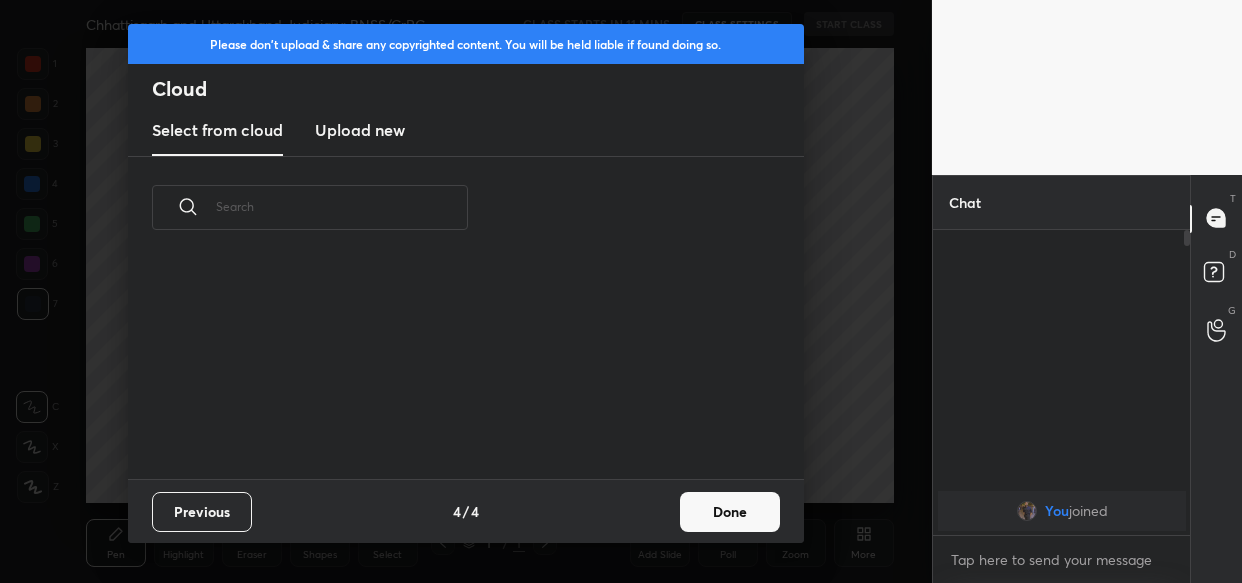click on "Previous 4 / 4 Done" at bounding box center (466, 511) 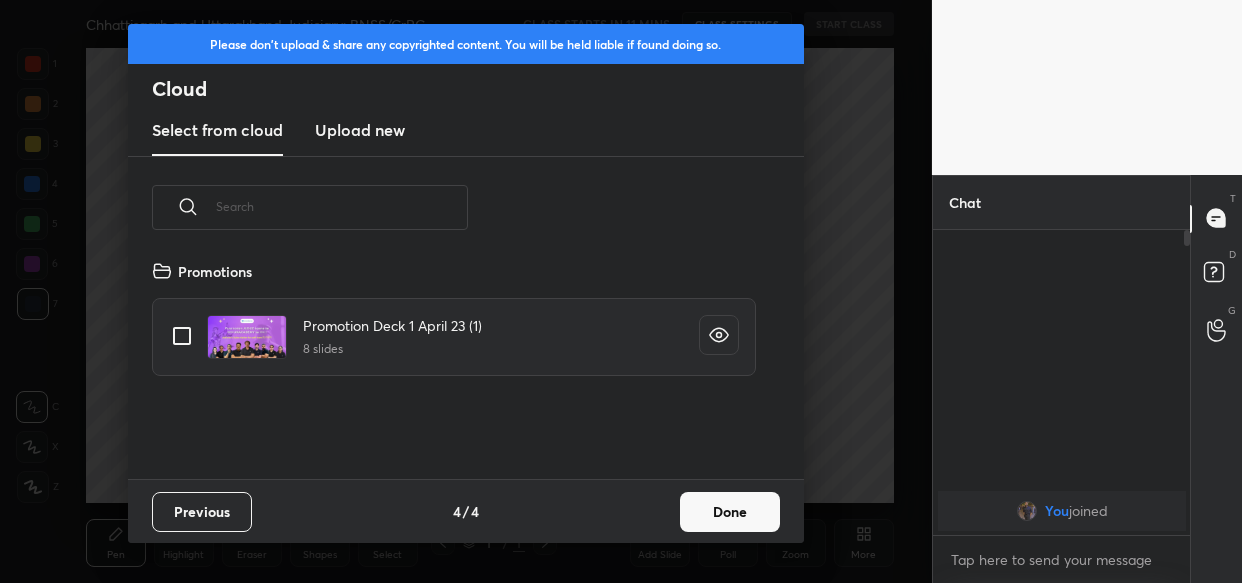 scroll, scrollTop: 6, scrollLeft: 10, axis: both 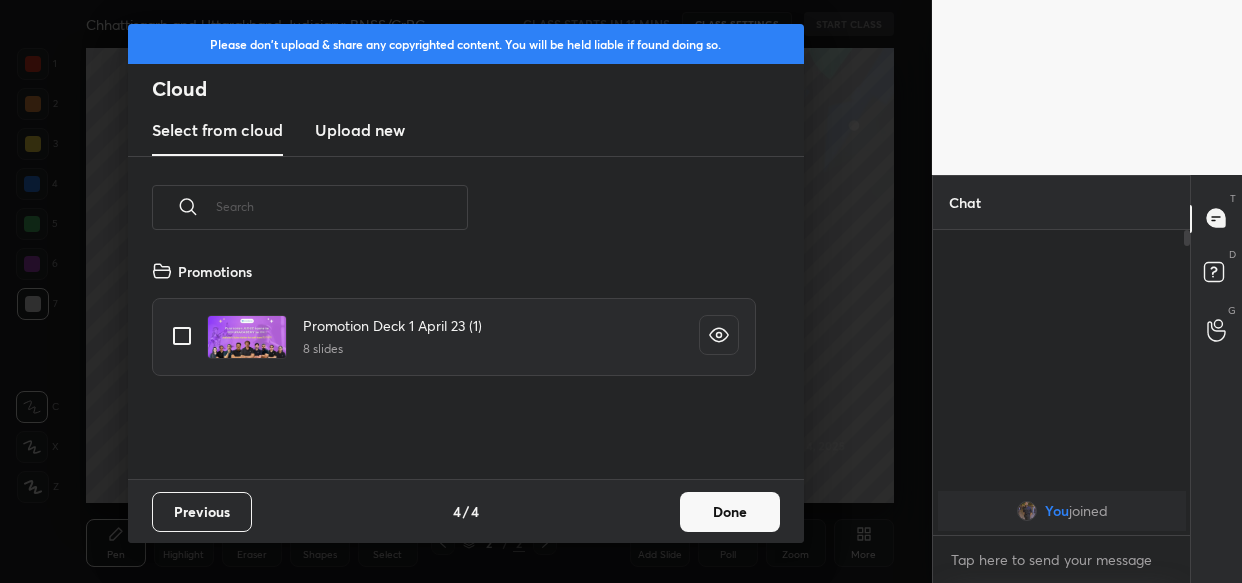 click on "Upload new" at bounding box center [360, 130] 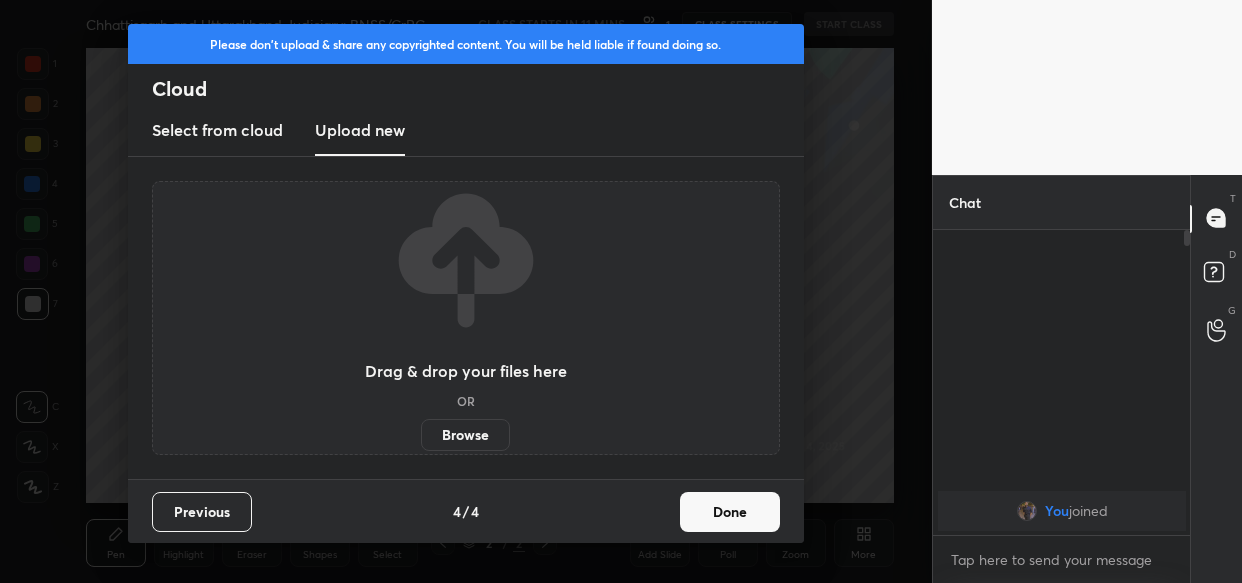 click on "Browse" at bounding box center [465, 435] 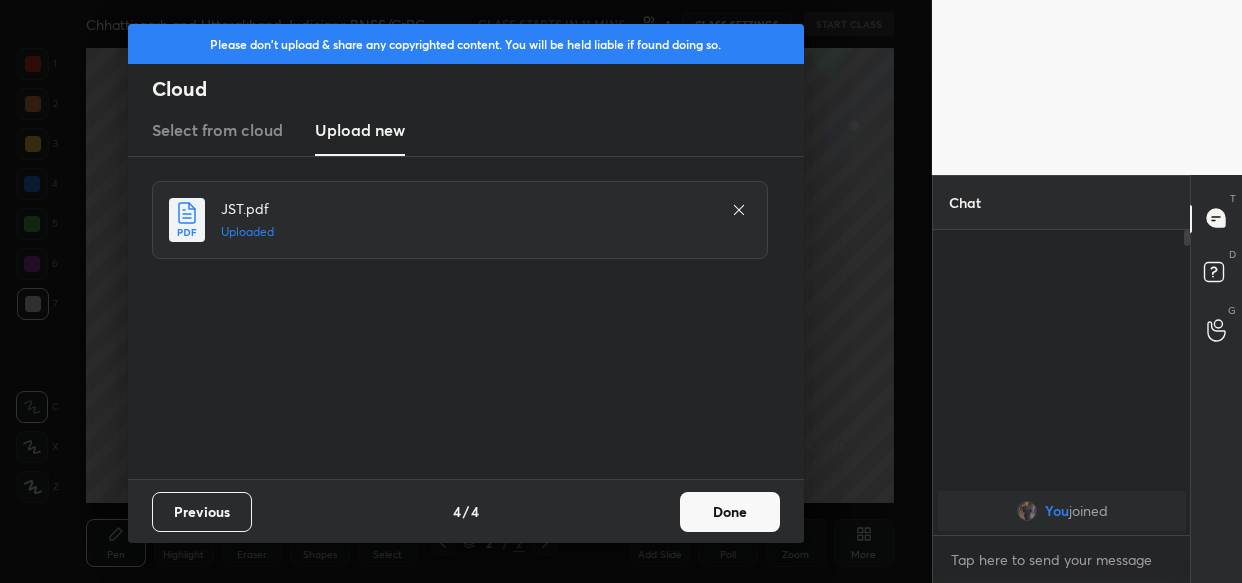 click on "Done" at bounding box center (730, 512) 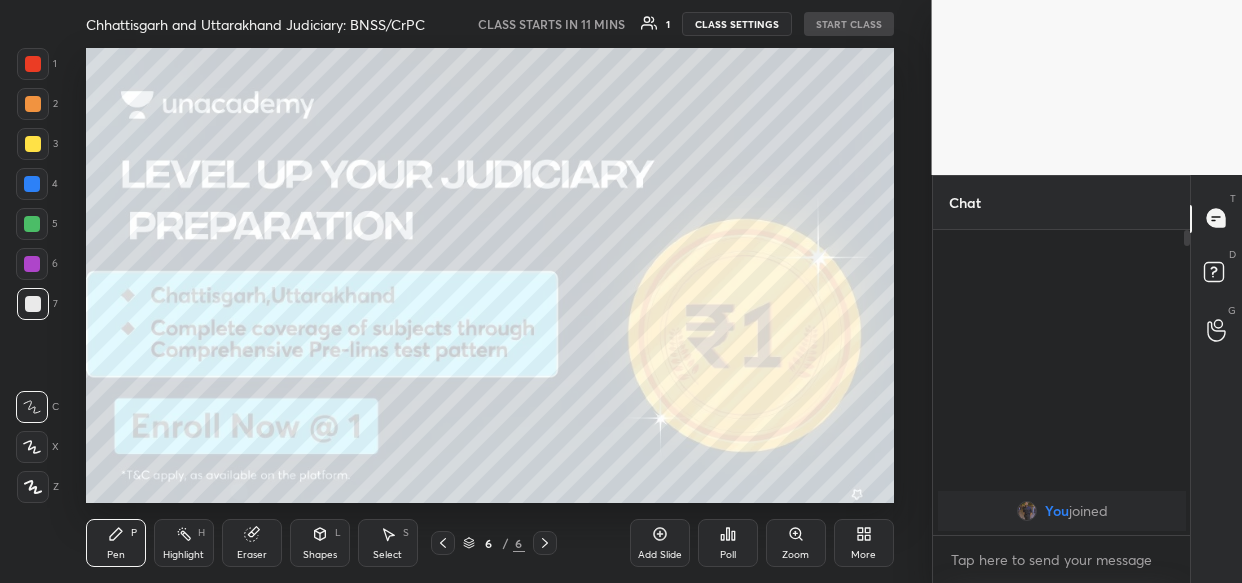 click on "More" at bounding box center [864, 543] 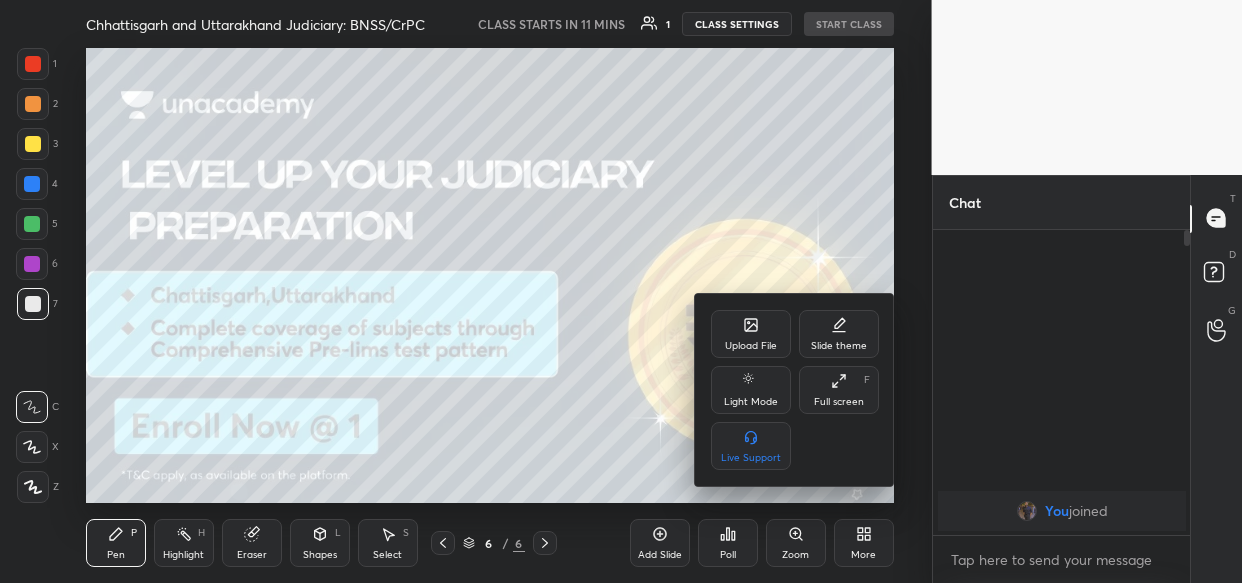 click on "Upload File" at bounding box center (751, 334) 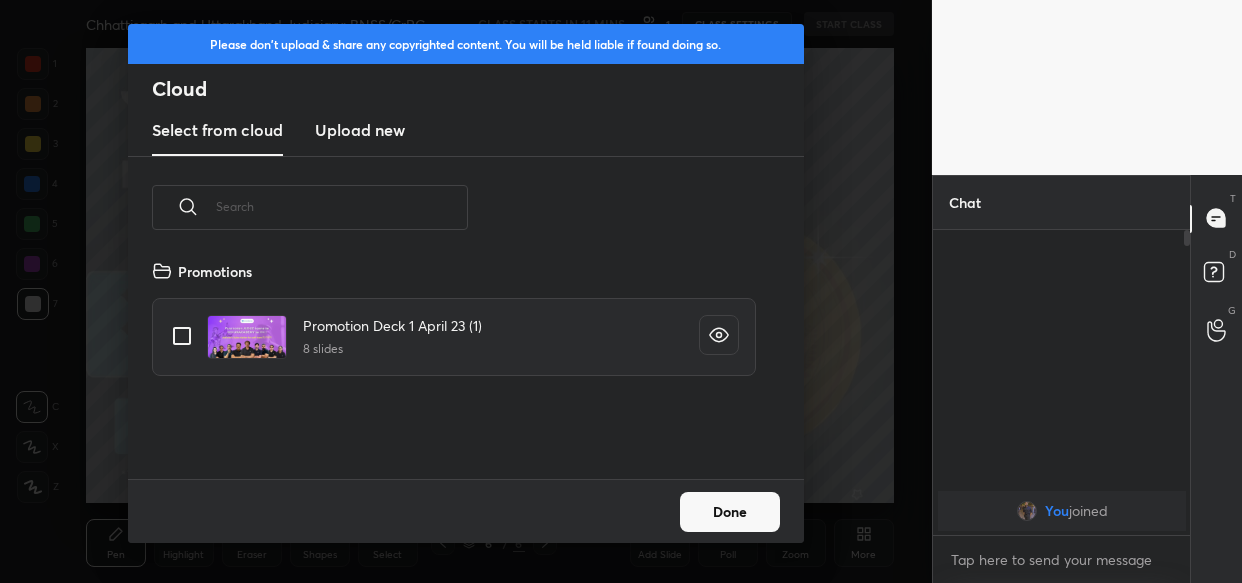 scroll, scrollTop: 6, scrollLeft: 10, axis: both 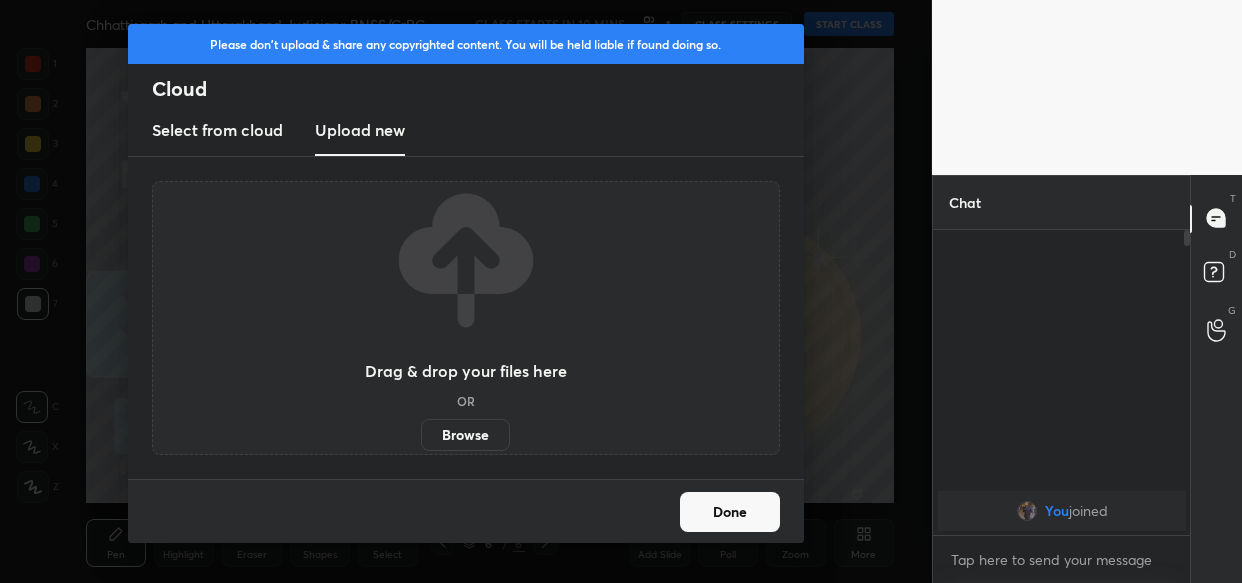 click on "Browse" at bounding box center (465, 435) 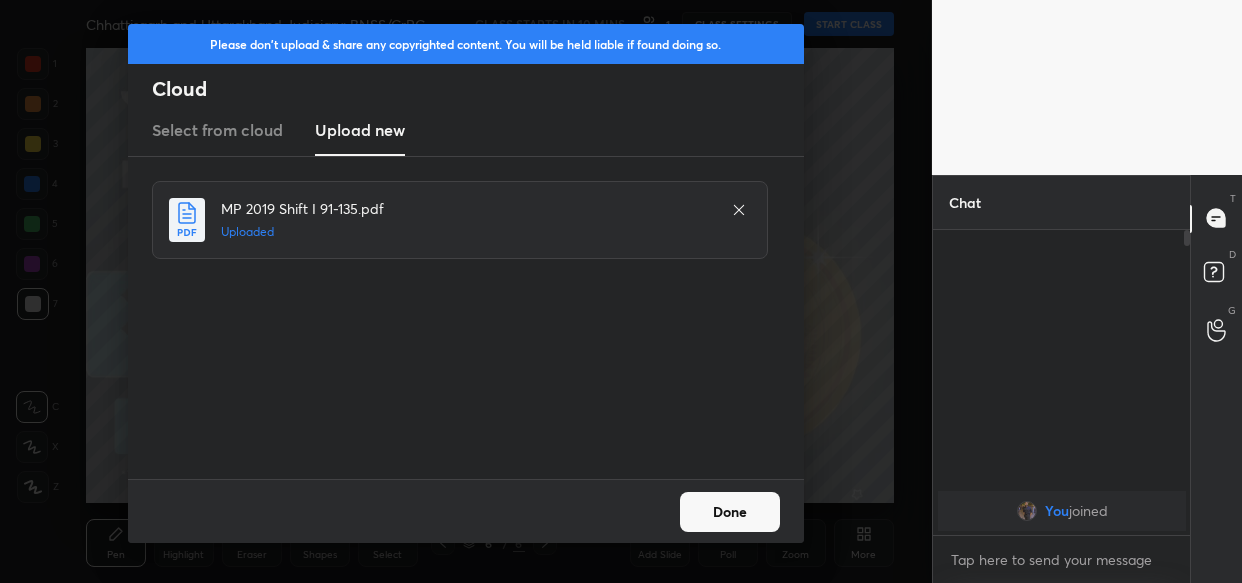 click on "Done" at bounding box center [730, 512] 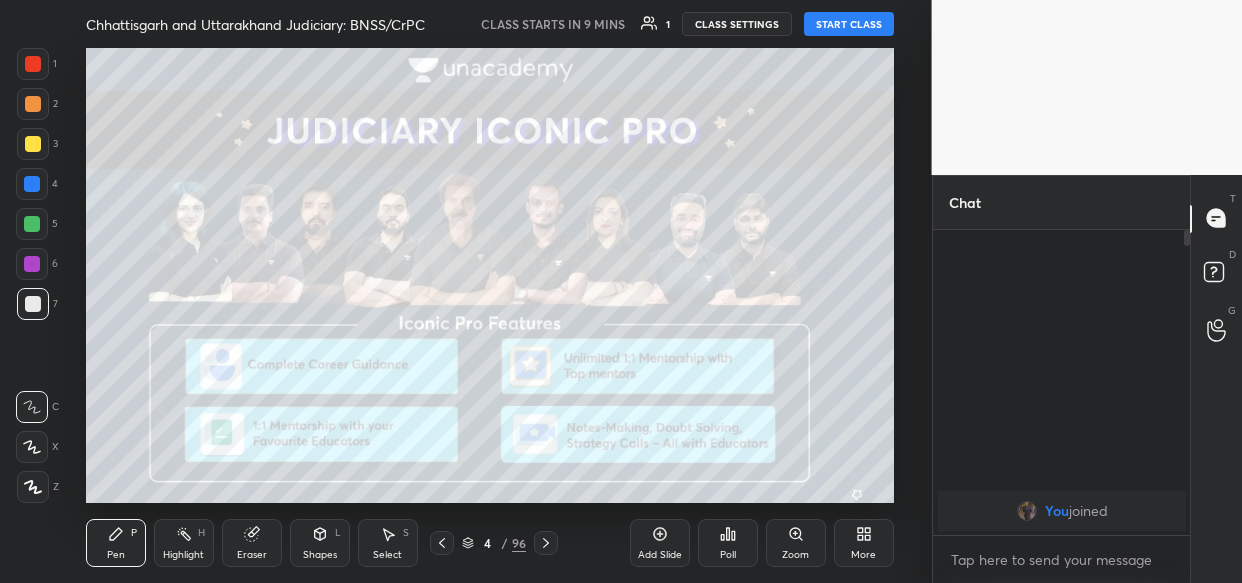 click on "1 2 3 4 5 6 7 C X Z C X Z E E Erase all   H H Chhattisgarh and Uttarakhand Judiciary: BNSS/CrPC CLASS STARTS IN 9 MINS 1 CLASS SETTINGS START CLASS Setting up your live class Back Chhattisgarh and Uttarakhand Judiciary: BNSS/CrPC [FIRST] [LAST] Pen P Highlight H Eraser Shapes L Select S 4 / 96 Add Slide Poll Zoom More Chat You  joined 1 NEW MESSAGE Enable hand raising Enable raise hand to speak to learners. Once enabled, chat will be turned off temporarily. Enable x   introducing Raise a hand with a doubt Now learners can raise their hand along with a doubt  How it works? Doubts asked by learners will show up here Raise hand disabled You have disabled Raise hand currently. Enable it to invite learners to speak Enable Can't raise hand Looks like educator just invited you to speak. Please wait before you can raise your hand again. Got it T Messages (T) D Doubts (D) G Raise Hand (G) Report an issue Reason for reporting Buffering Chat not working Audio - Video sync issue Educator video quality low ​ Report" at bounding box center (621, 291) 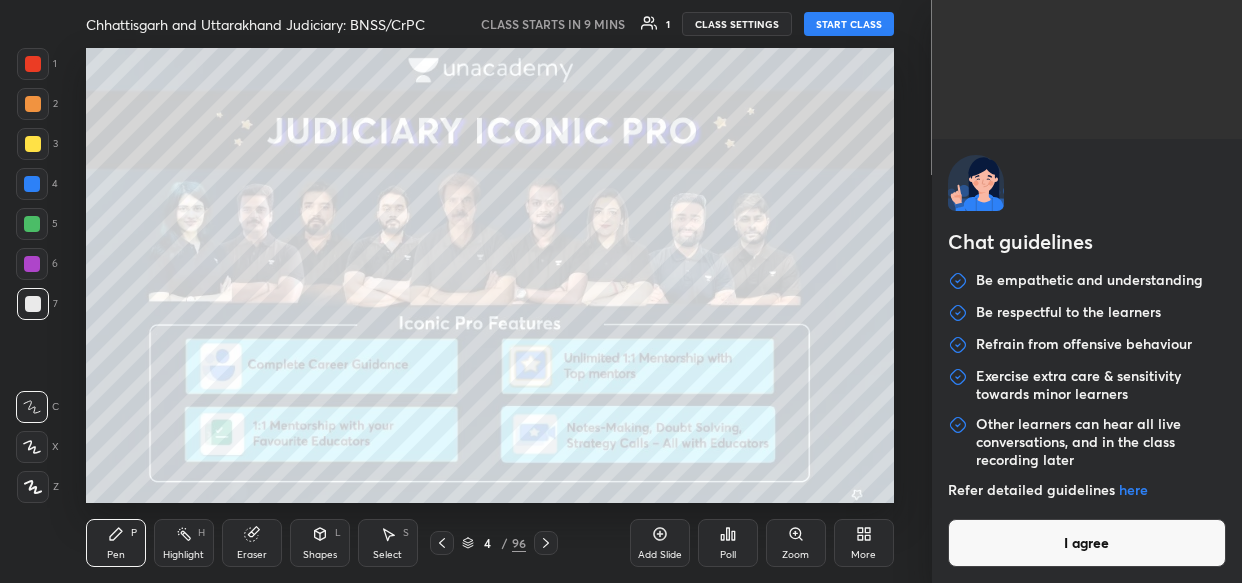 click on "I agree" at bounding box center [1087, 543] 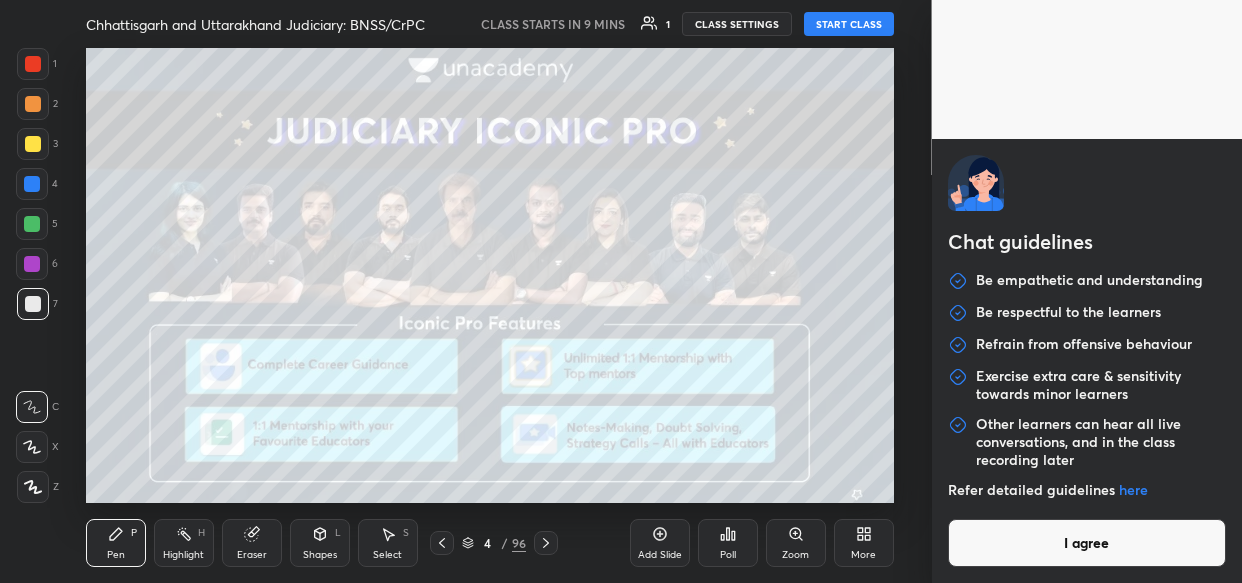 type on "x" 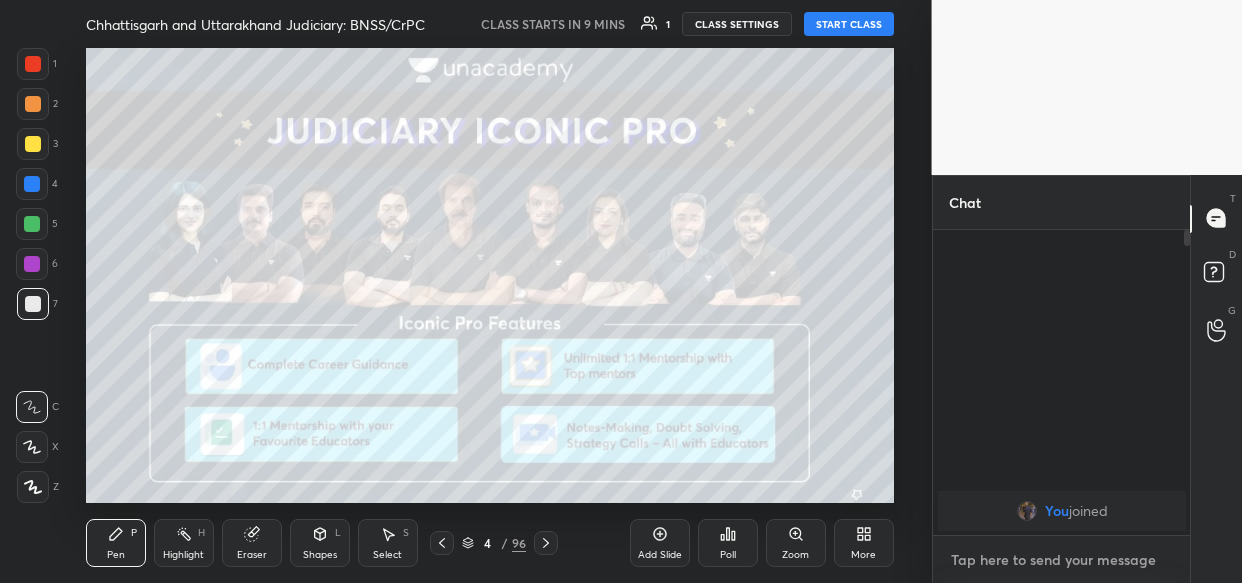 paste on "https://t.me/lawwithVishal" 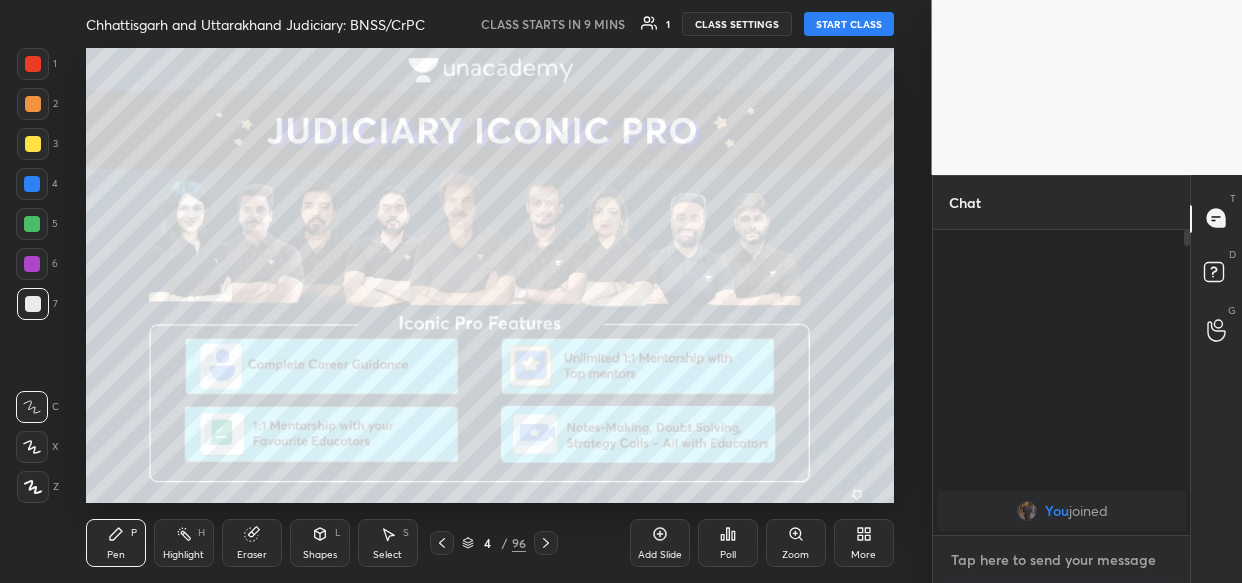 type on "https://t.me/lawwithVishal" 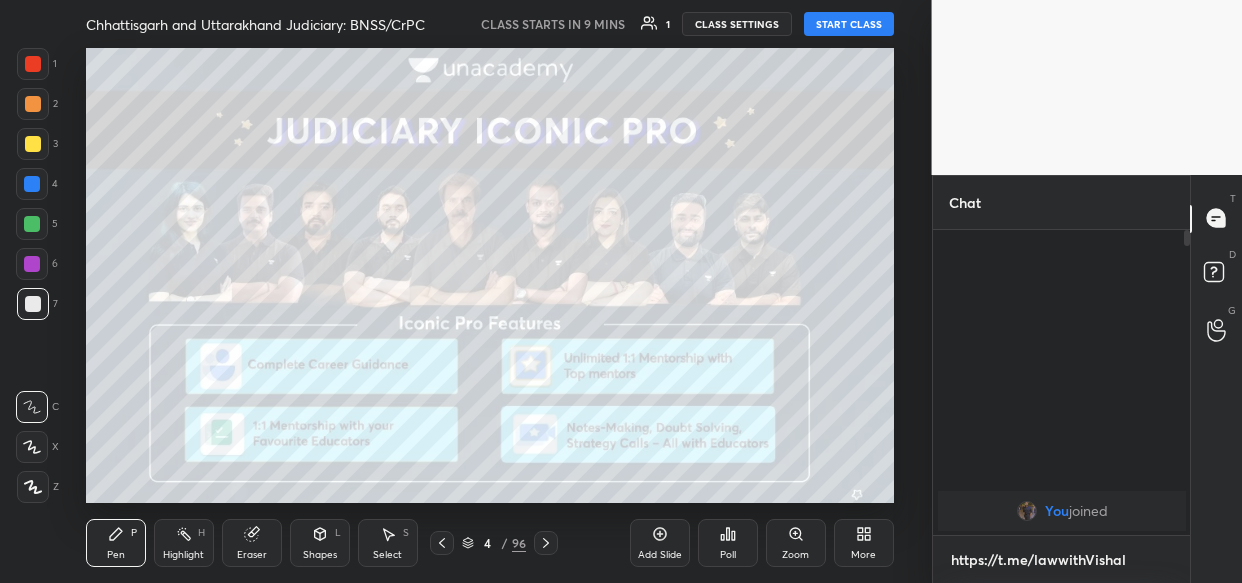 scroll, scrollTop: 294, scrollLeft: 252, axis: both 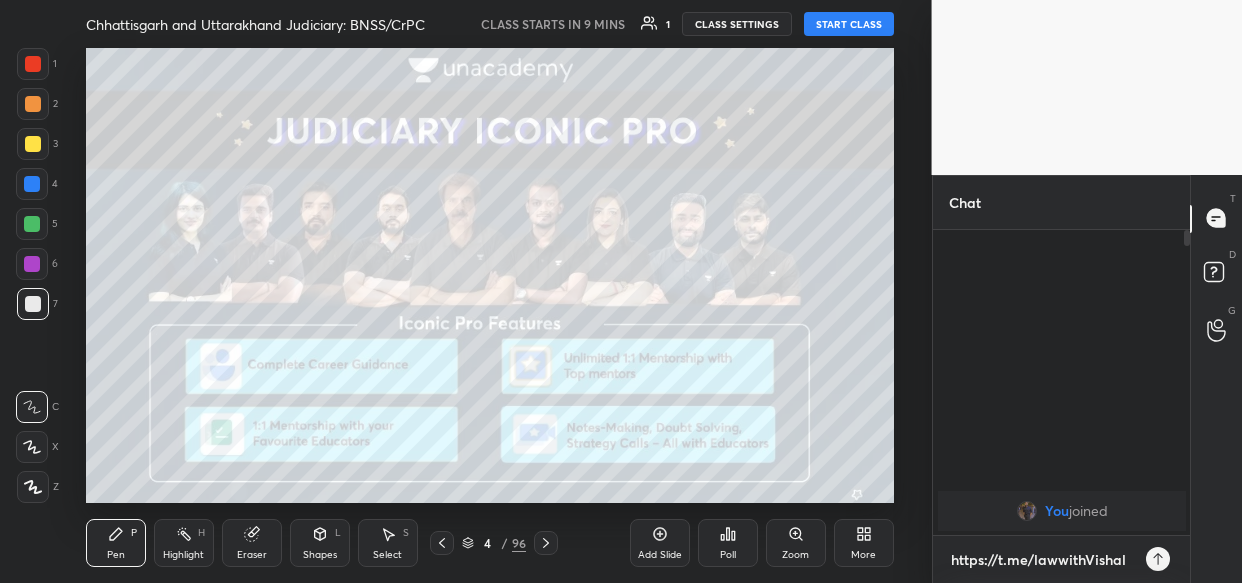 type 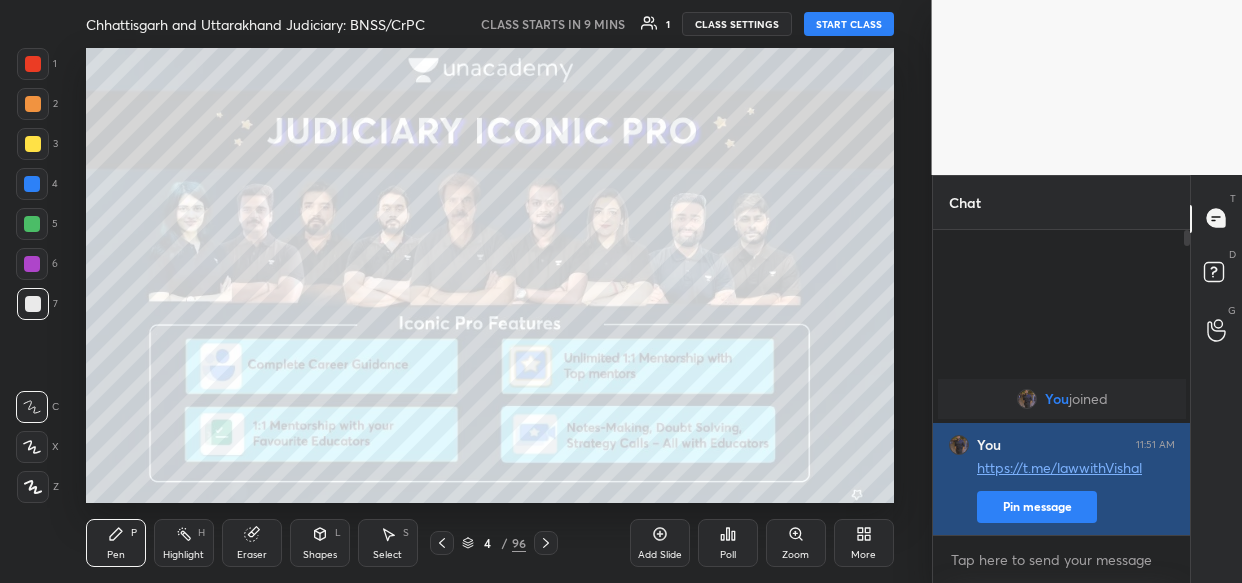 type on "x" 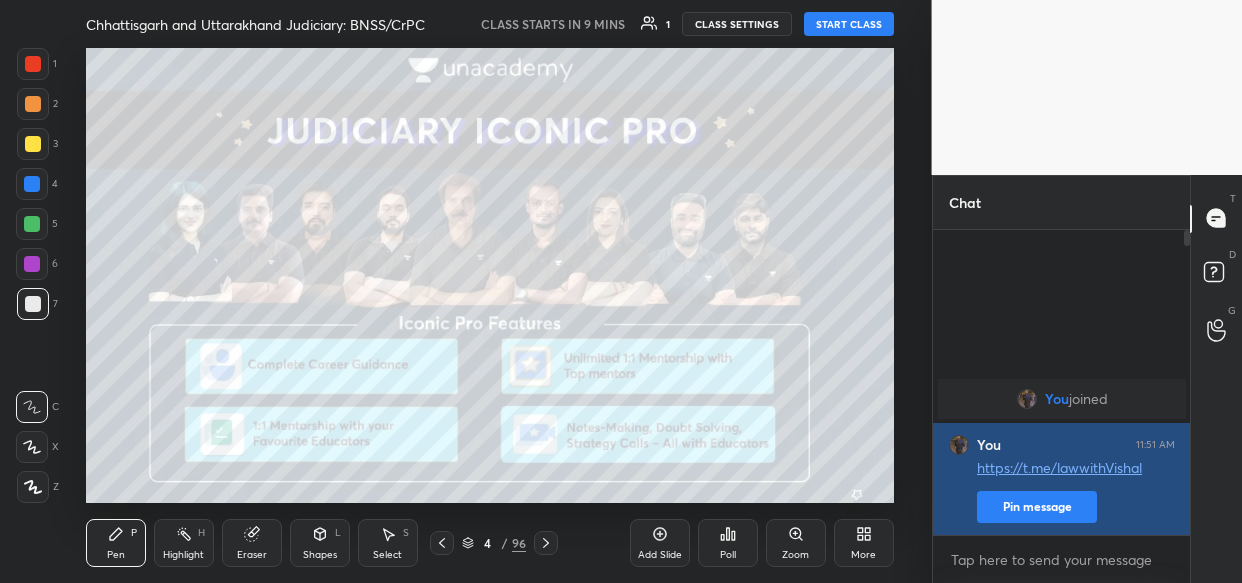 click on "Pin message" at bounding box center (1037, 507) 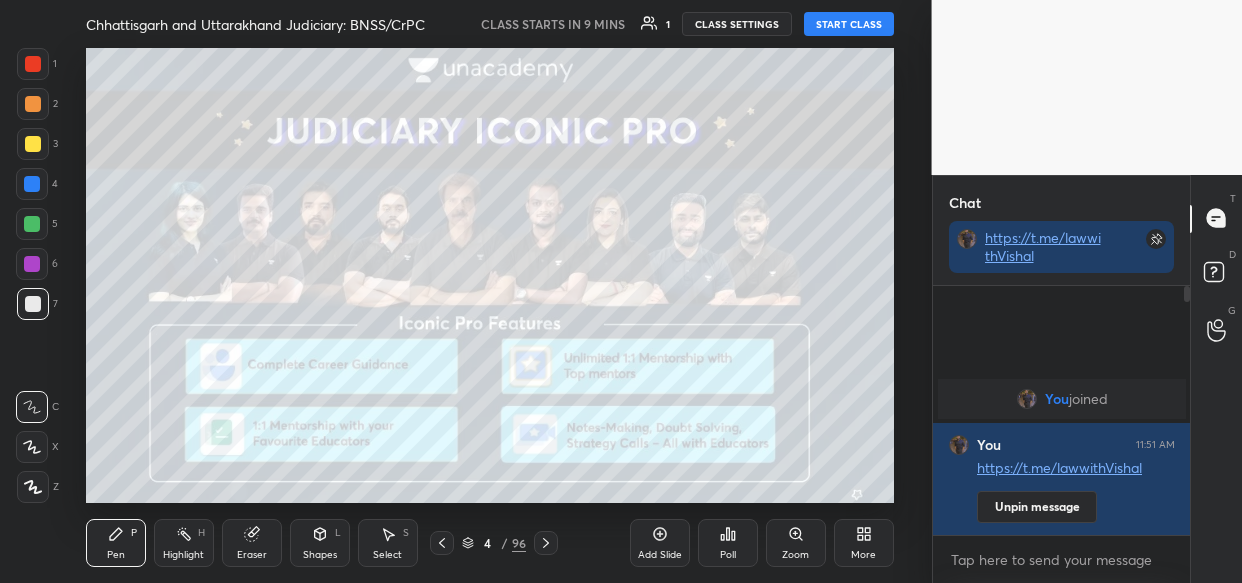 type 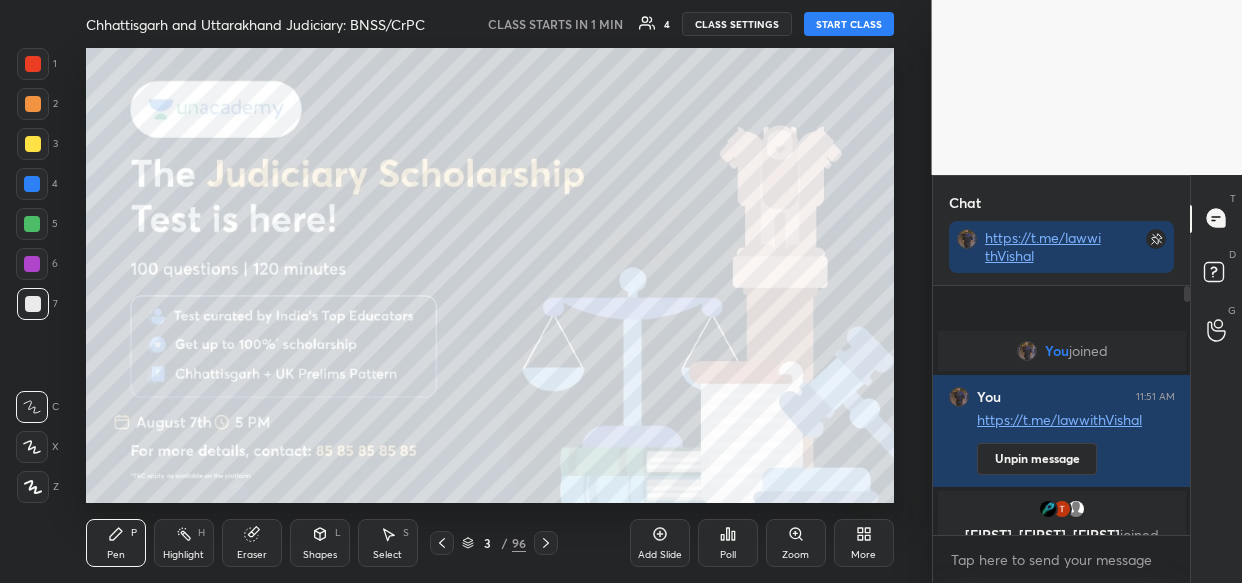 click on "START CLASS" at bounding box center (849, 24) 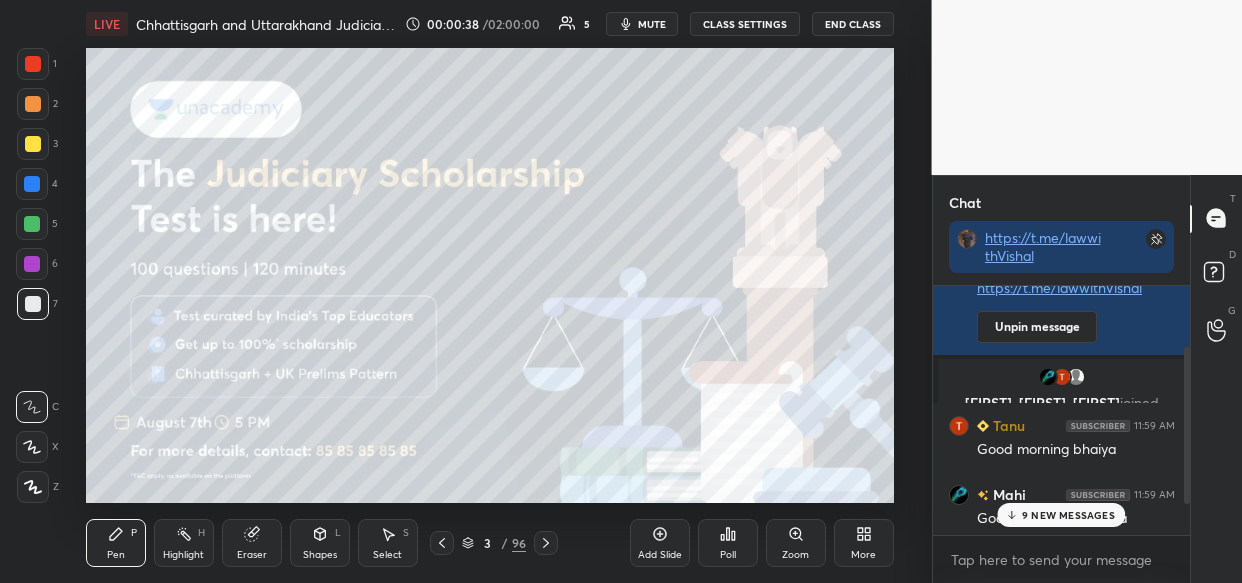 scroll, scrollTop: 144, scrollLeft: 0, axis: vertical 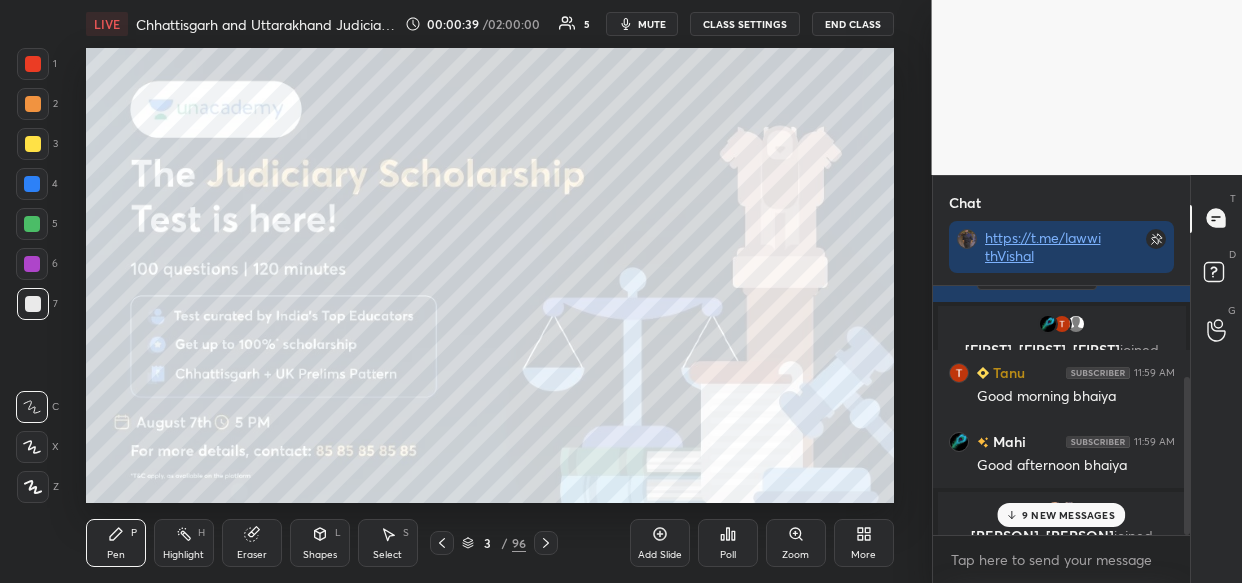 click on "9 NEW MESSAGES" at bounding box center [1068, 515] 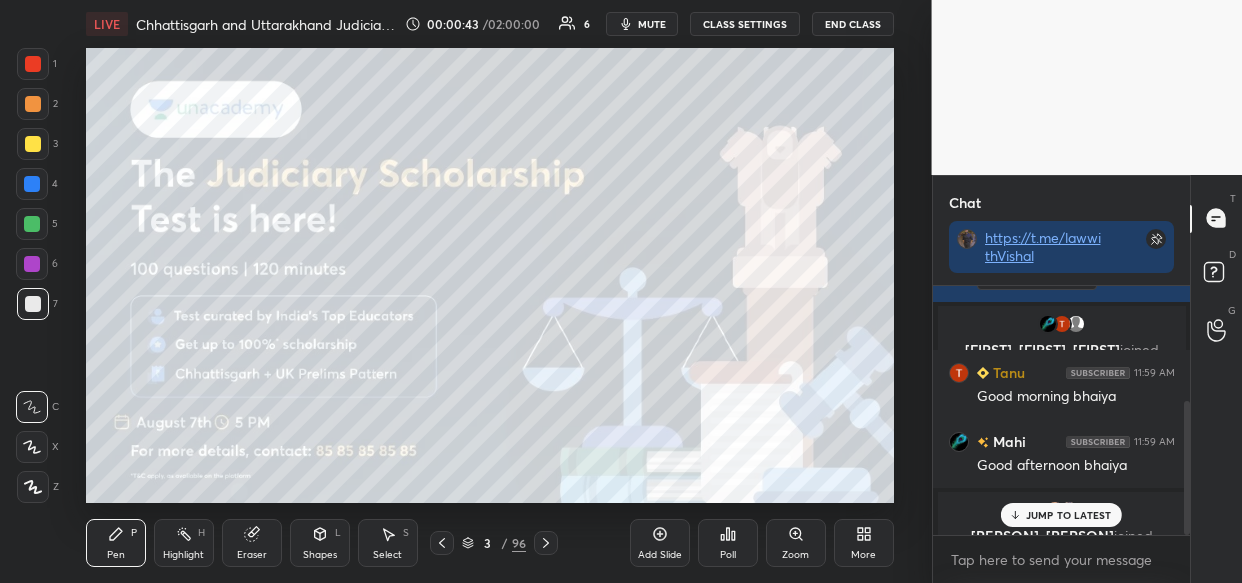 scroll, scrollTop: 213, scrollLeft: 0, axis: vertical 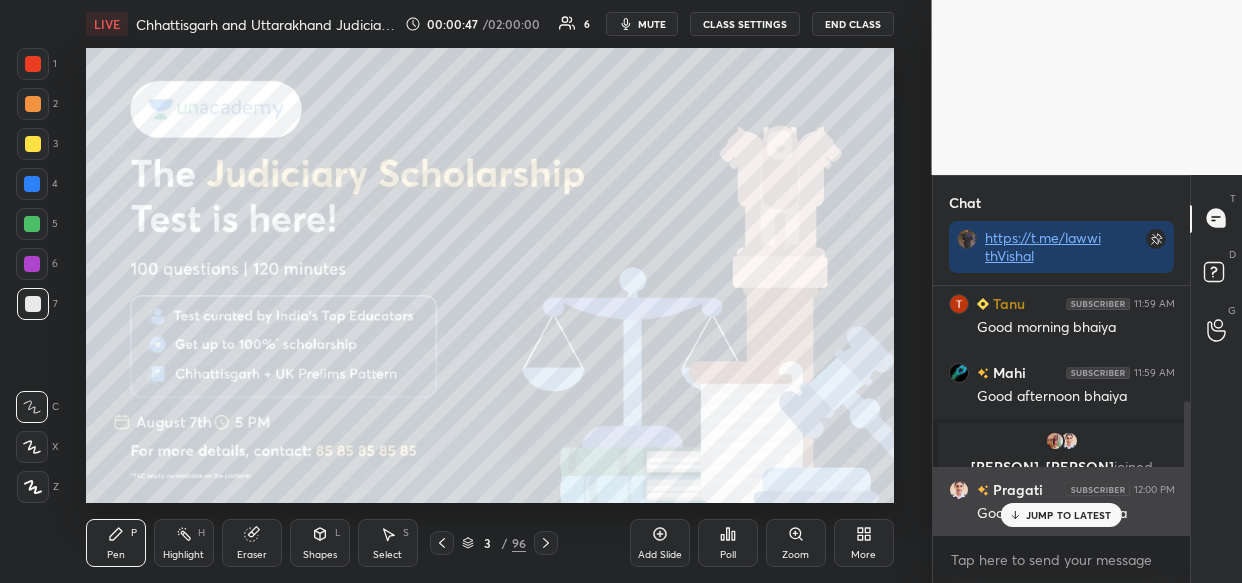 click on "JUMP TO LATEST" at bounding box center (1069, 515) 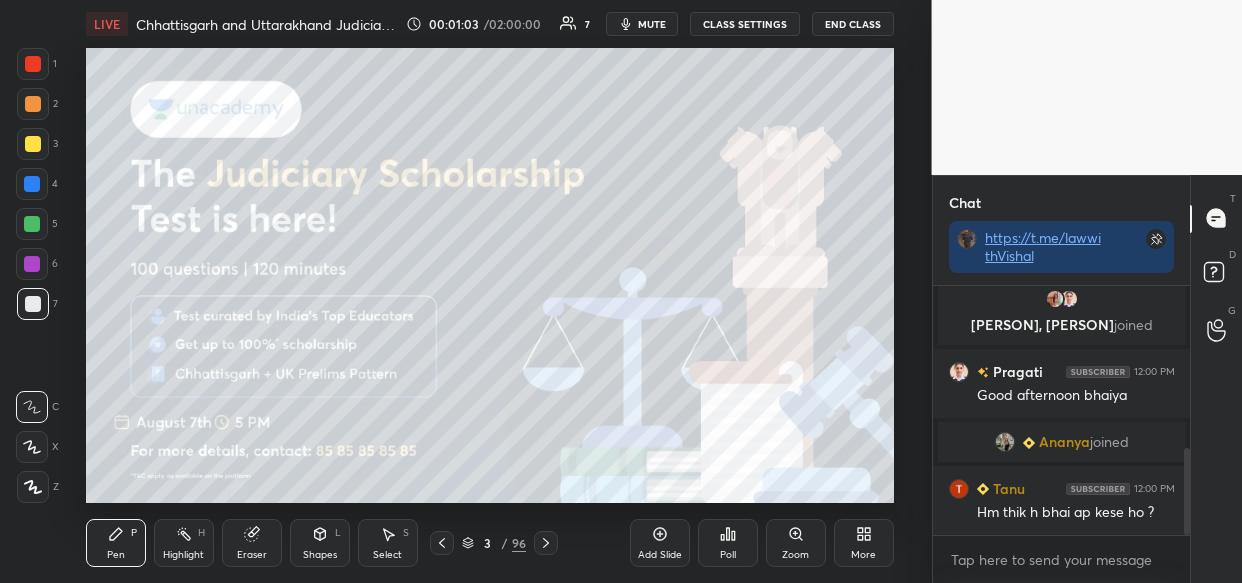 scroll, scrollTop: 466, scrollLeft: 0, axis: vertical 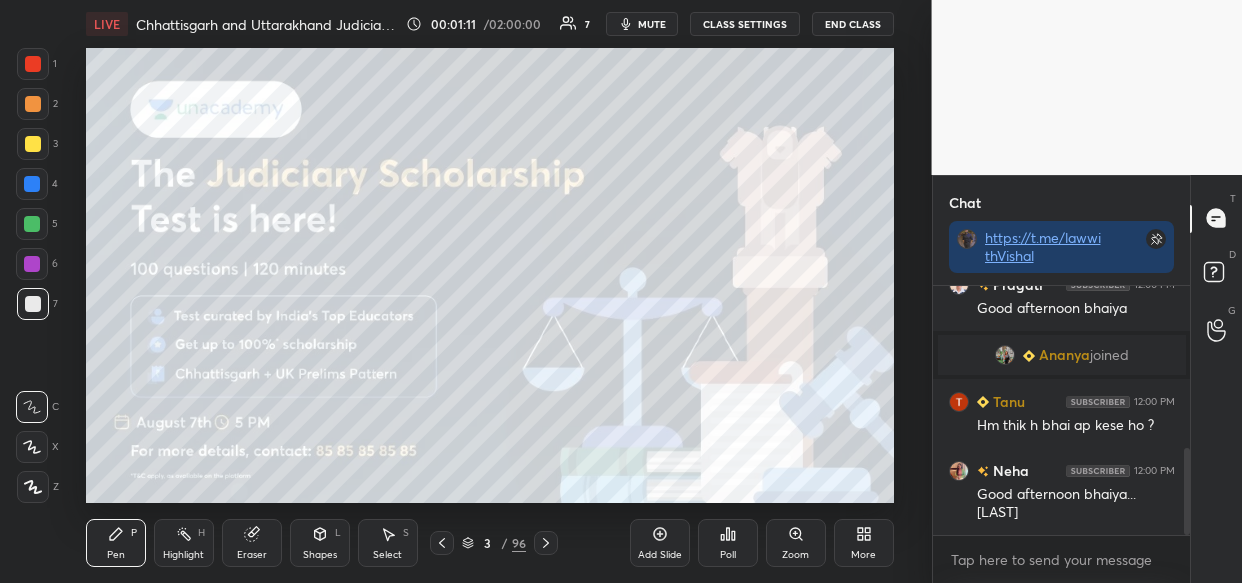 click at bounding box center (1005, 355) 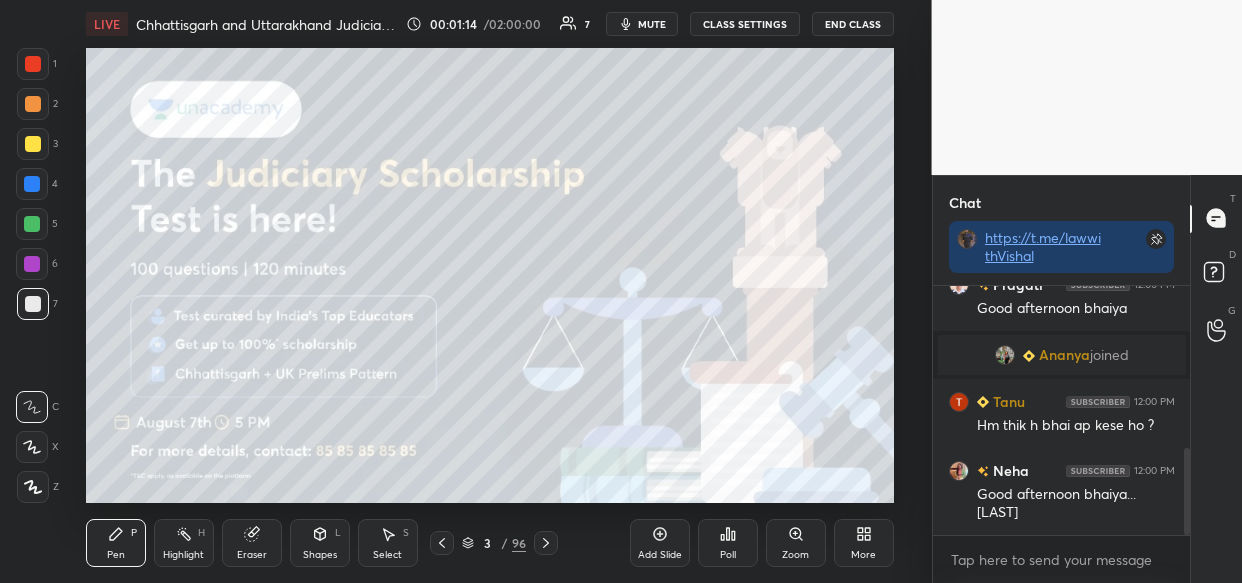 scroll, scrollTop: 534, scrollLeft: 0, axis: vertical 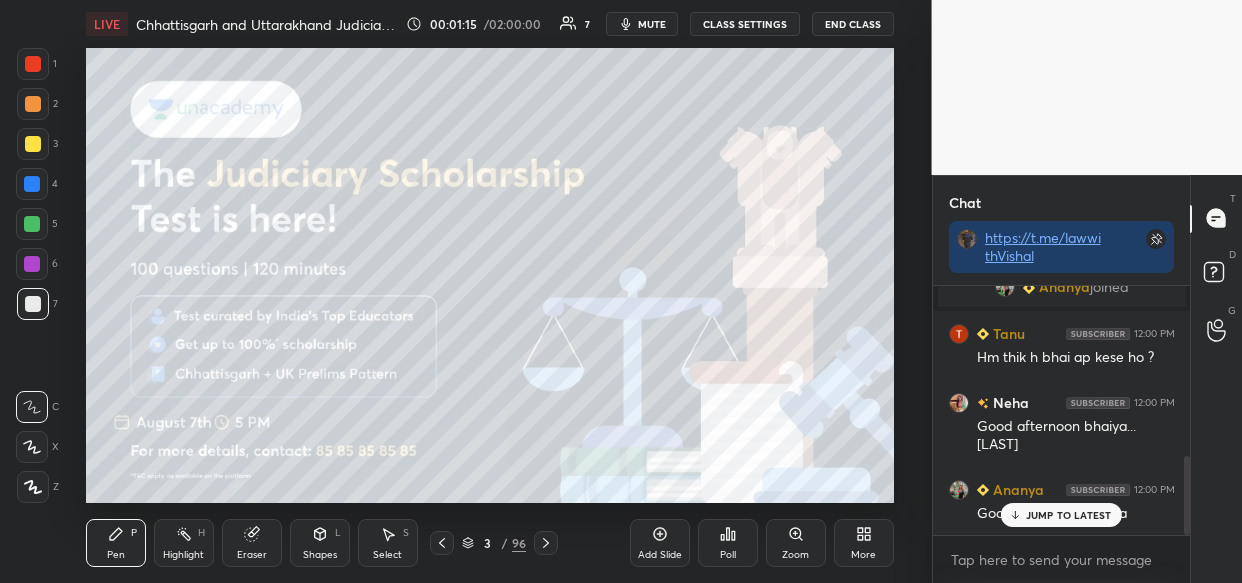 click at bounding box center (33, 144) 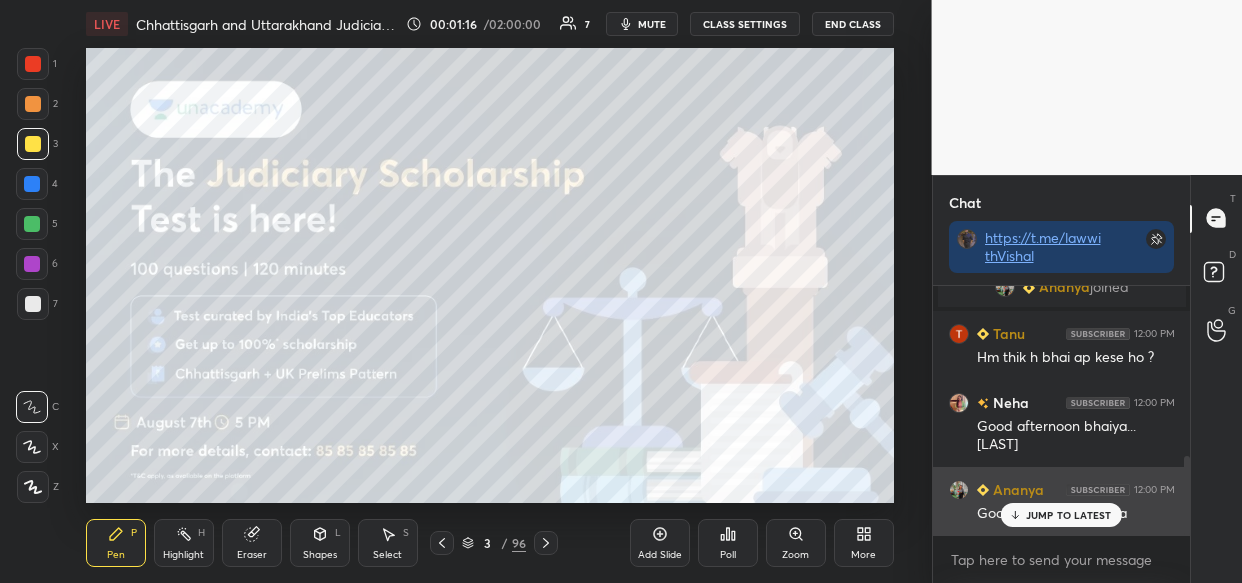 click on "JUMP TO LATEST" at bounding box center (1061, 515) 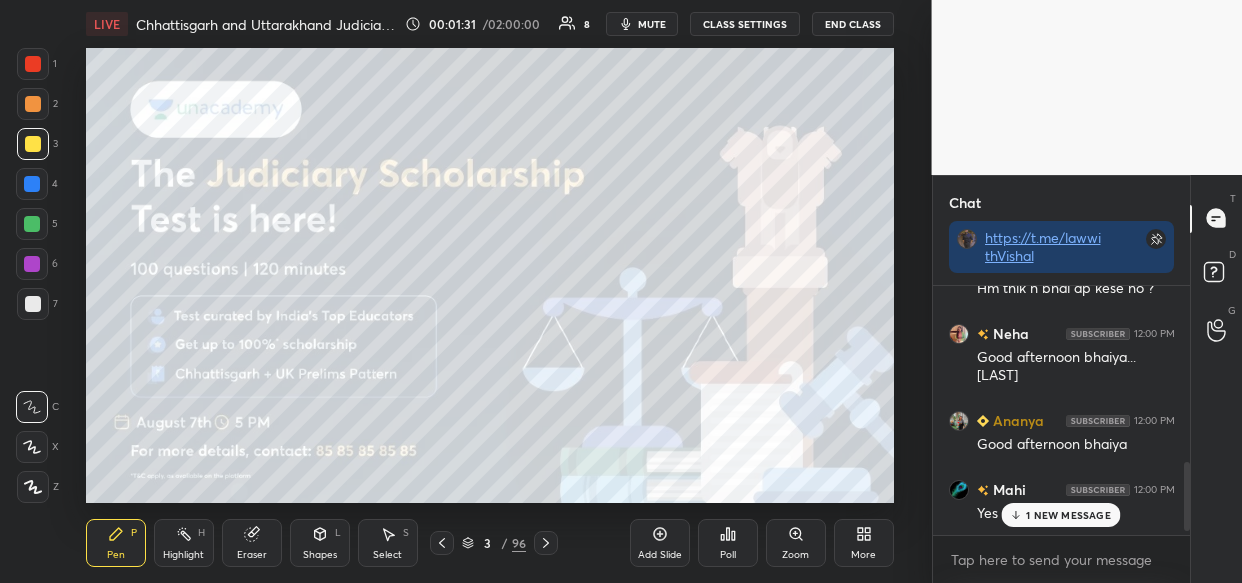 scroll, scrollTop: 651, scrollLeft: 0, axis: vertical 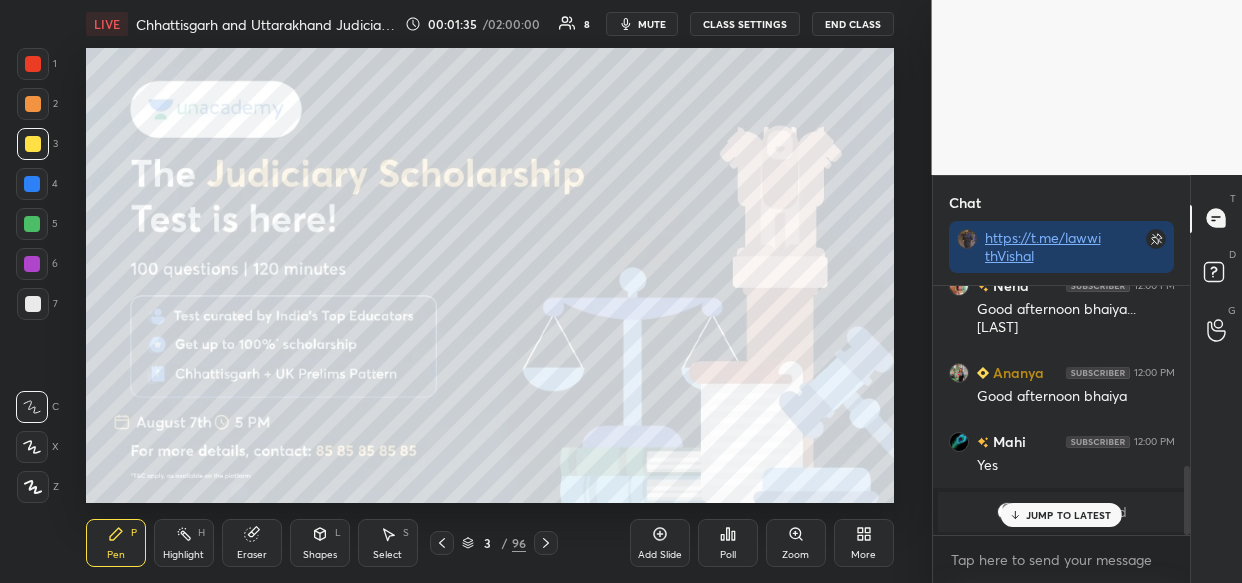 click on "JUMP TO LATEST" at bounding box center [1069, 515] 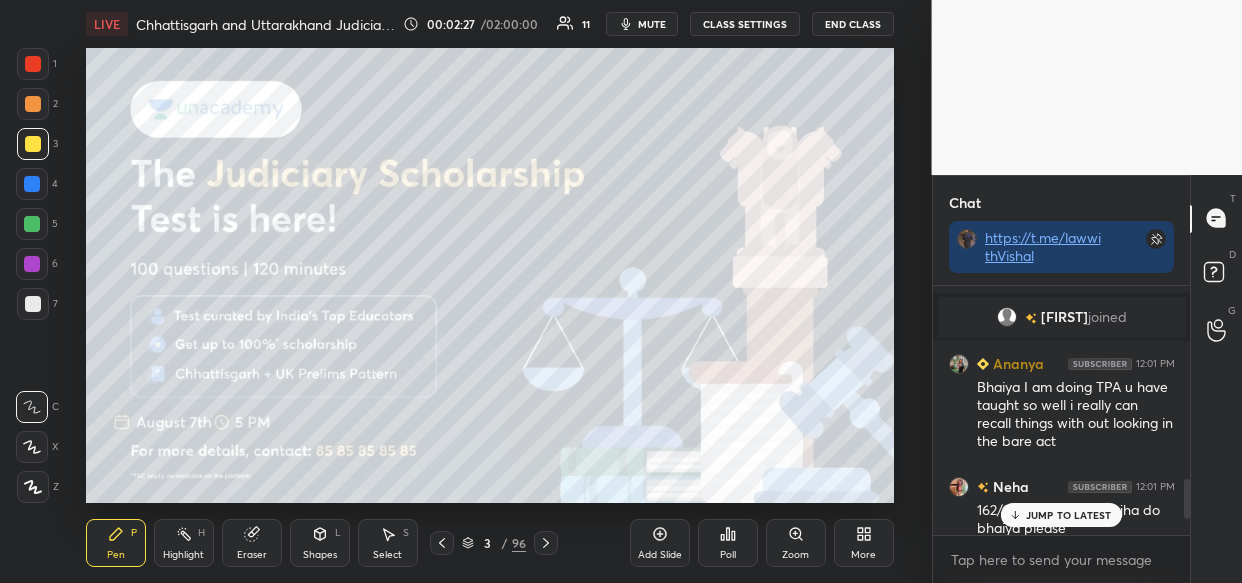 scroll, scrollTop: 1173, scrollLeft: 0, axis: vertical 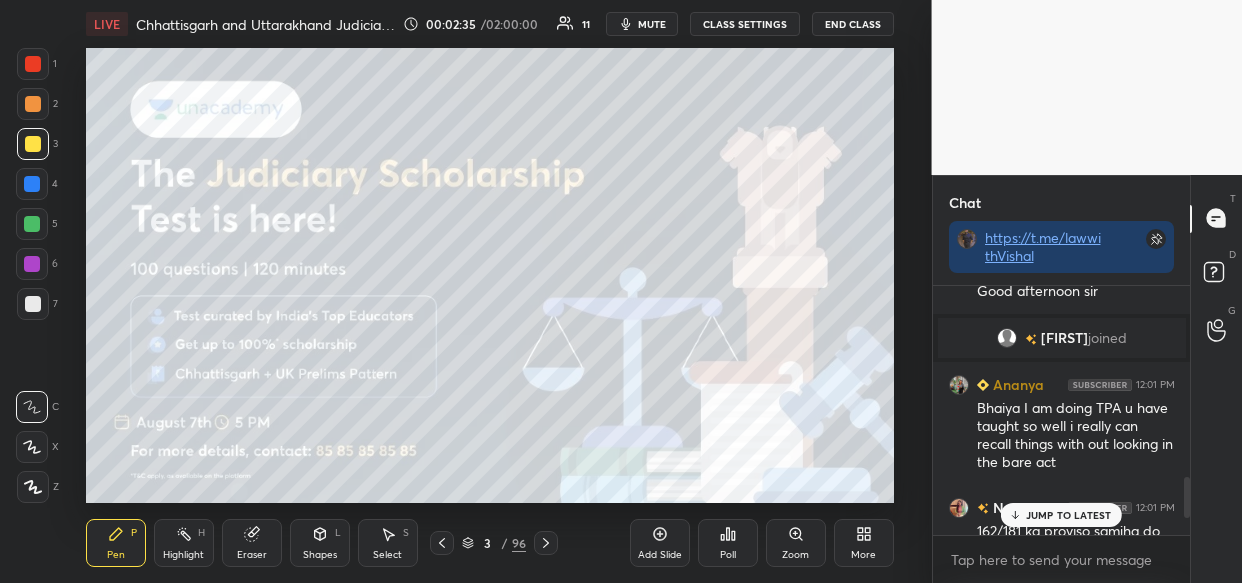 click on "JUMP TO LATEST" at bounding box center (1069, 515) 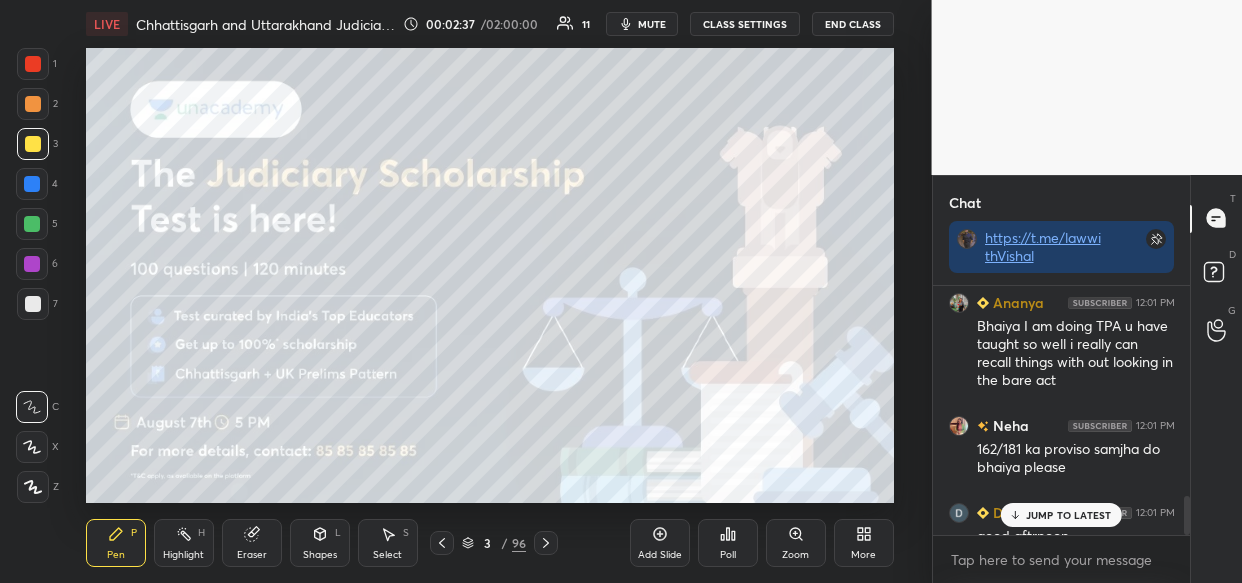 scroll, scrollTop: 1350, scrollLeft: 0, axis: vertical 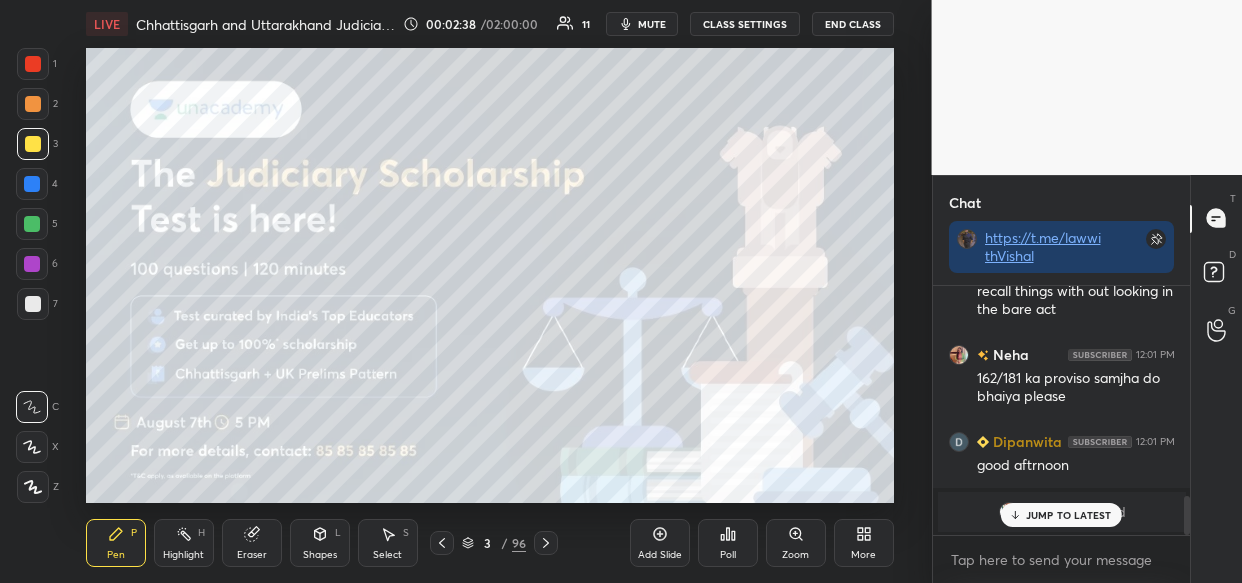click on "JUMP TO LATEST" at bounding box center [1069, 515] 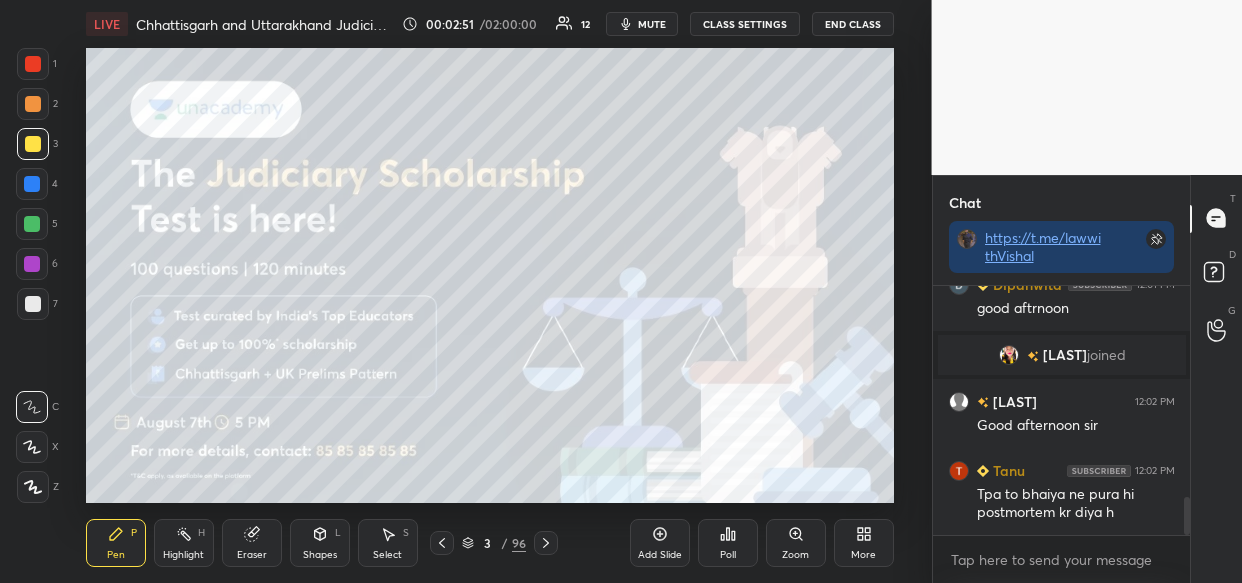 scroll, scrollTop: 1437, scrollLeft: 0, axis: vertical 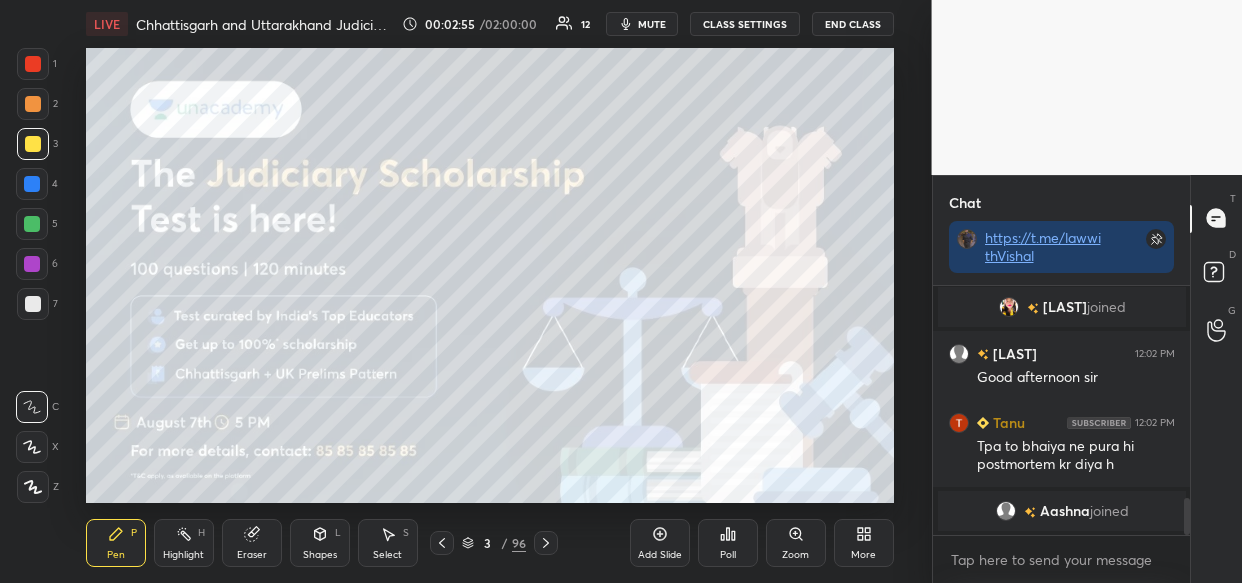 click at bounding box center [33, 144] 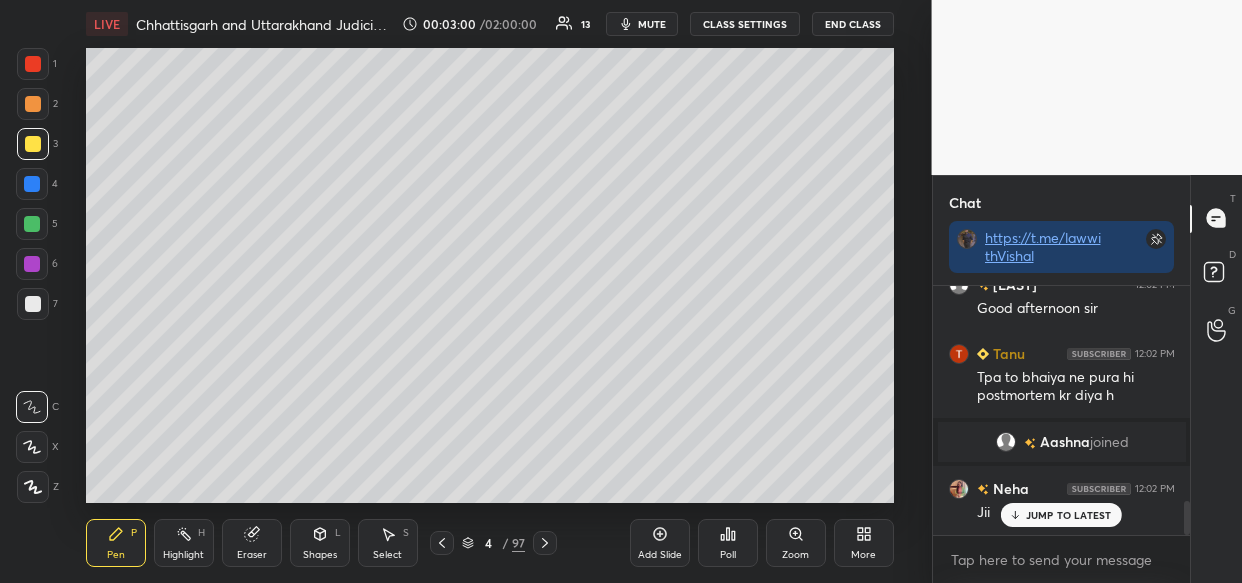 scroll, scrollTop: 1553, scrollLeft: 0, axis: vertical 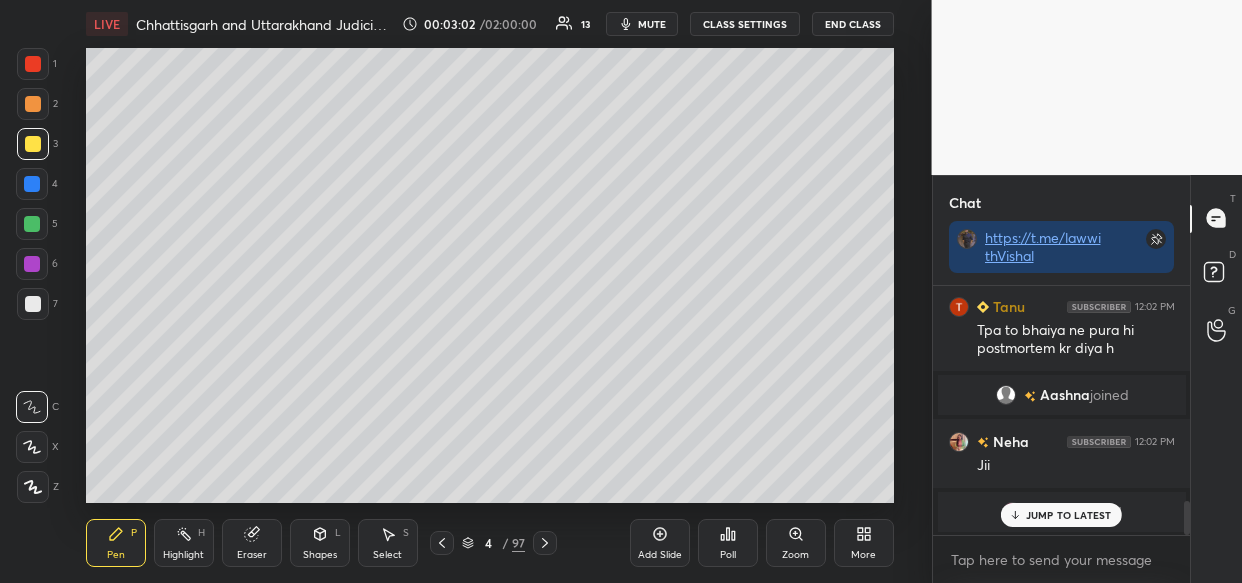 click on "JUMP TO LATEST" at bounding box center [1069, 515] 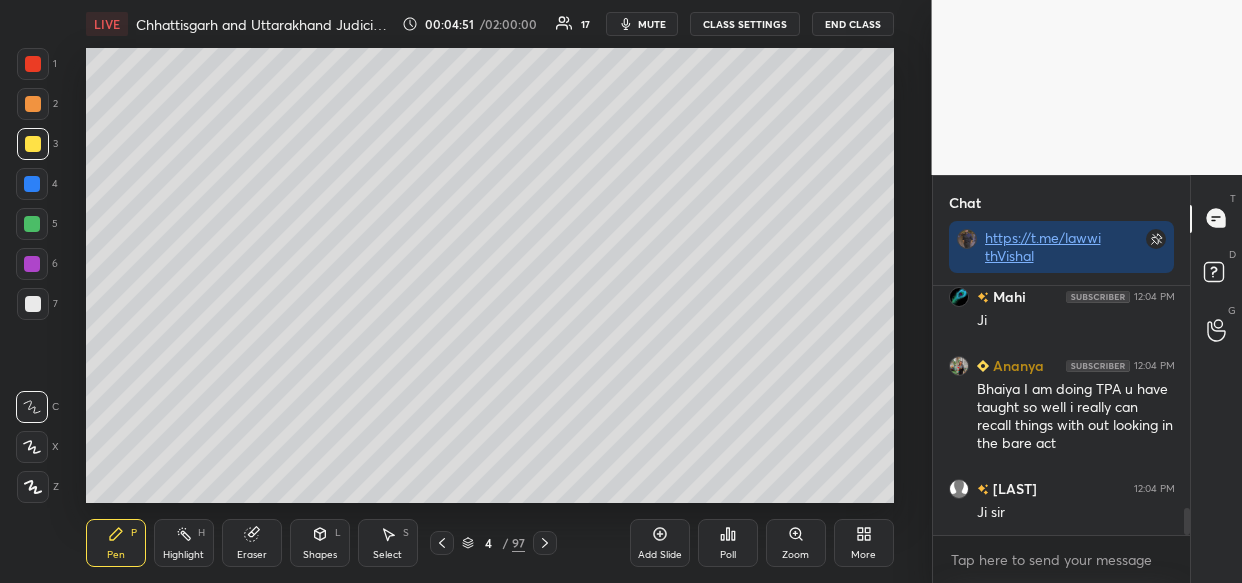 scroll, scrollTop: 2124, scrollLeft: 0, axis: vertical 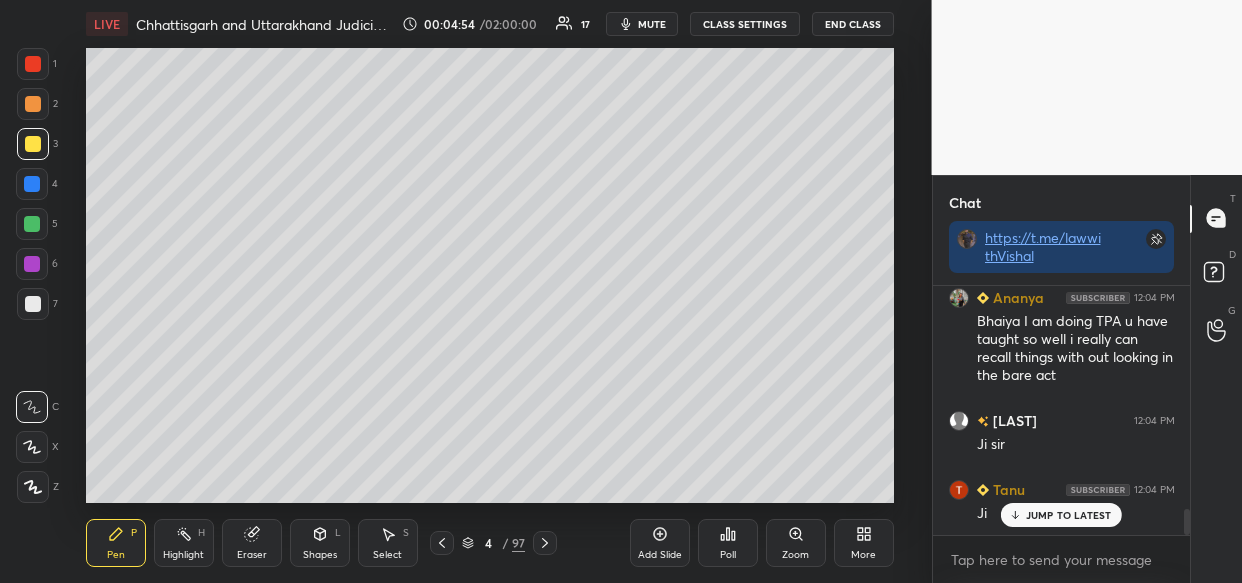 click on "JUMP TO LATEST" at bounding box center (1069, 515) 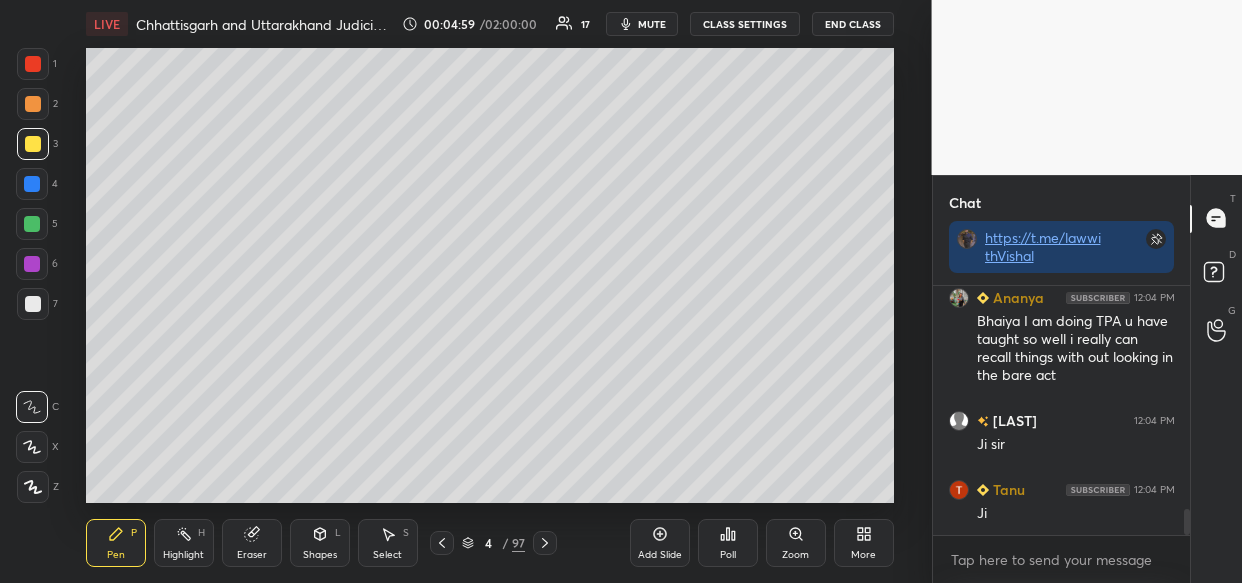 scroll, scrollTop: 2172, scrollLeft: 0, axis: vertical 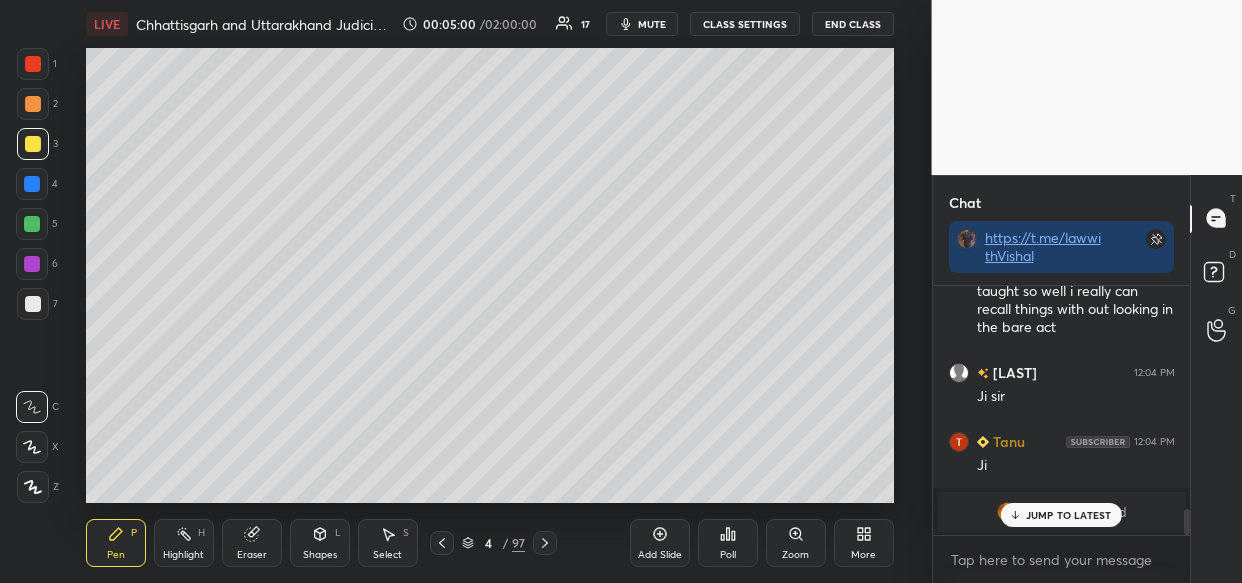 drag, startPoint x: 1079, startPoint y: 520, endPoint x: 1028, endPoint y: 528, distance: 51.62364 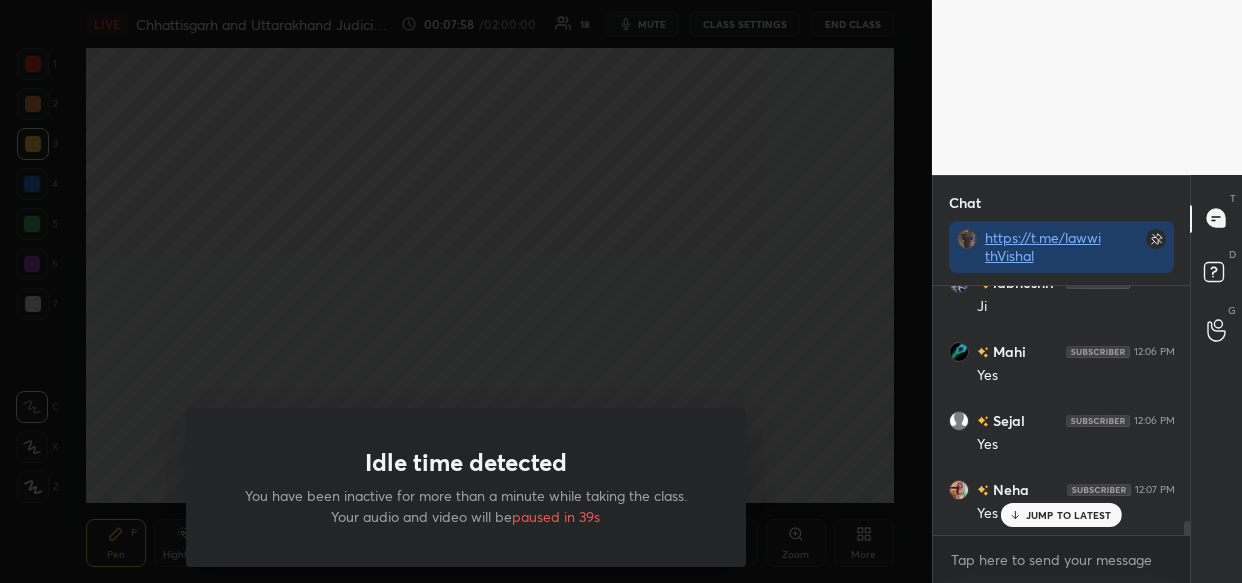 scroll, scrollTop: 4170, scrollLeft: 0, axis: vertical 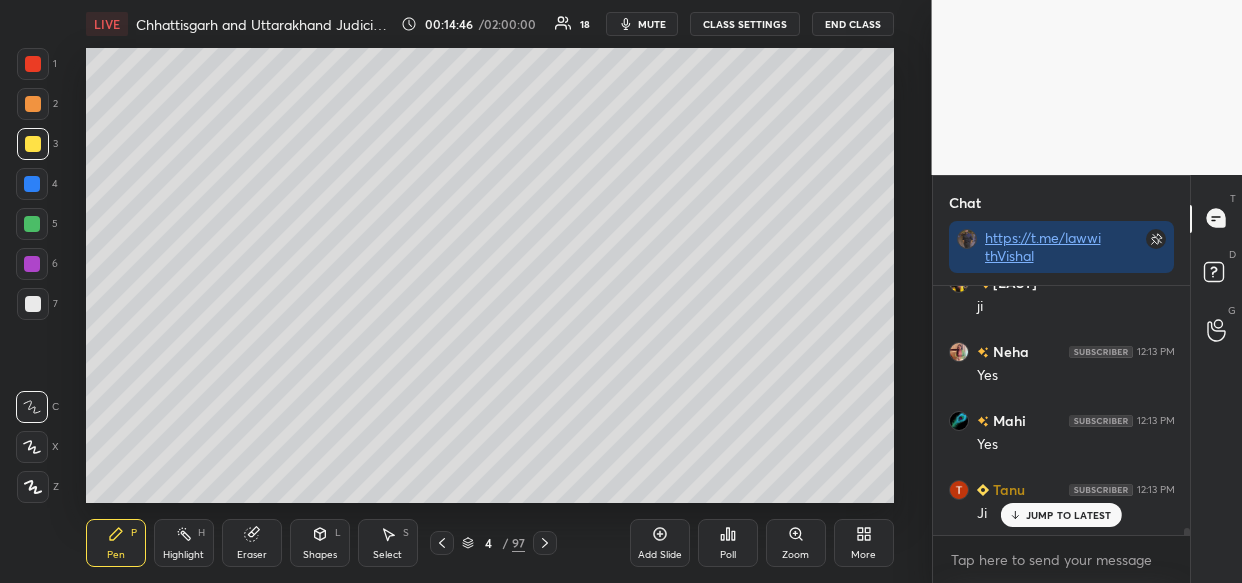 click on "Add Slide" at bounding box center (660, 555) 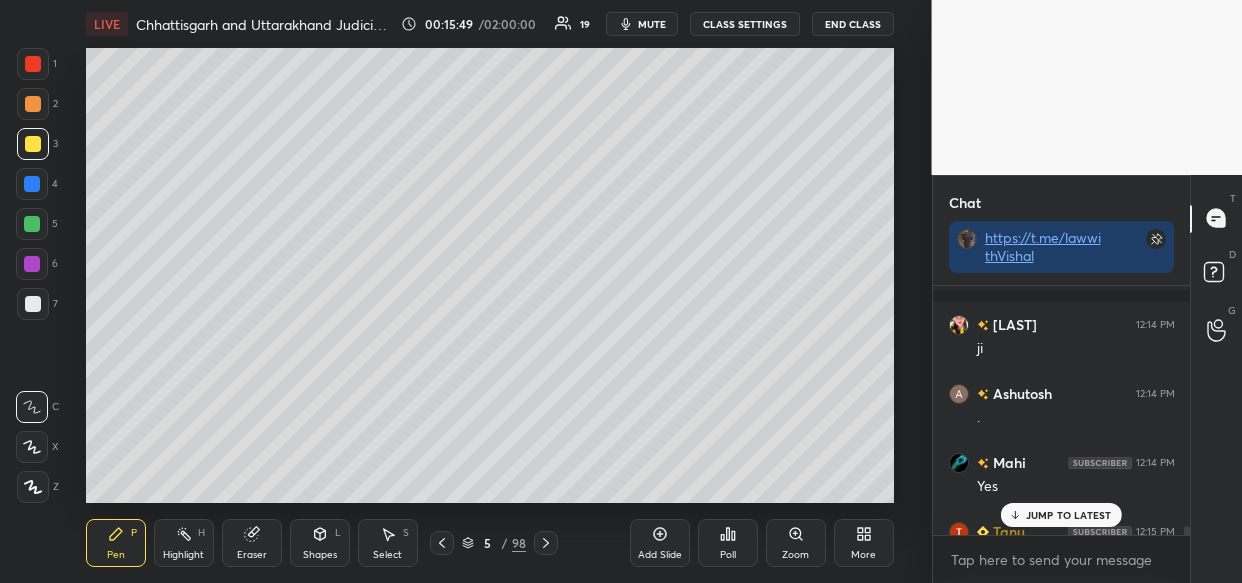 scroll, scrollTop: 8650, scrollLeft: 0, axis: vertical 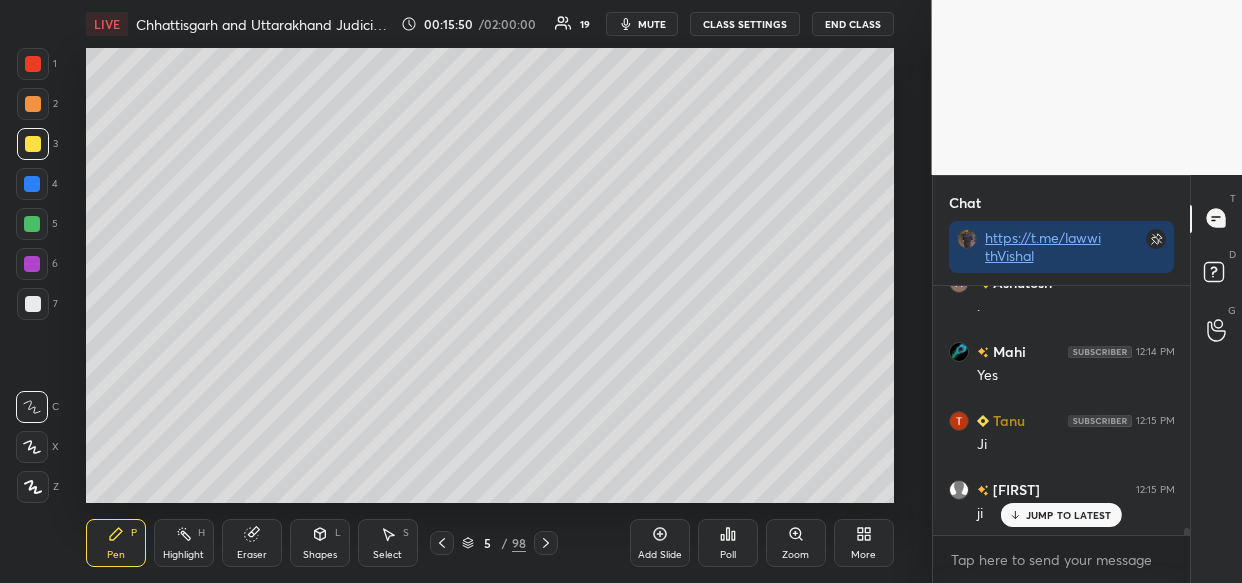 click on "JUMP TO LATEST" at bounding box center [1069, 515] 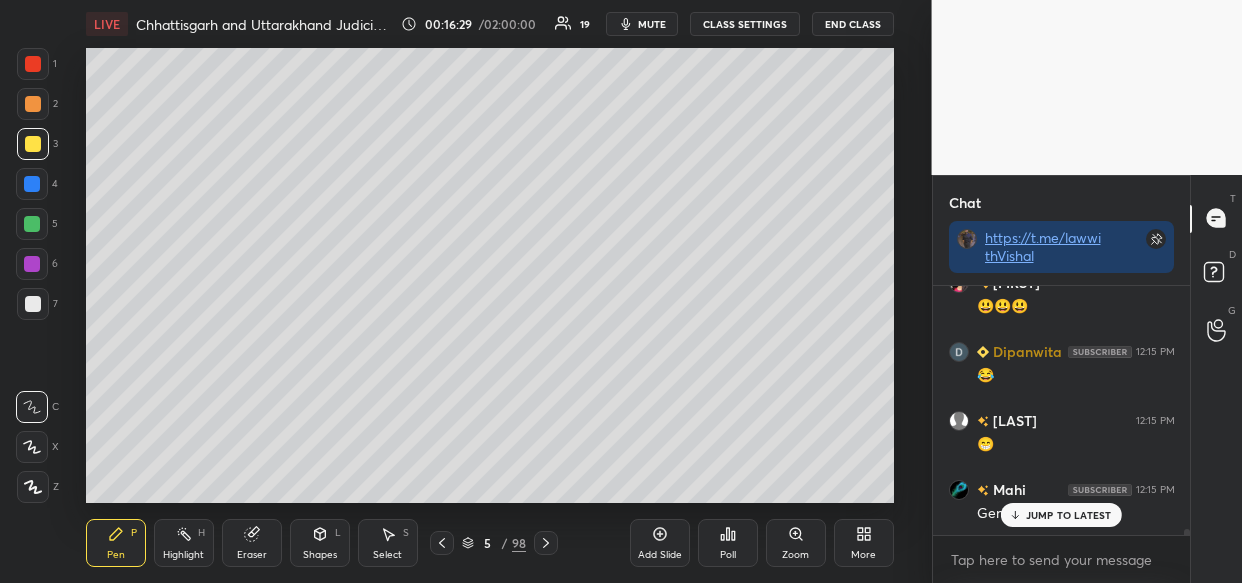 scroll, scrollTop: 9631, scrollLeft: 0, axis: vertical 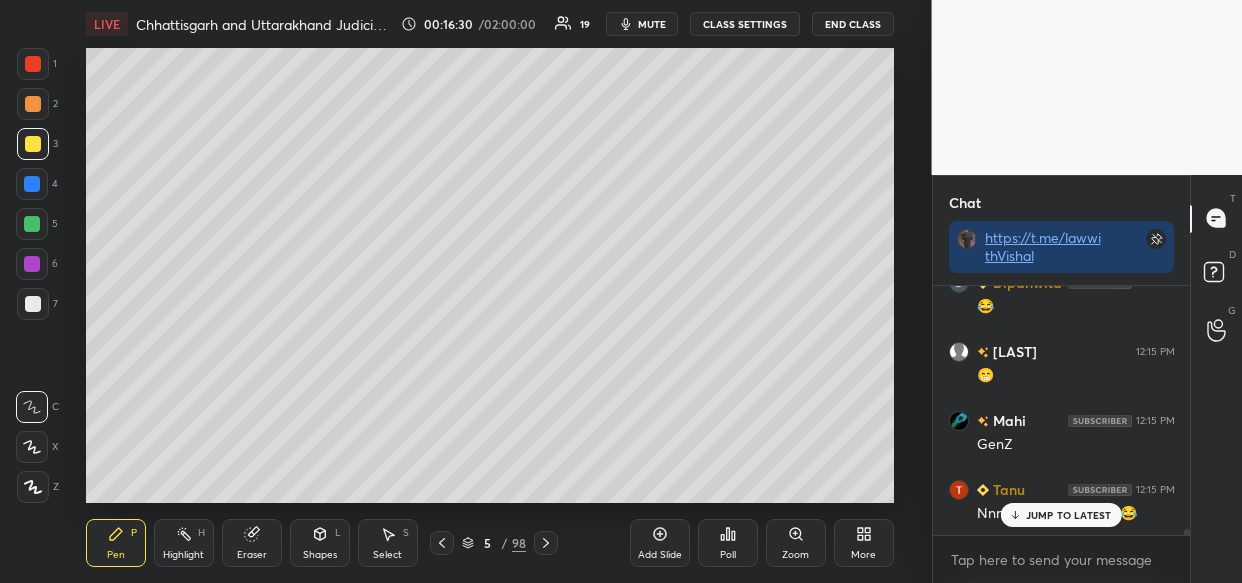 click on "JUMP TO LATEST" at bounding box center (1061, 515) 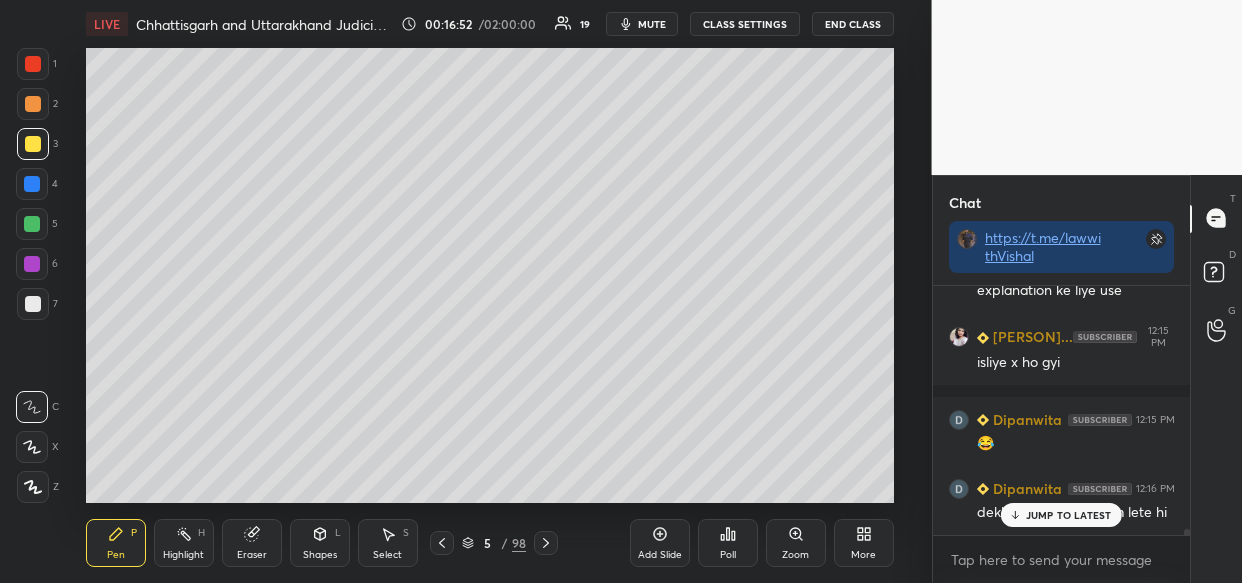 scroll, scrollTop: 10060, scrollLeft: 0, axis: vertical 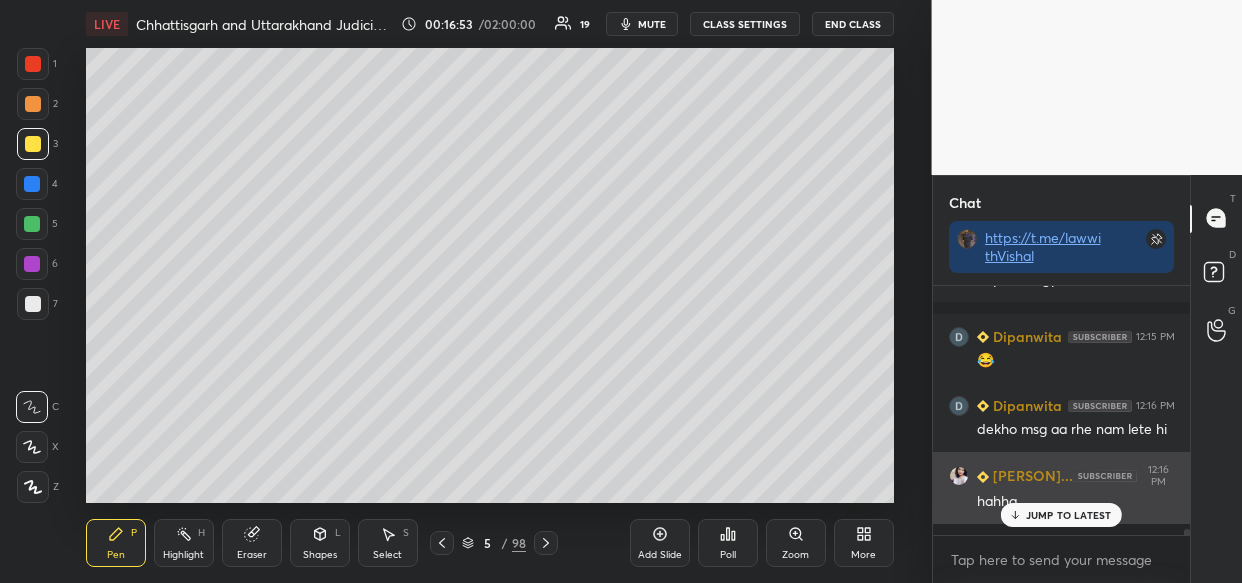 click 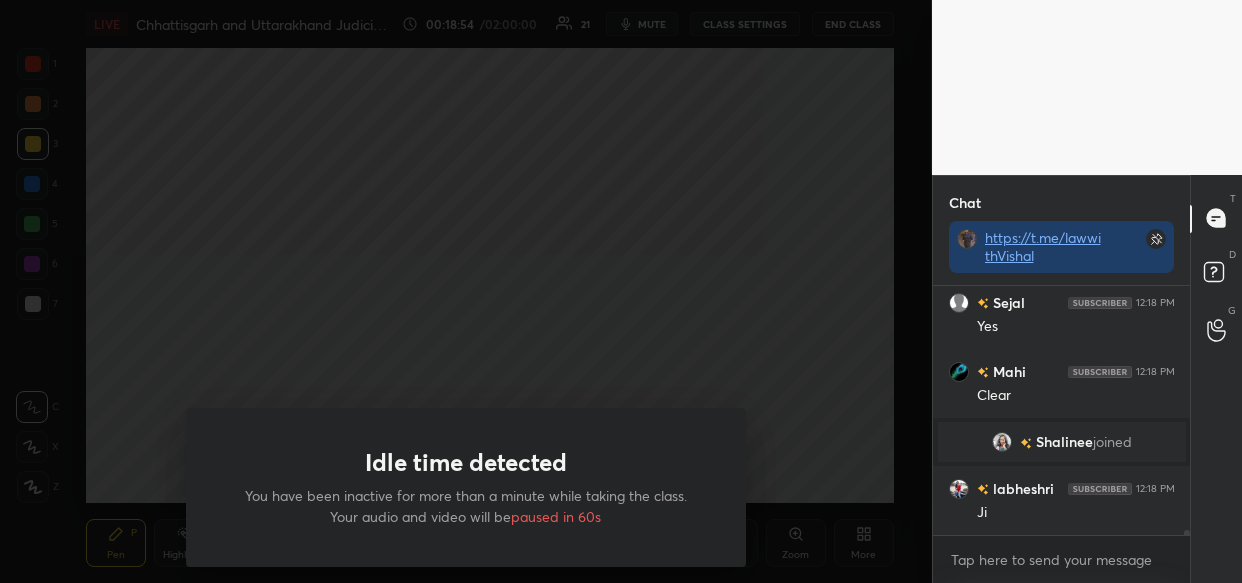 scroll, scrollTop: 11116, scrollLeft: 0, axis: vertical 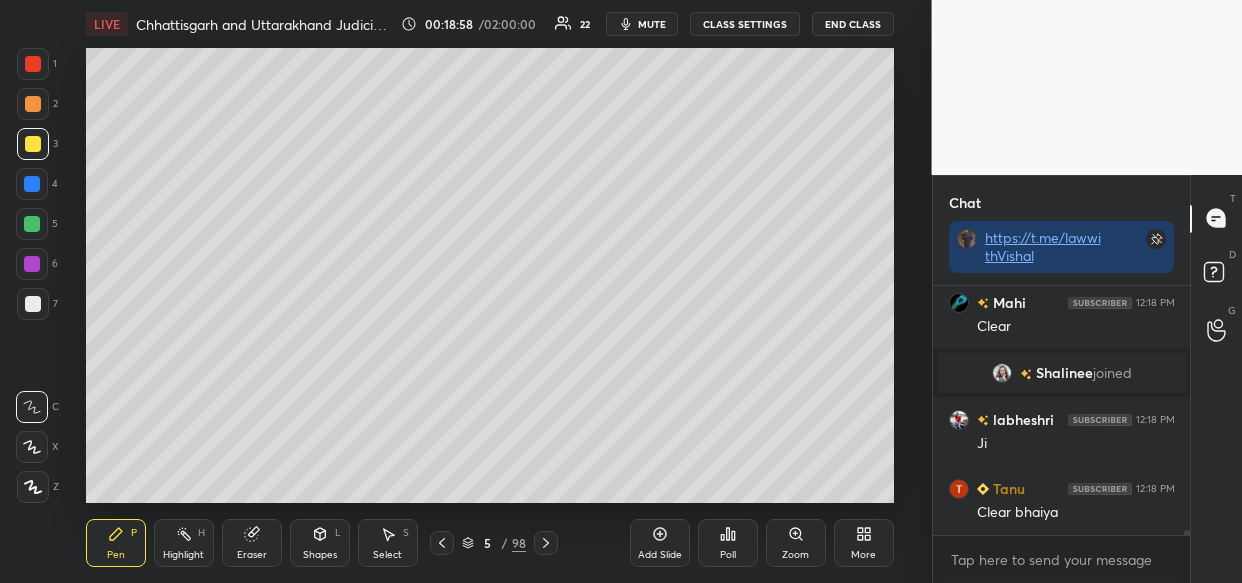 drag, startPoint x: 656, startPoint y: 216, endPoint x: 669, endPoint y: 202, distance: 19.104973 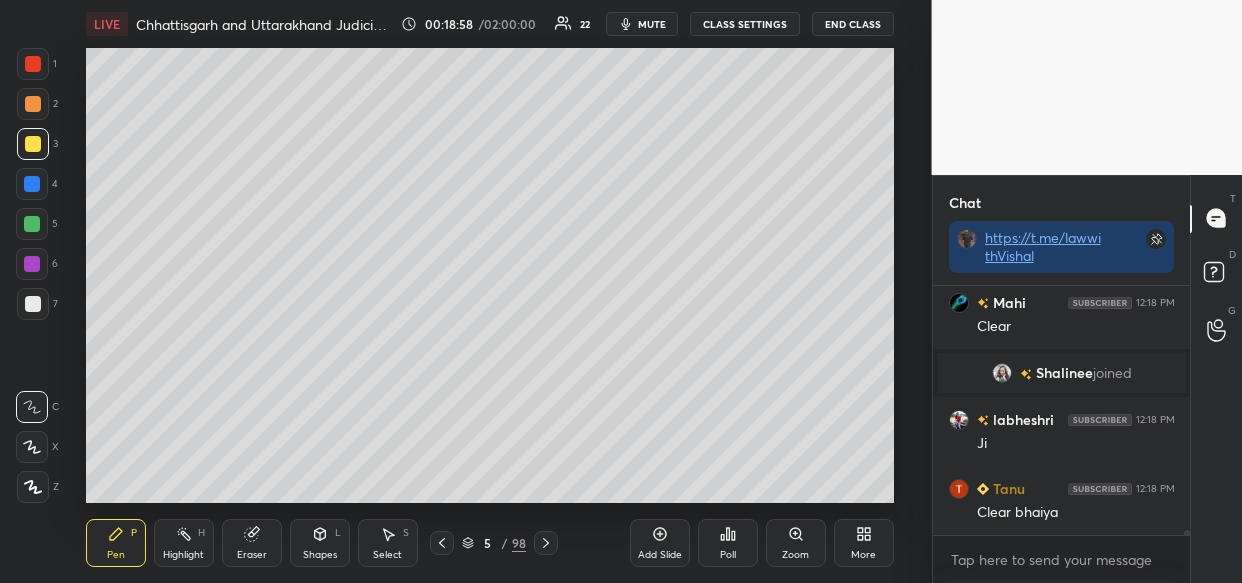 click on "Idle time detected You have been inactive for more than a minute while taking the class. Your audio and video will be  paused in 56s" at bounding box center (466, 291) 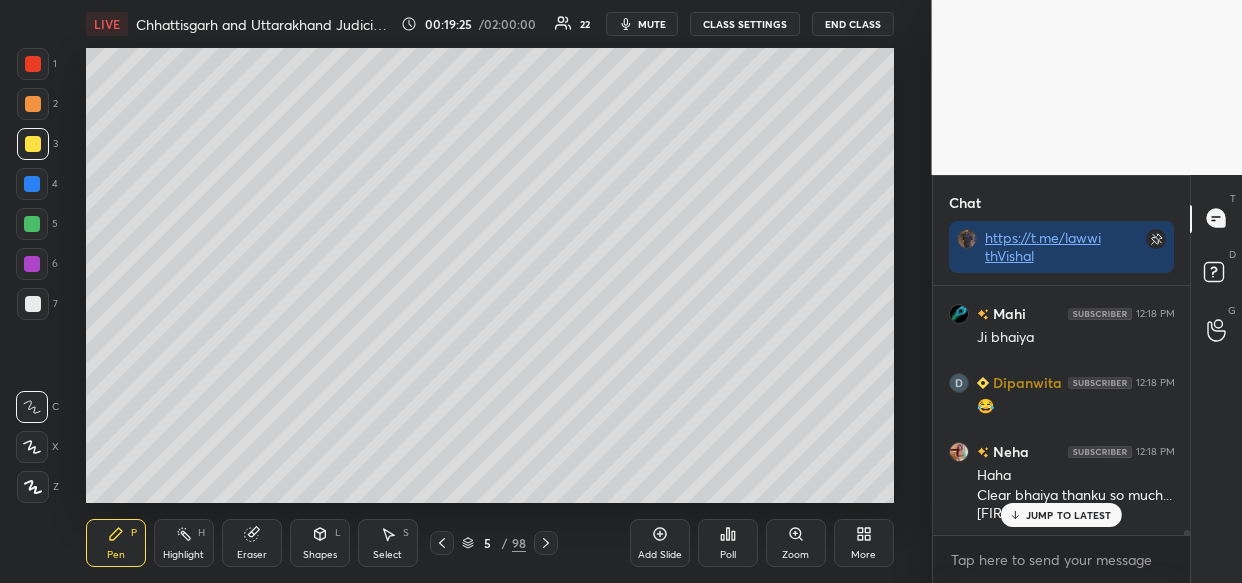 scroll, scrollTop: 11720, scrollLeft: 0, axis: vertical 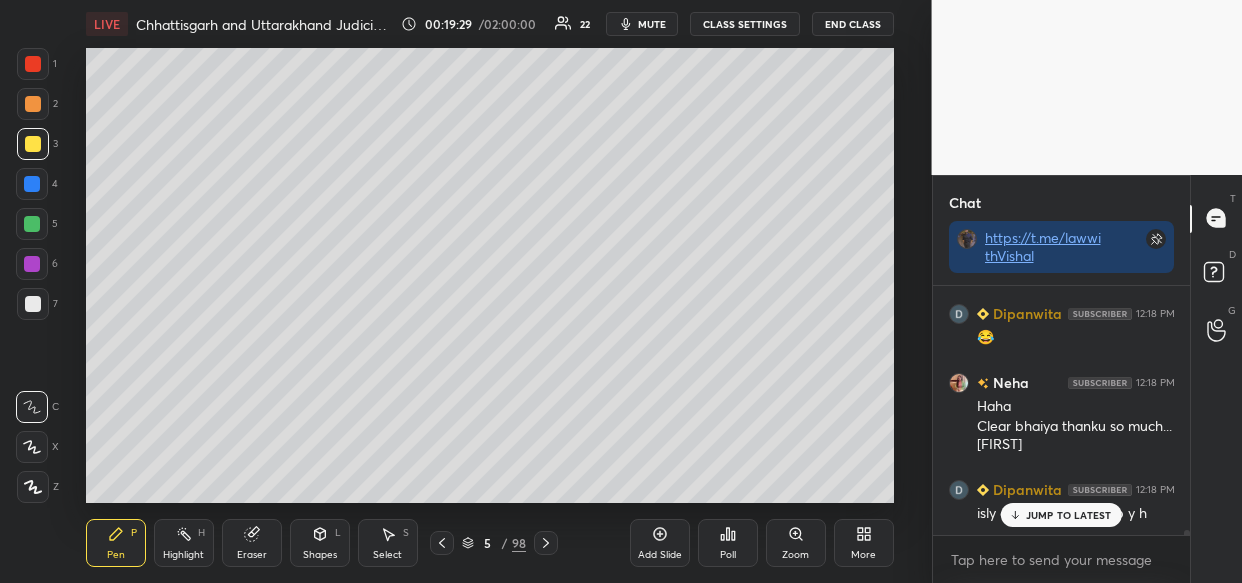 click on "JUMP TO LATEST" at bounding box center [1069, 515] 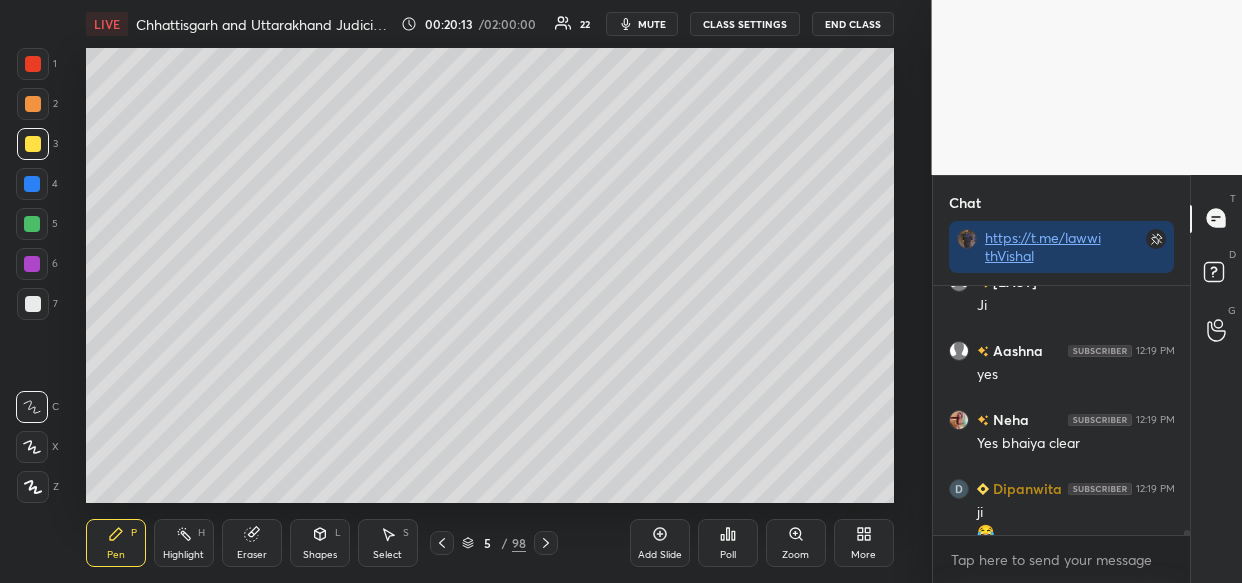 scroll, scrollTop: 13427, scrollLeft: 0, axis: vertical 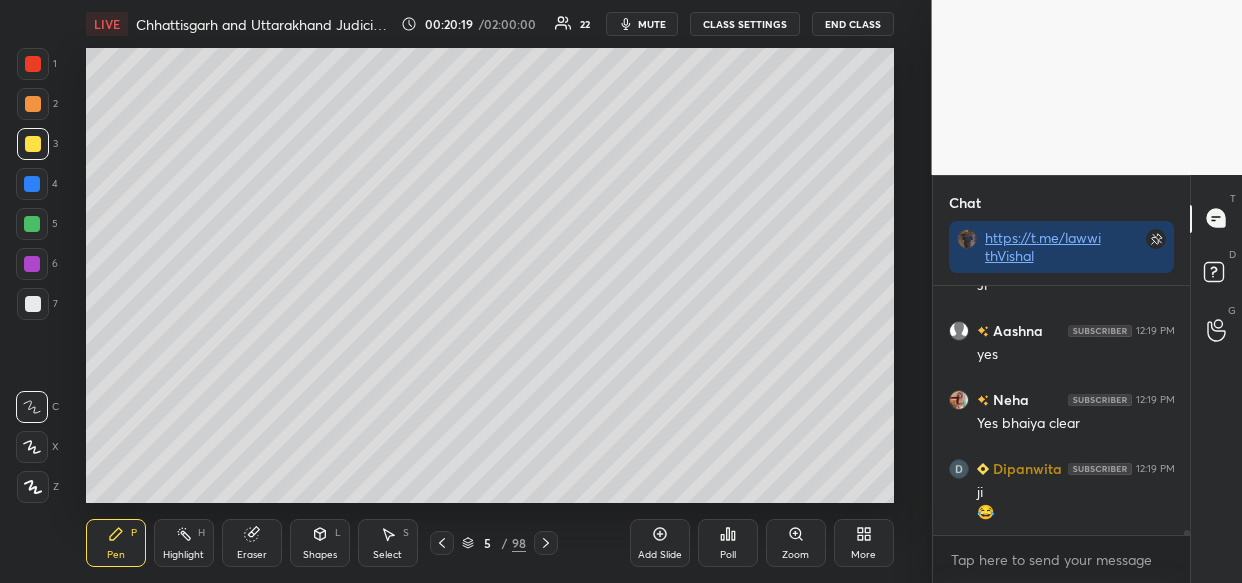 click at bounding box center (33, 144) 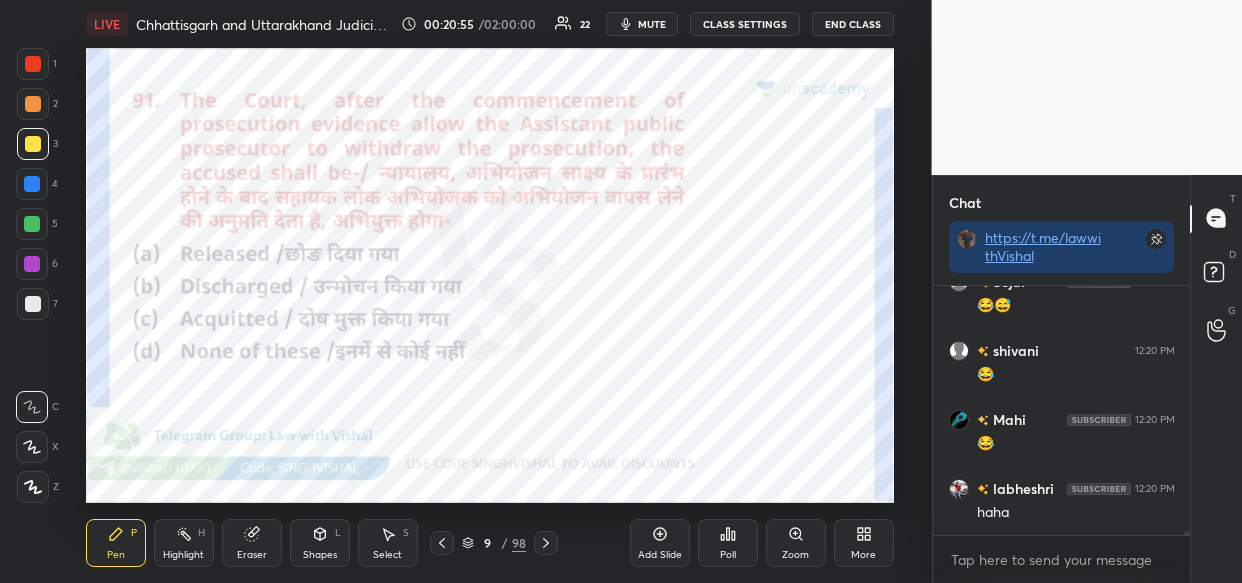 scroll, scrollTop: 15047, scrollLeft: 0, axis: vertical 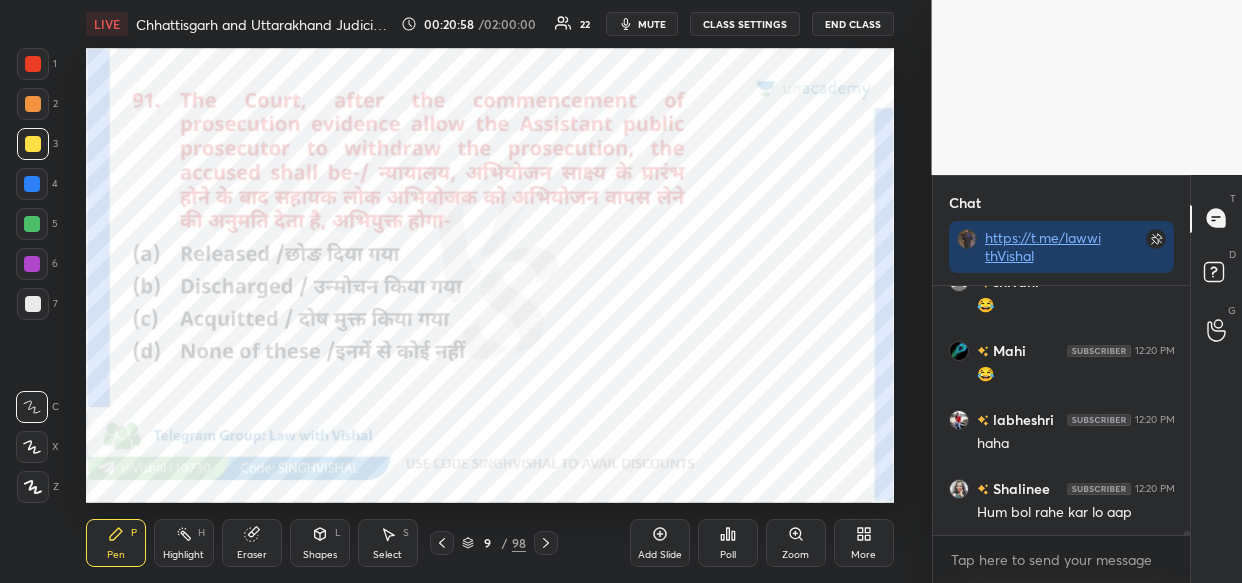 click at bounding box center [33, 64] 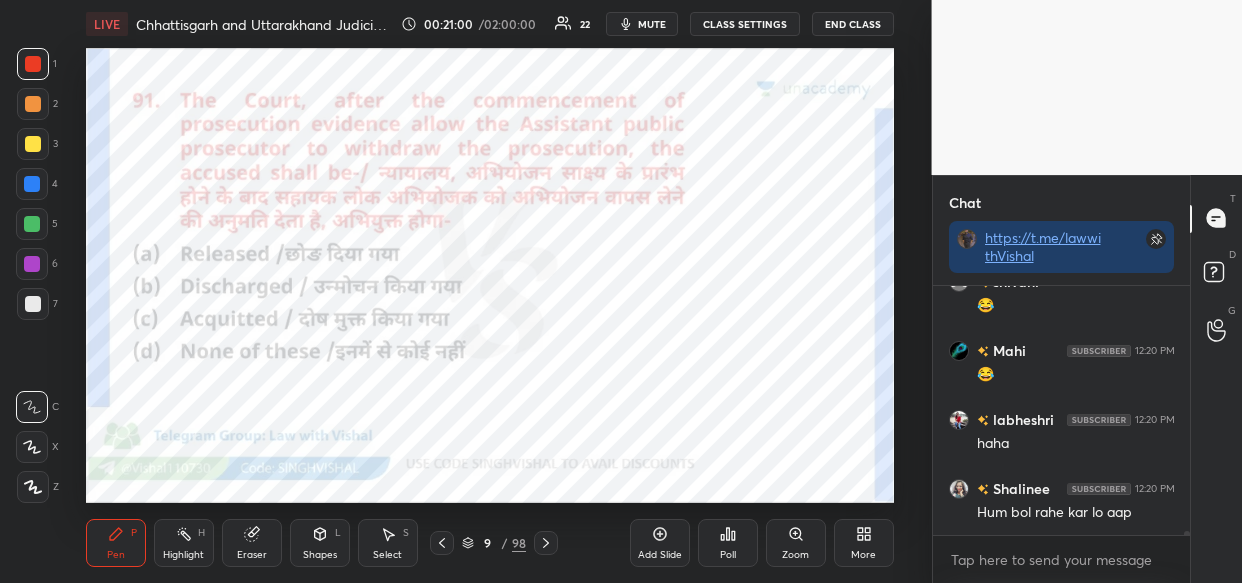 click at bounding box center (32, 184) 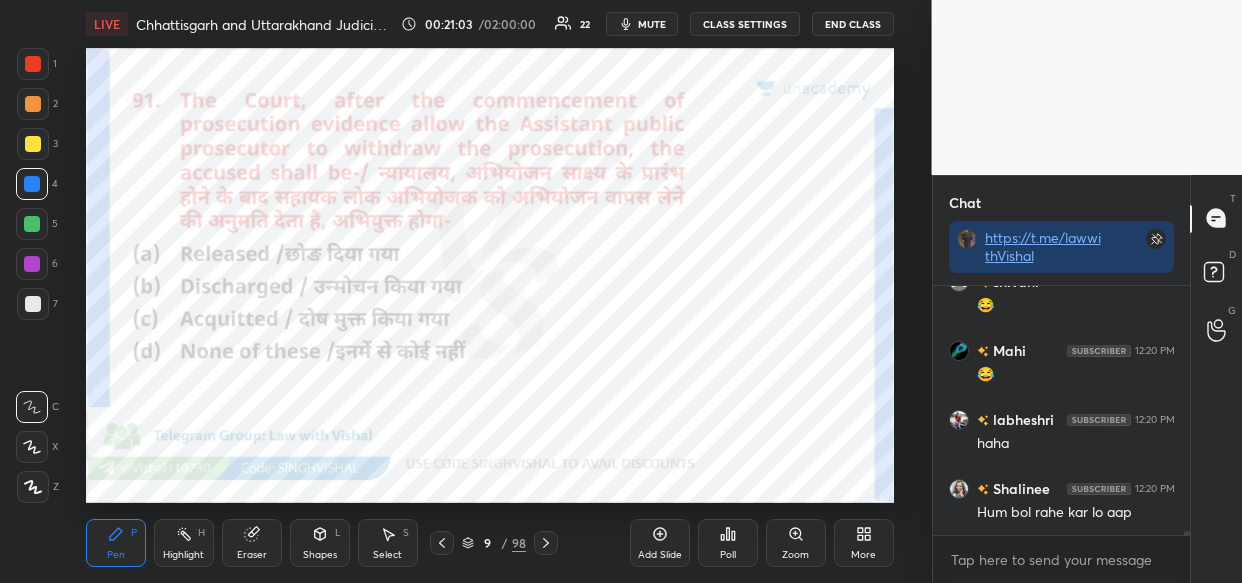 click 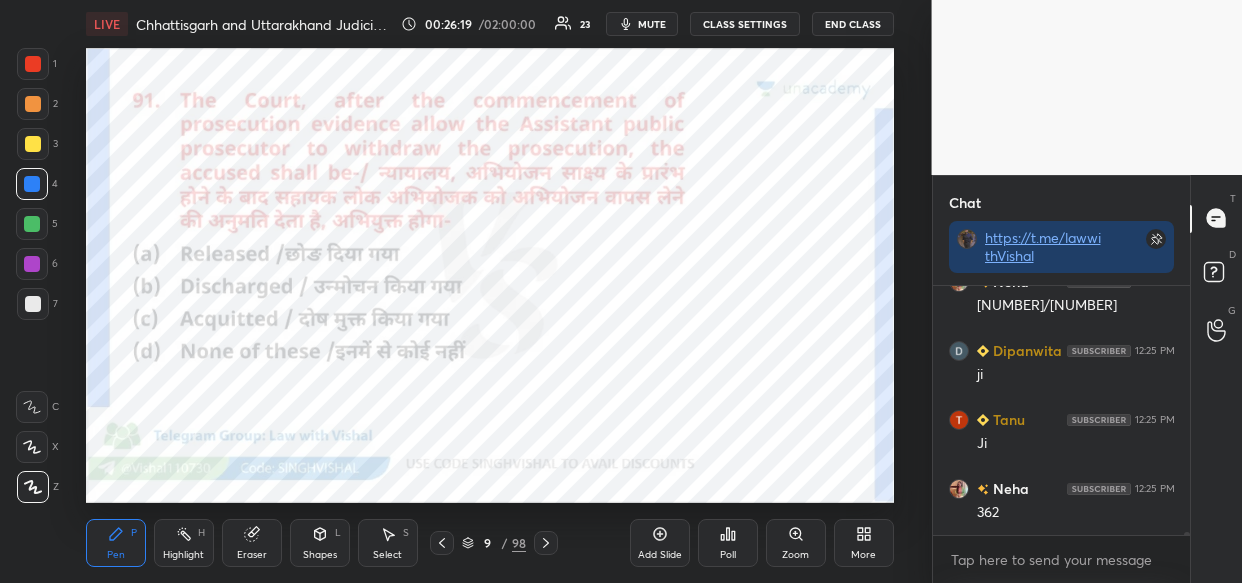 scroll, scrollTop: 21038, scrollLeft: 0, axis: vertical 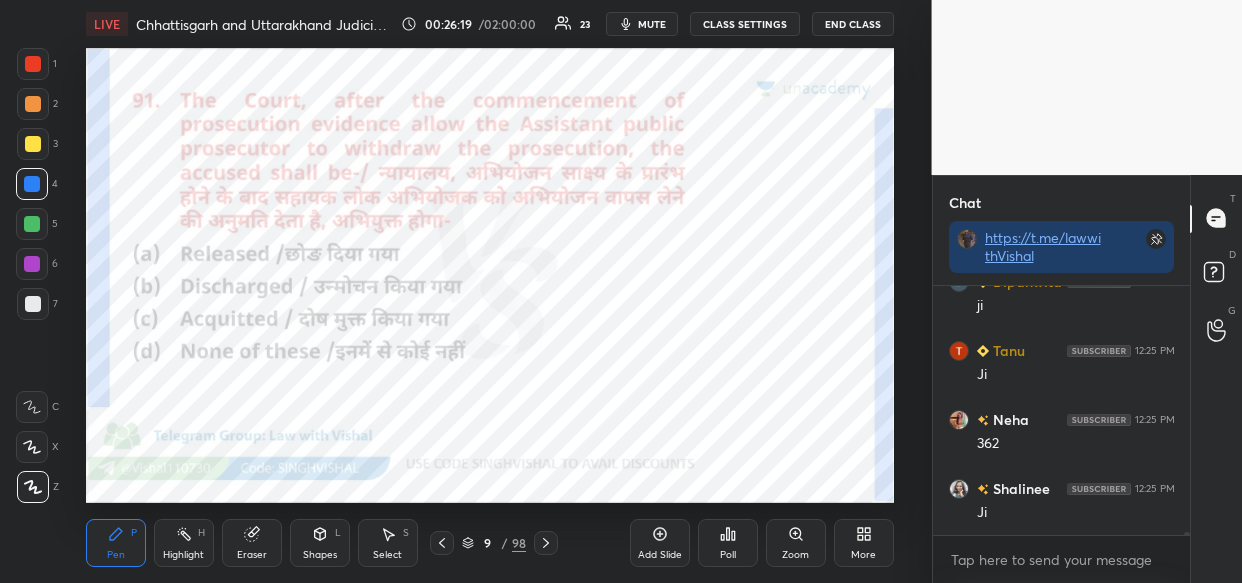 click on "Add Slide" at bounding box center (660, 543) 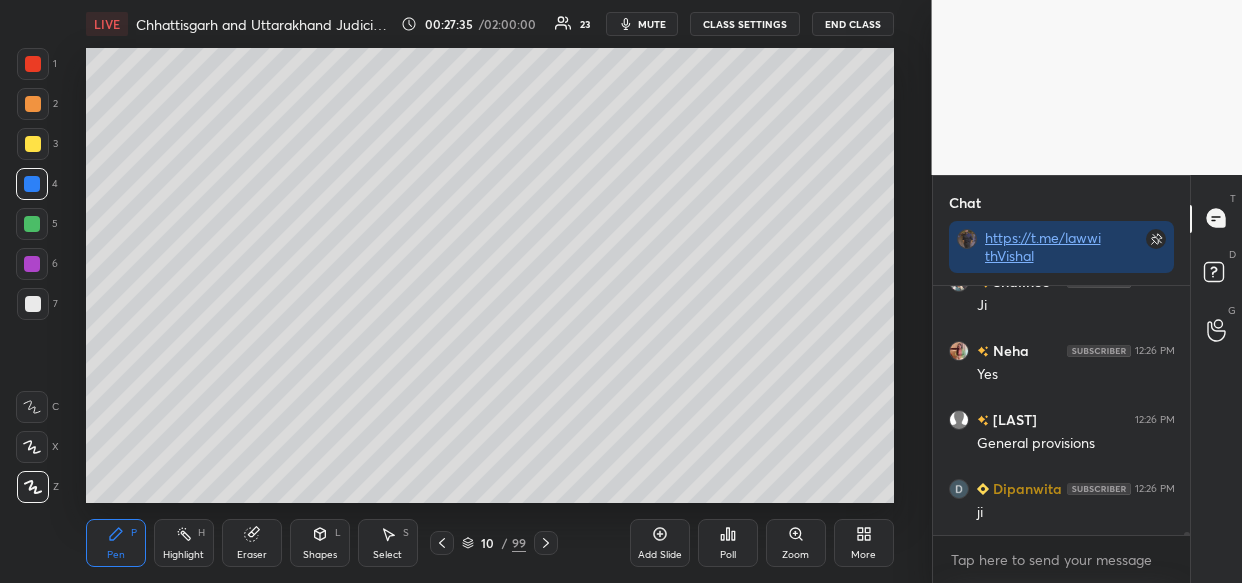 scroll, scrollTop: 20657, scrollLeft: 0, axis: vertical 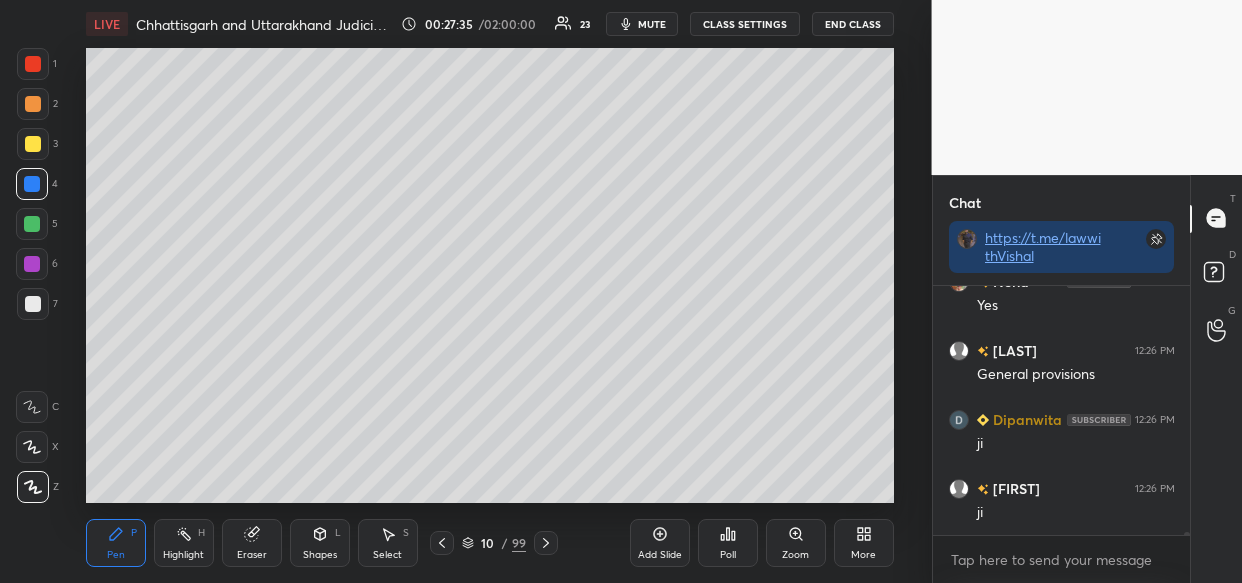 click on "Add Slide" at bounding box center (660, 543) 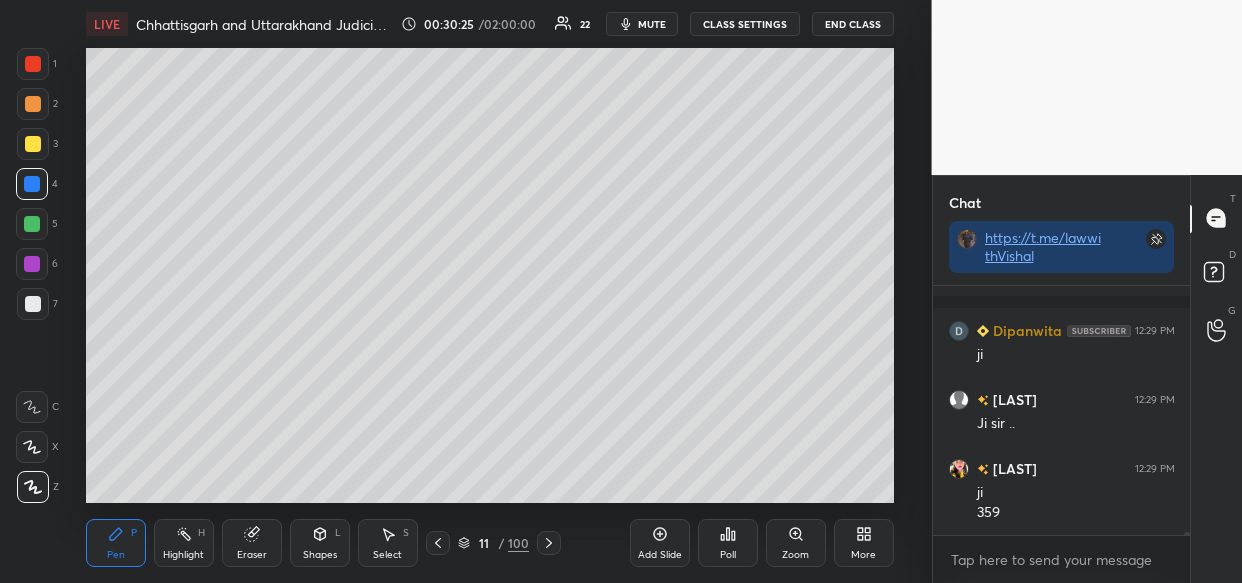 scroll, scrollTop: 24487, scrollLeft: 0, axis: vertical 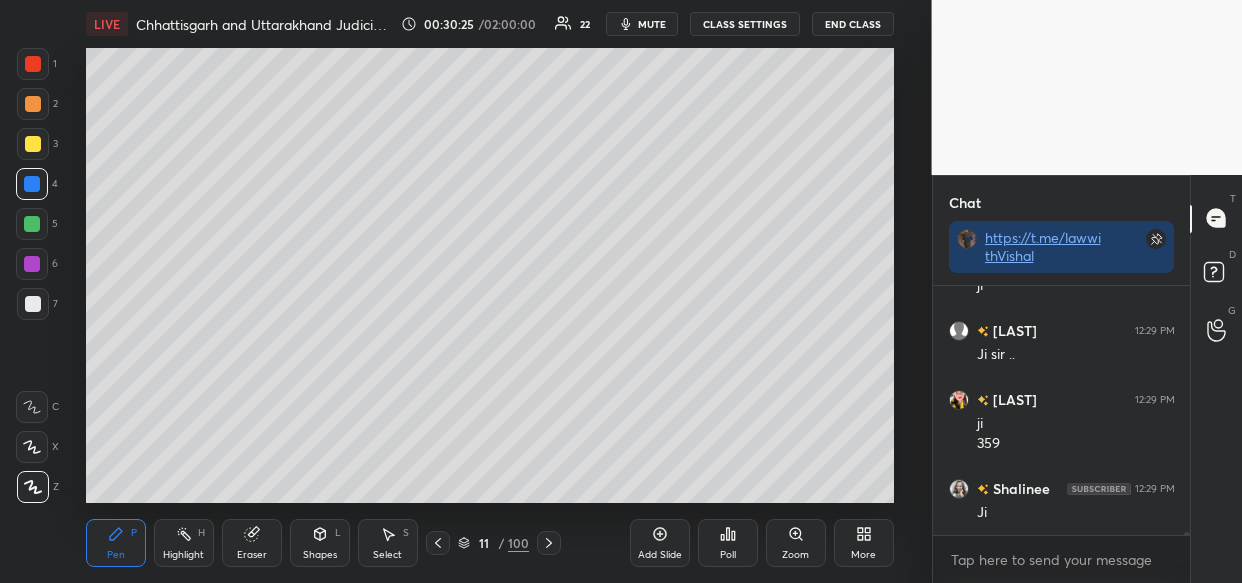 click at bounding box center (33, 144) 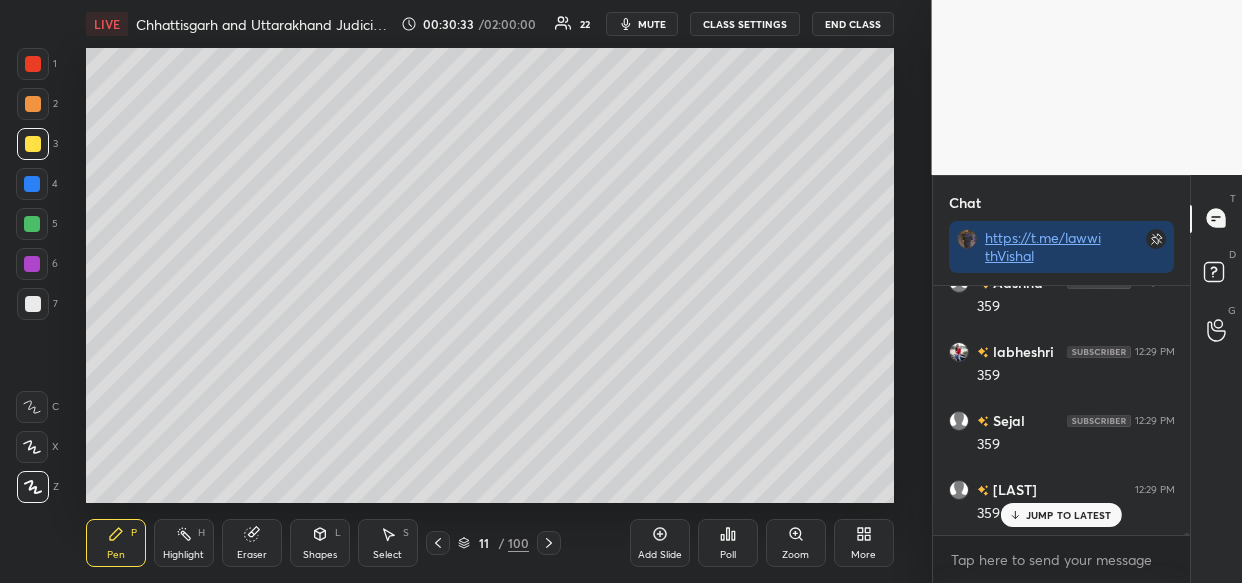 scroll, scrollTop: 24900, scrollLeft: 0, axis: vertical 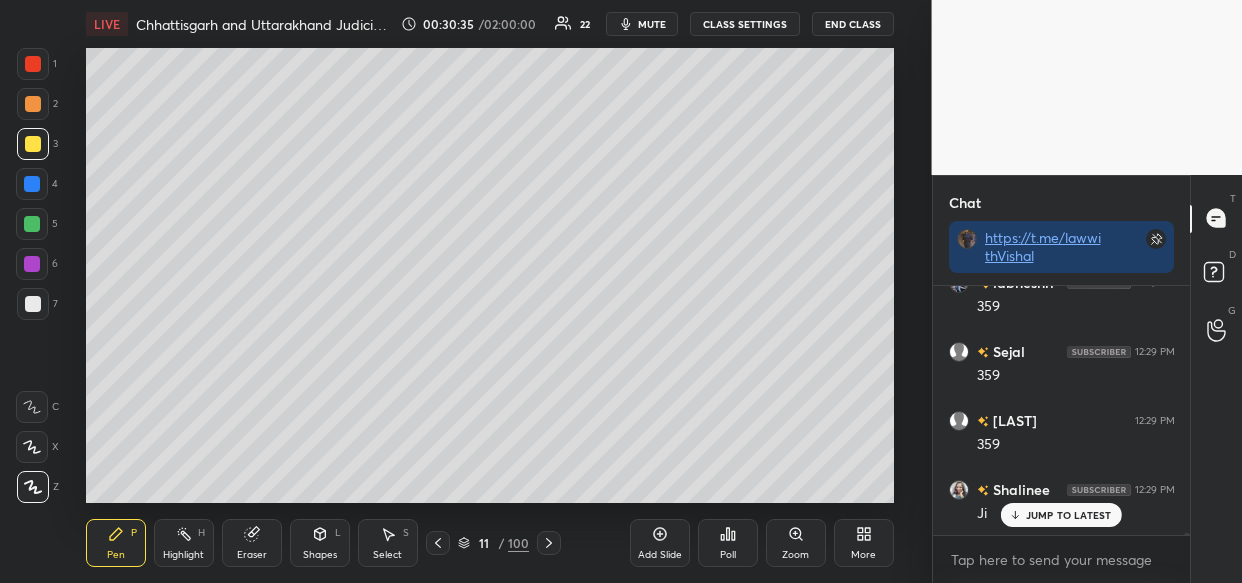 click 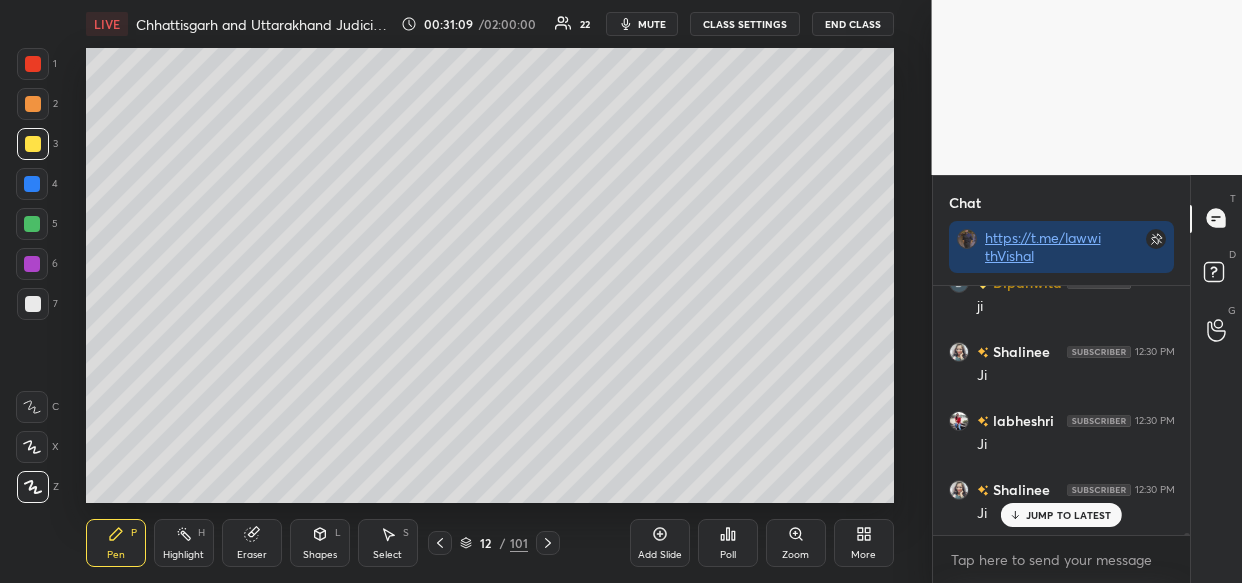 scroll, scrollTop: 25431, scrollLeft: 0, axis: vertical 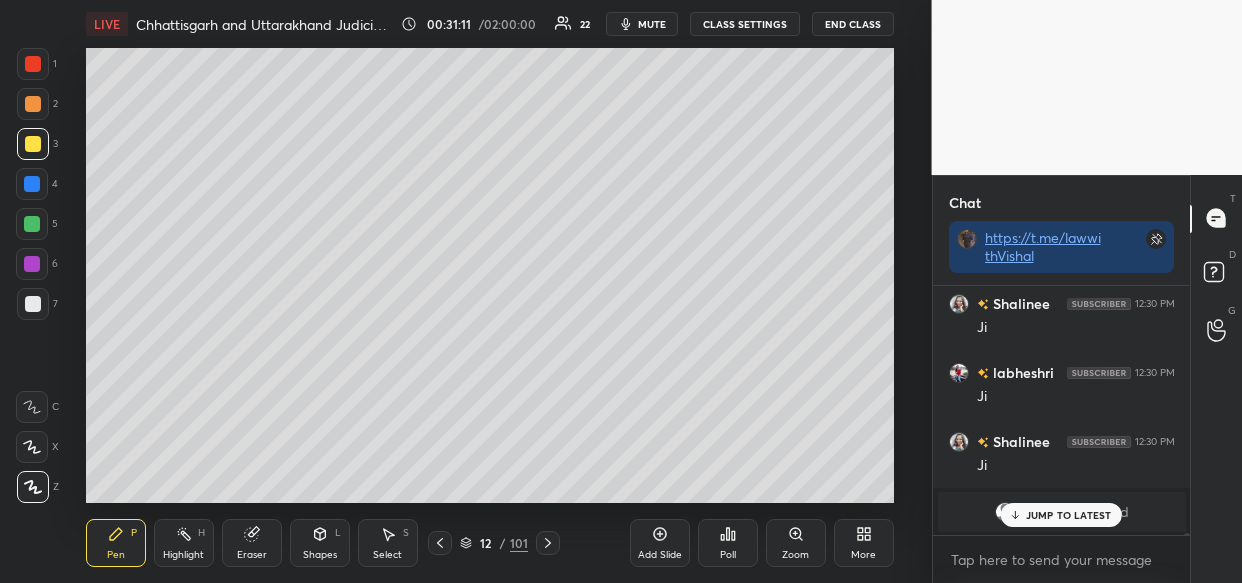 click on "JUMP TO LATEST" at bounding box center (1069, 515) 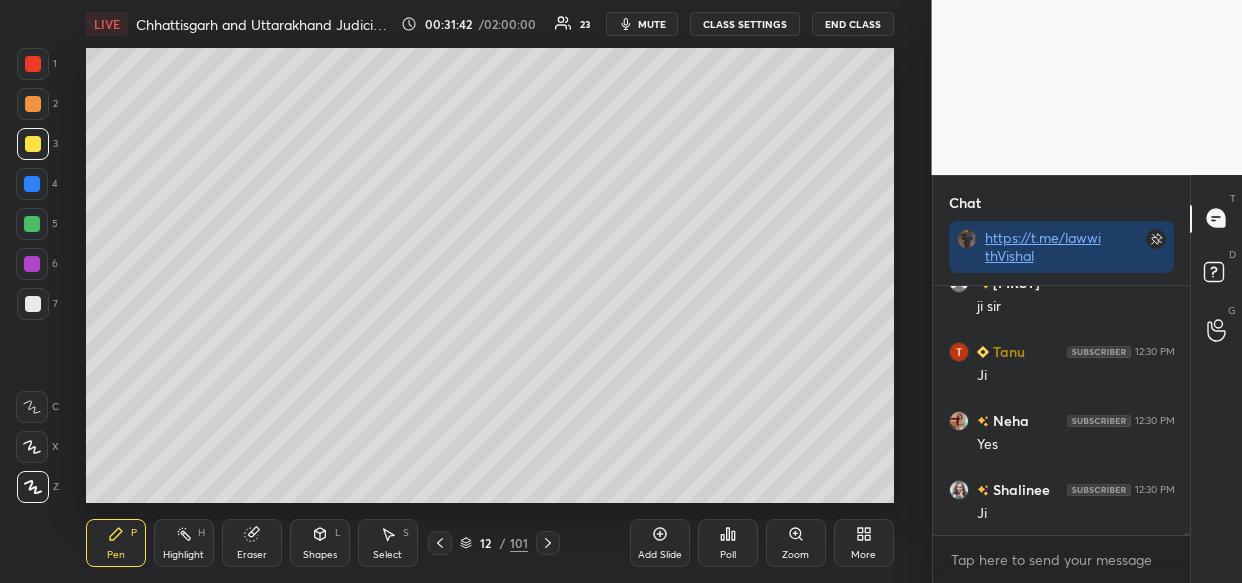scroll, scrollTop: 24690, scrollLeft: 0, axis: vertical 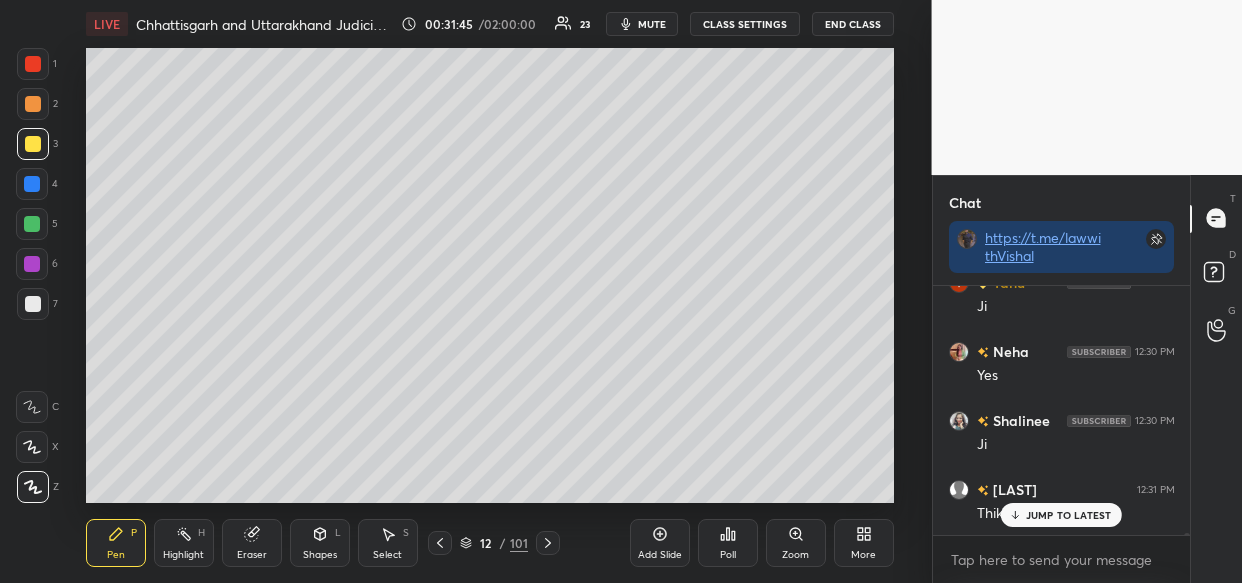 click on "JUMP TO LATEST" at bounding box center [1069, 515] 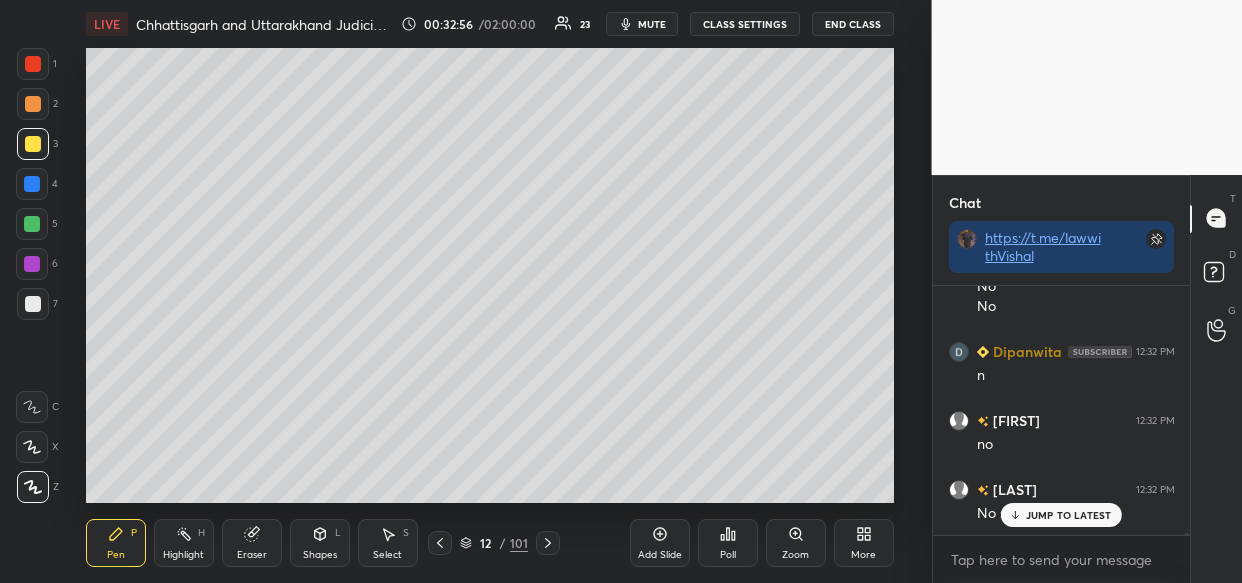 scroll, scrollTop: 26730, scrollLeft: 0, axis: vertical 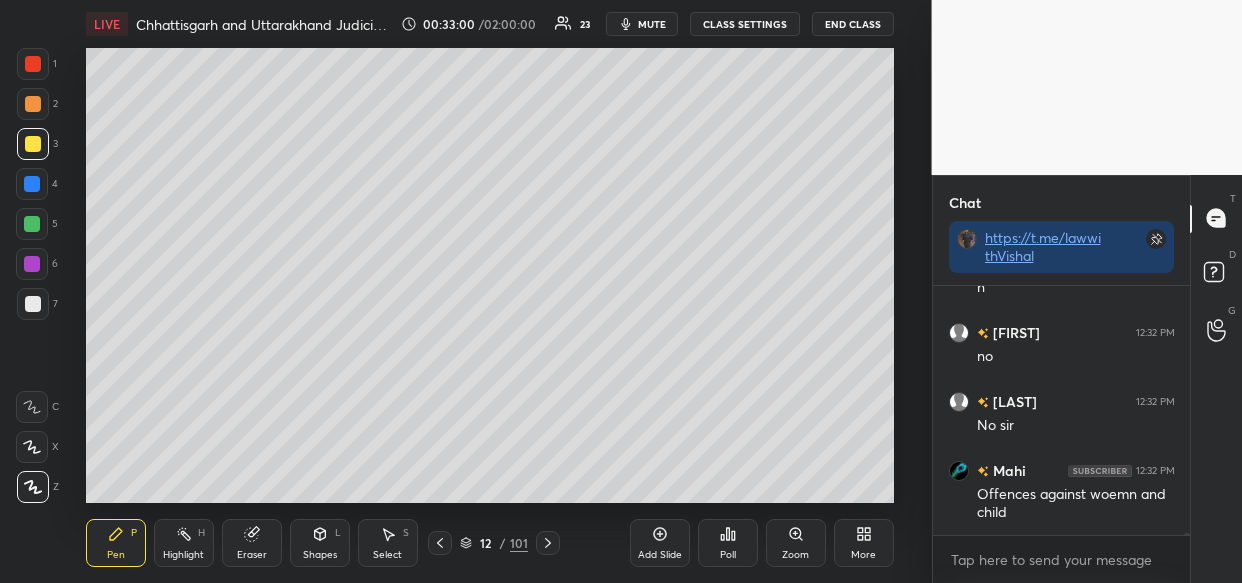 click on "Add Slide" at bounding box center [660, 543] 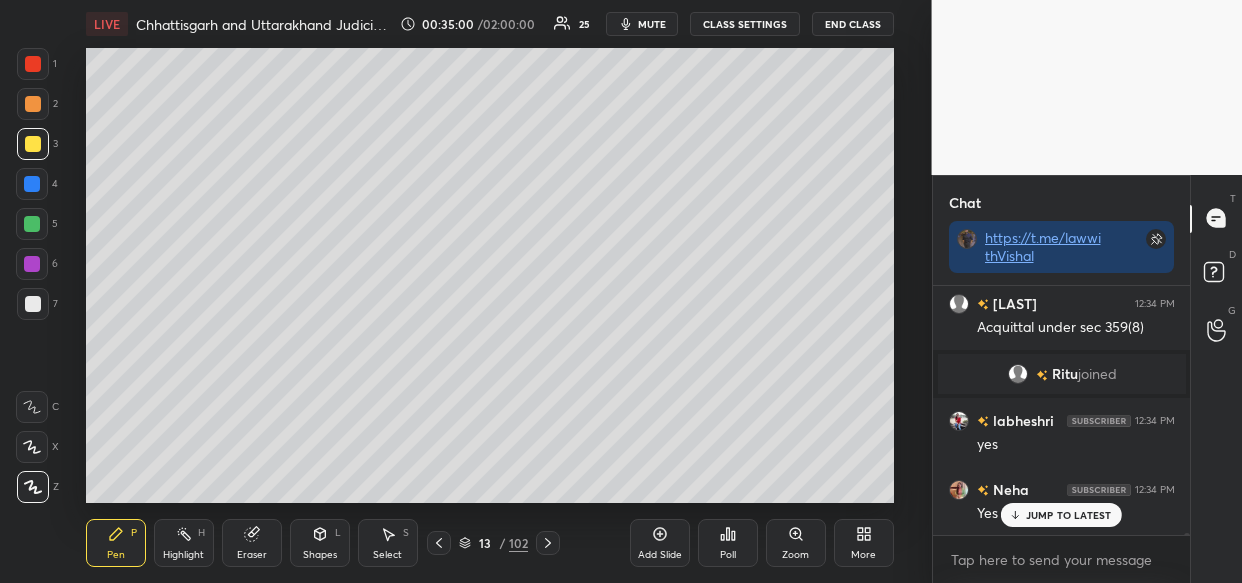 scroll, scrollTop: 28181, scrollLeft: 0, axis: vertical 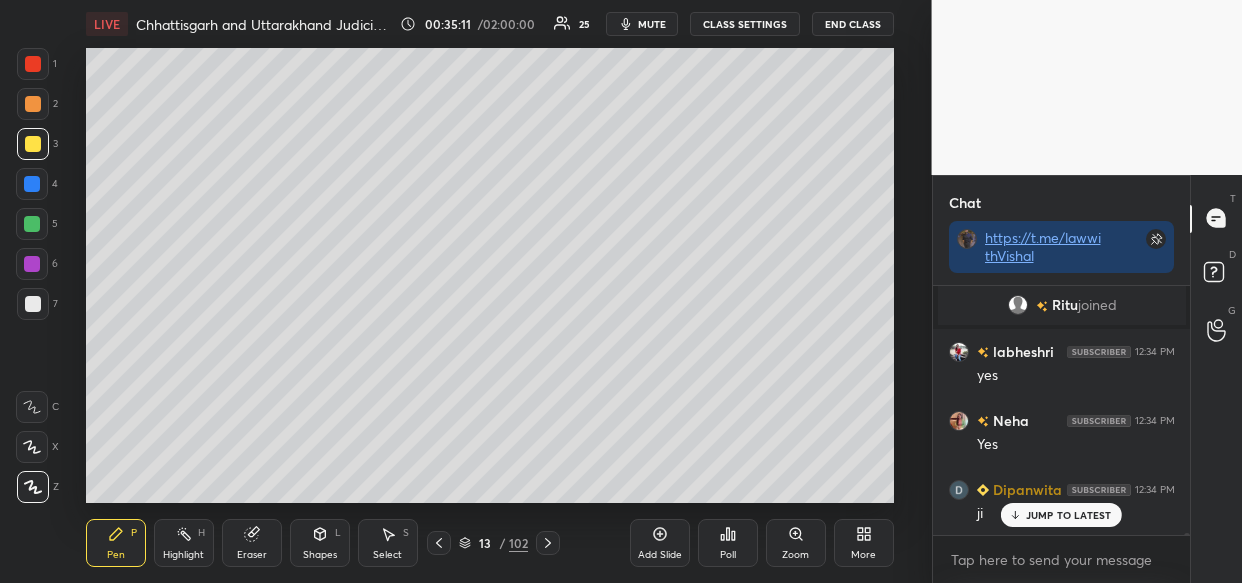 click on "Add Slide" at bounding box center (660, 543) 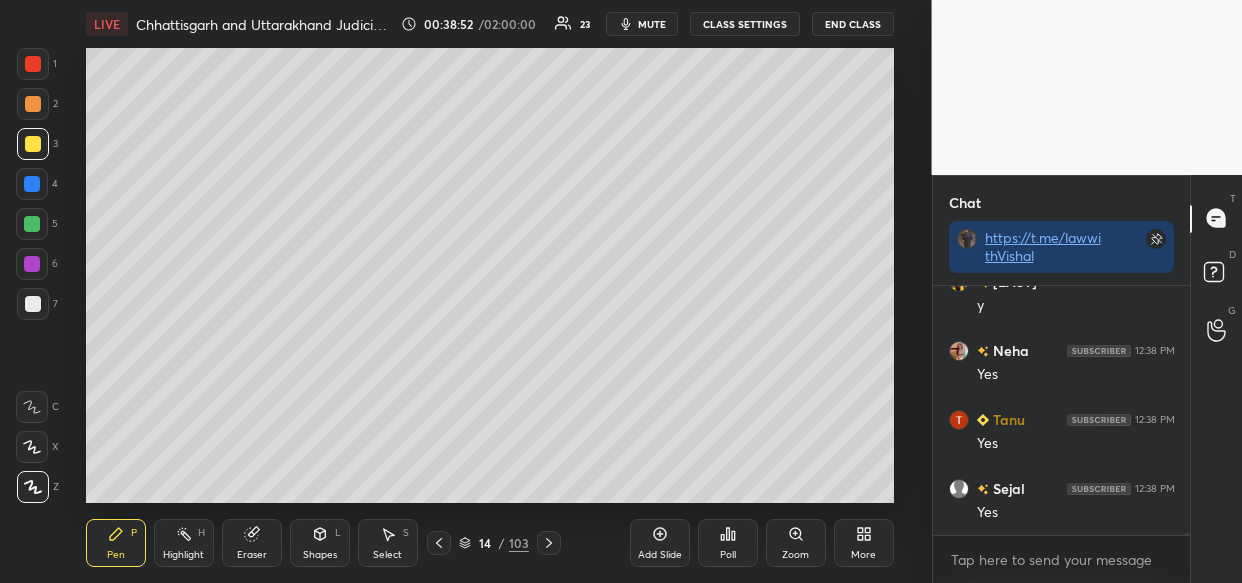 scroll, scrollTop: 32378, scrollLeft: 0, axis: vertical 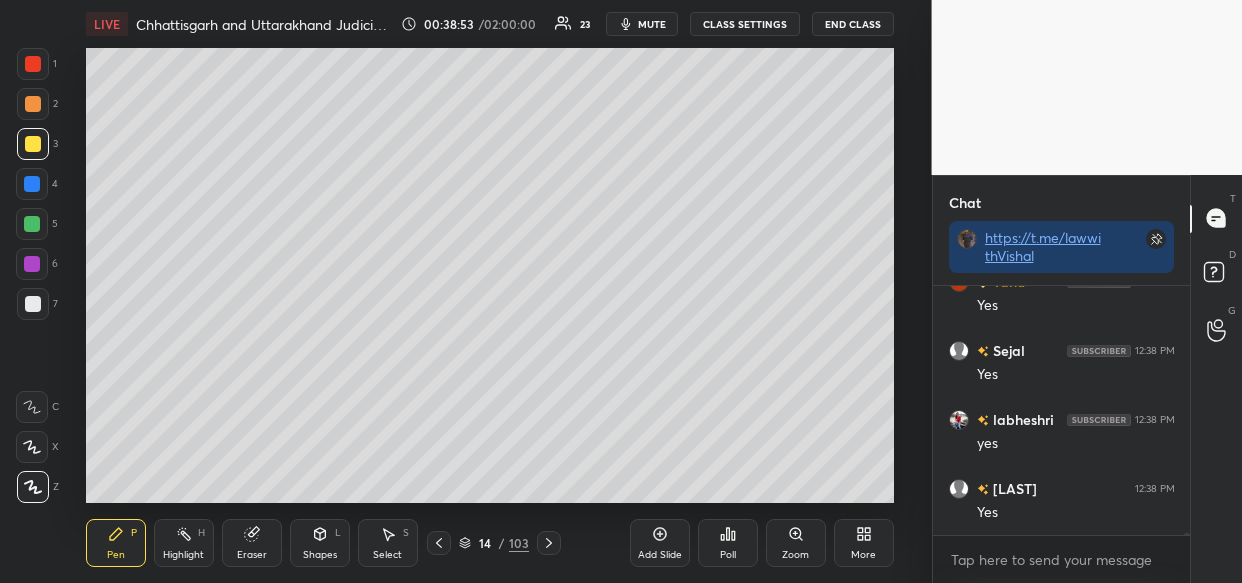 click on "LIVE Chhattisgarh and Uttarakhand Judiciary: BNSS/CrPC 00:38:53 /  02:00:00 23 mute CLASS SETTINGS End Class Setting up your live class Poll for   secs No correct answer Start poll Back Chhattisgarh and Uttarakhand Judiciary: BNSS/CrPC [PERSON] Pen P Highlight H Eraser Shapes L Select S 14 / 103 Add Slide Poll Zoom More" at bounding box center [490, 291] 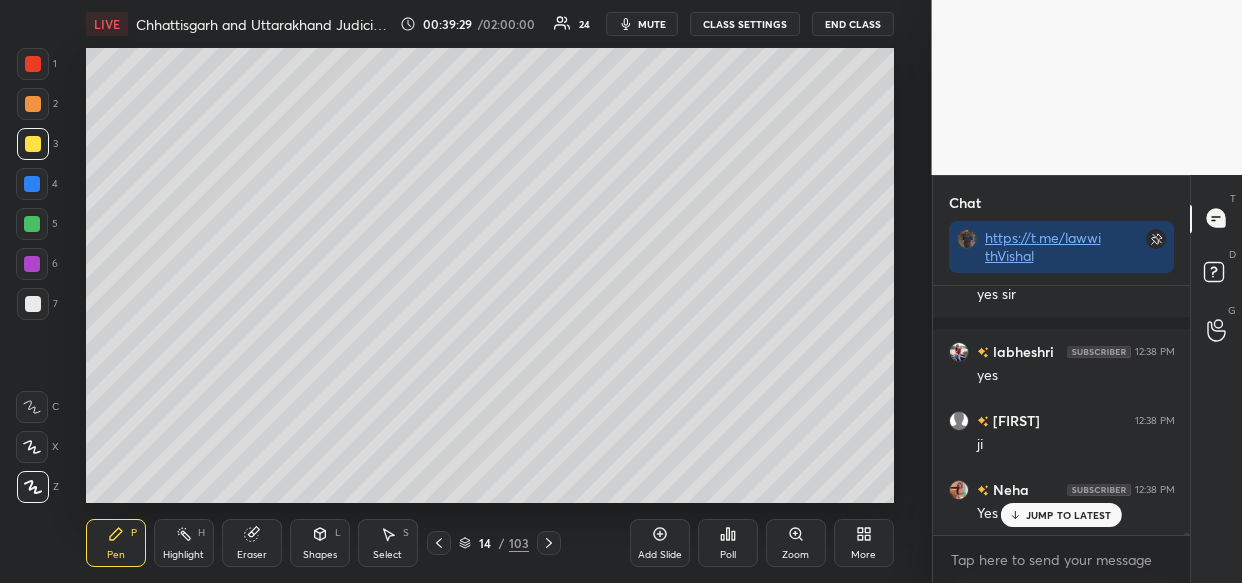 scroll, scrollTop: 33583, scrollLeft: 0, axis: vertical 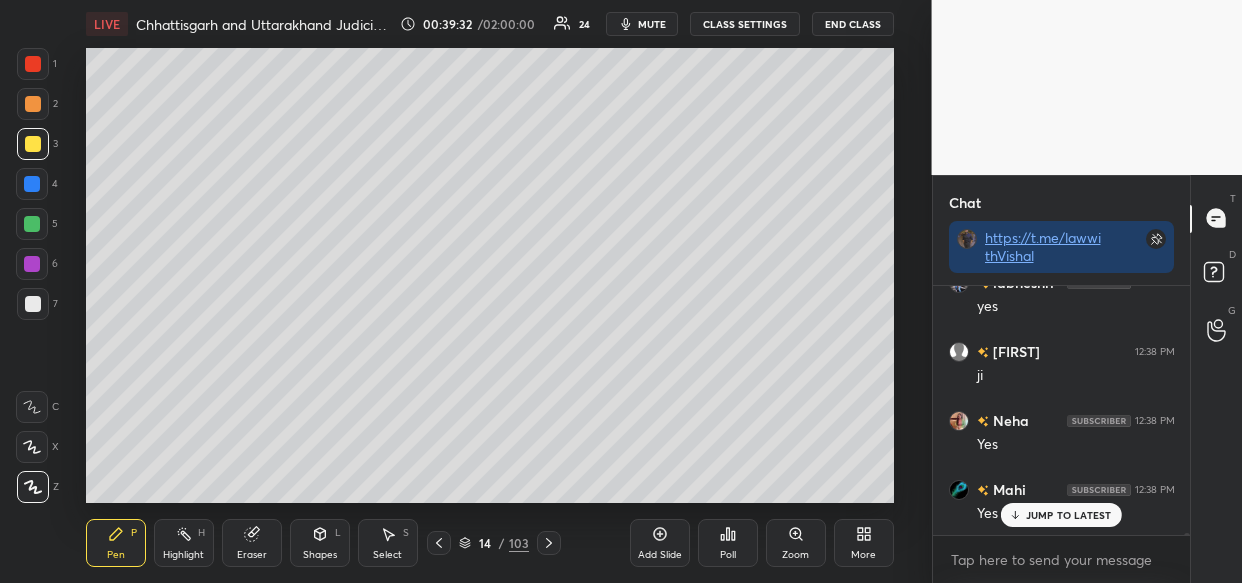 click on "Add Slide" at bounding box center [660, 543] 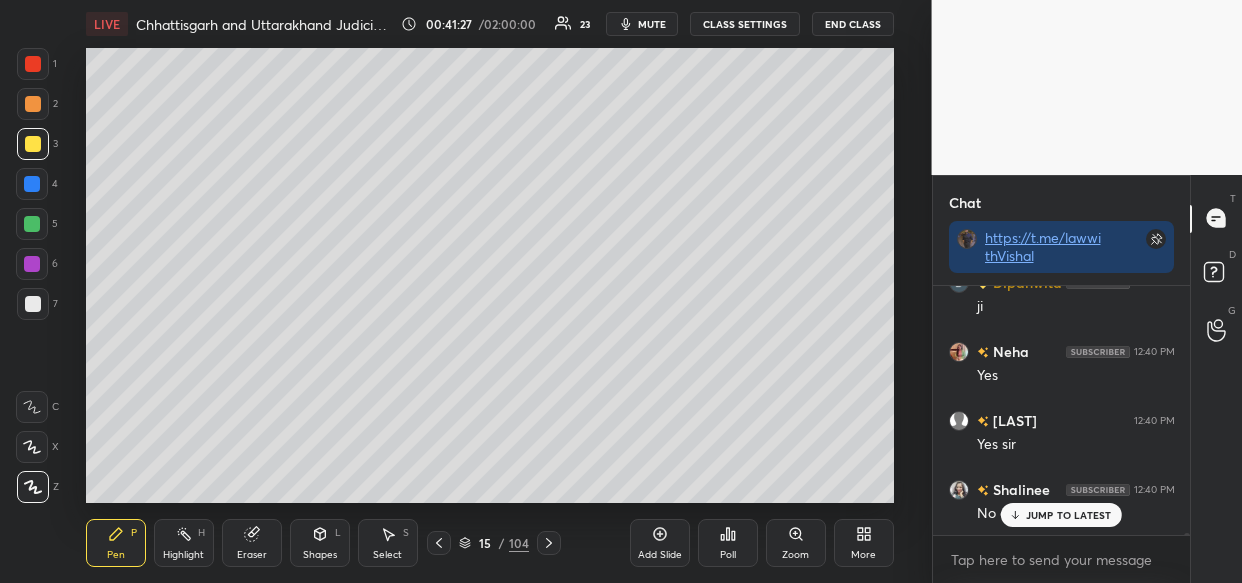 scroll, scrollTop: 36151, scrollLeft: 0, axis: vertical 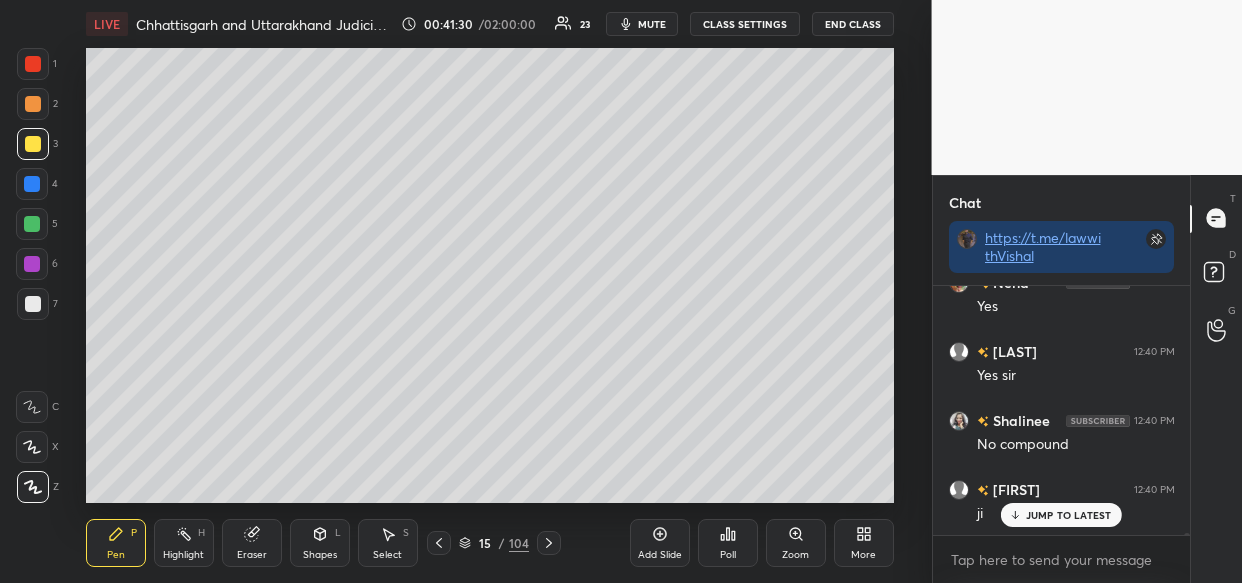 click on "Add Slide" at bounding box center [660, 543] 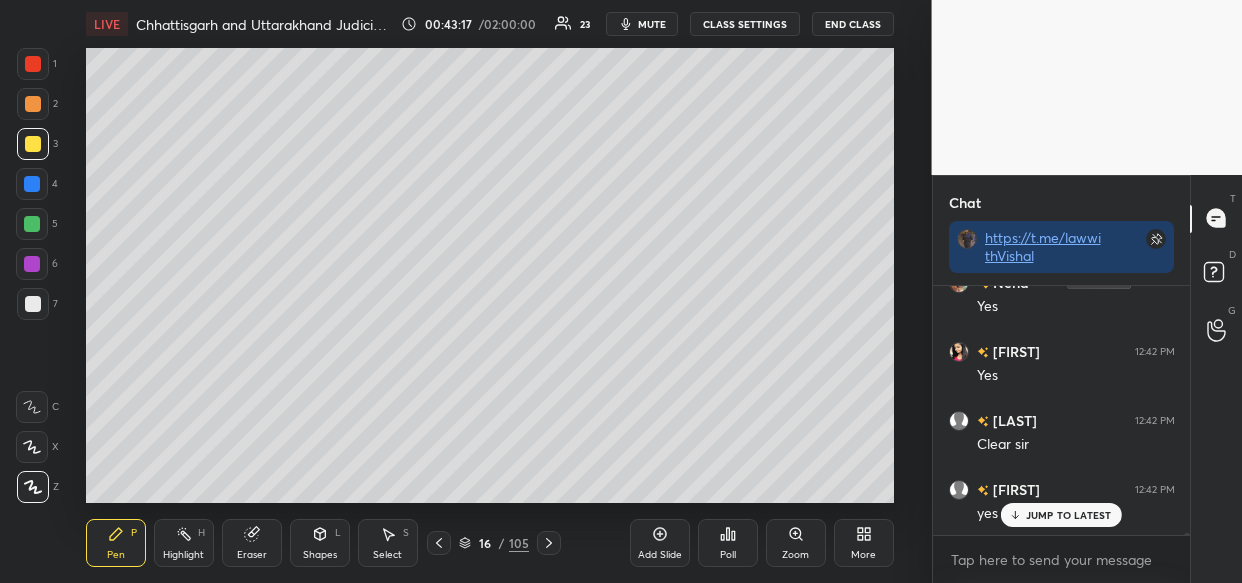 scroll, scrollTop: 39340, scrollLeft: 0, axis: vertical 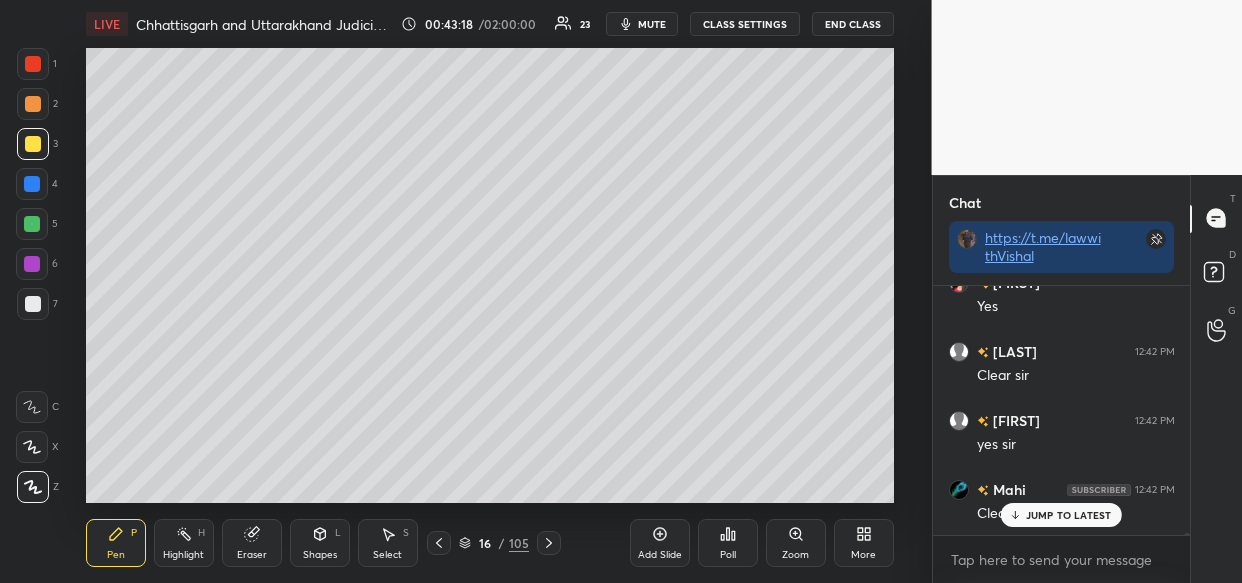 click on "Add Slide" at bounding box center [660, 543] 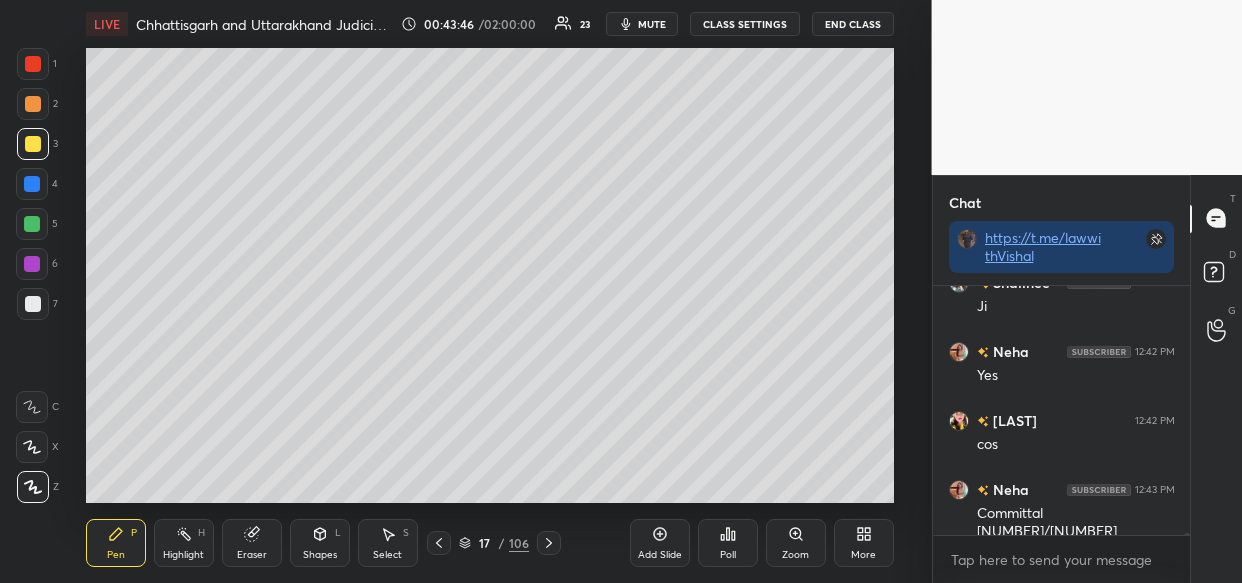 scroll, scrollTop: 40030, scrollLeft: 0, axis: vertical 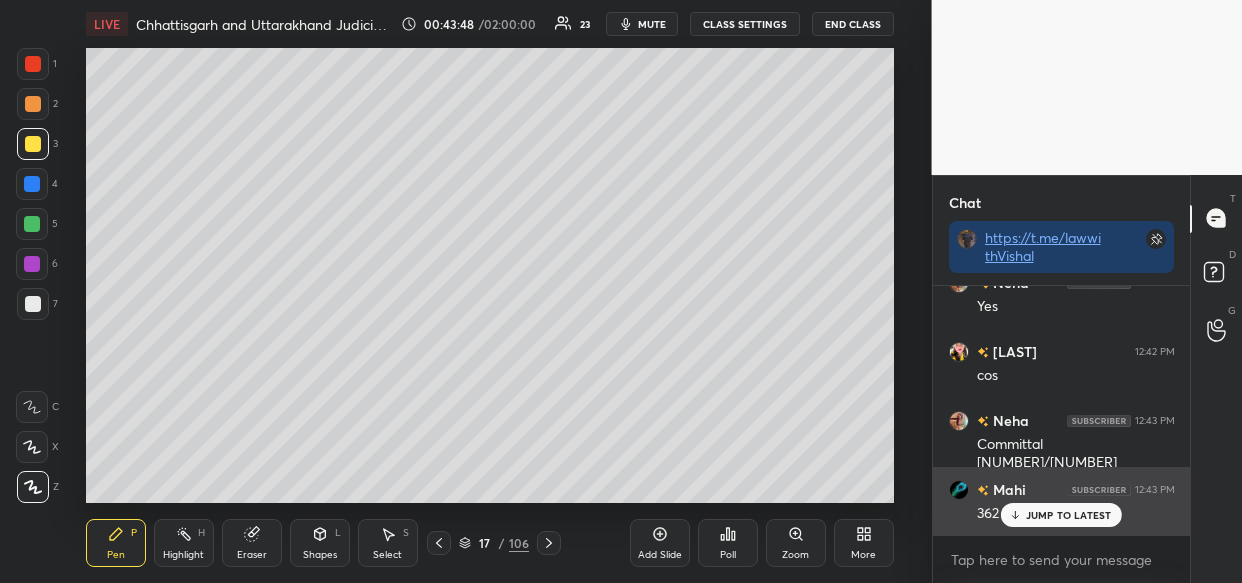 click on "[PERSON] 12:43 PM 362" at bounding box center [1062, 501] 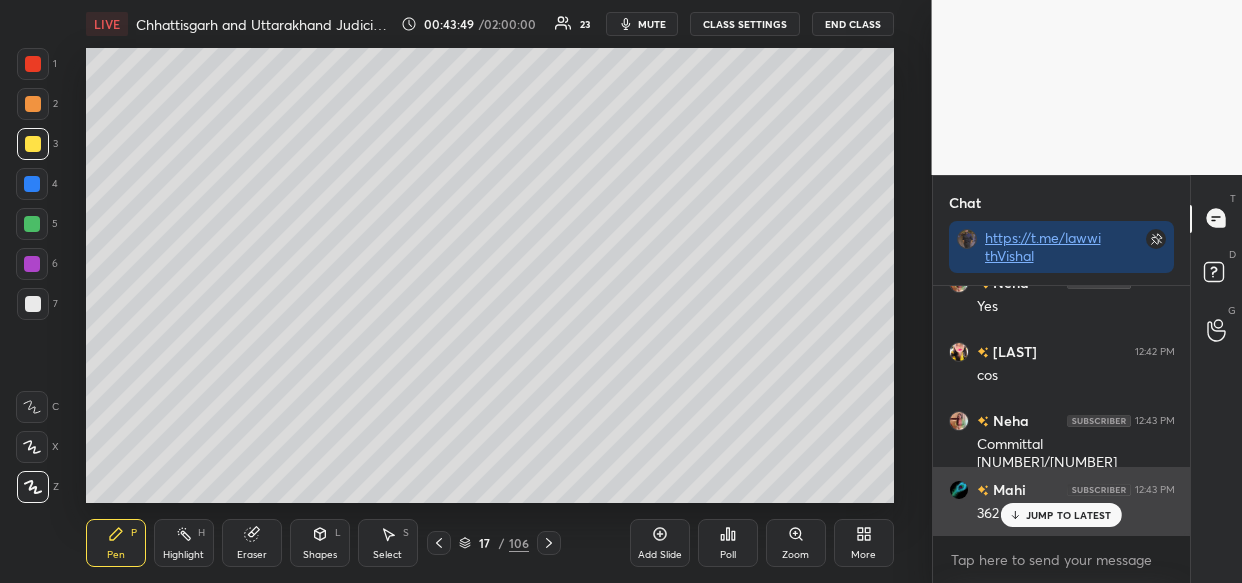 scroll, scrollTop: 40100, scrollLeft: 0, axis: vertical 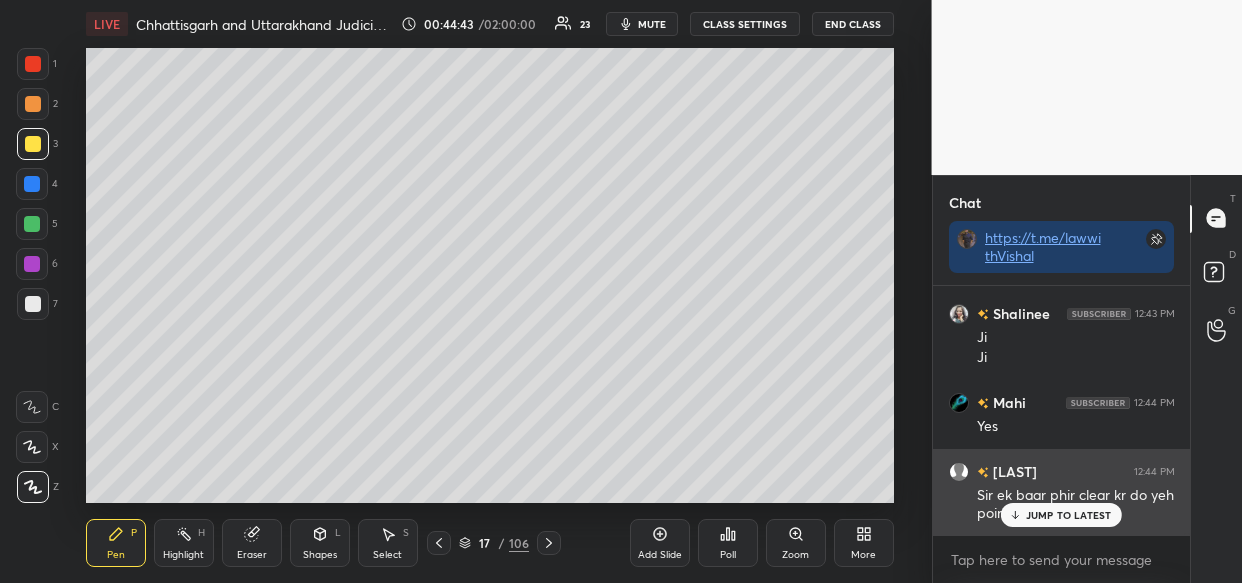 click on "JUMP TO LATEST" at bounding box center (1061, 515) 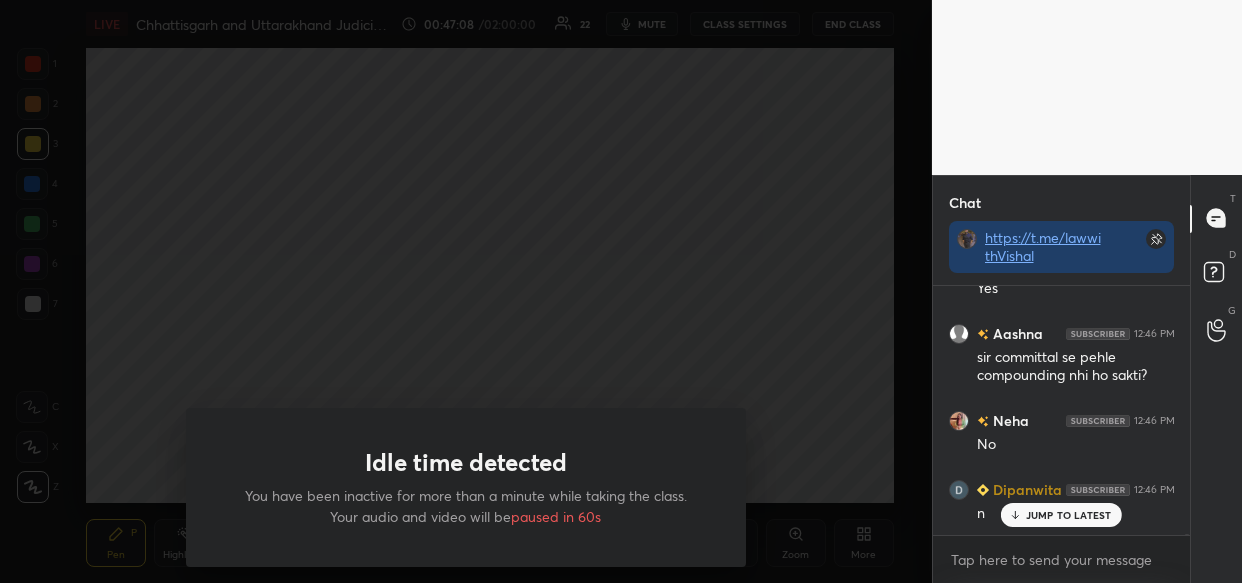 scroll, scrollTop: 43712, scrollLeft: 0, axis: vertical 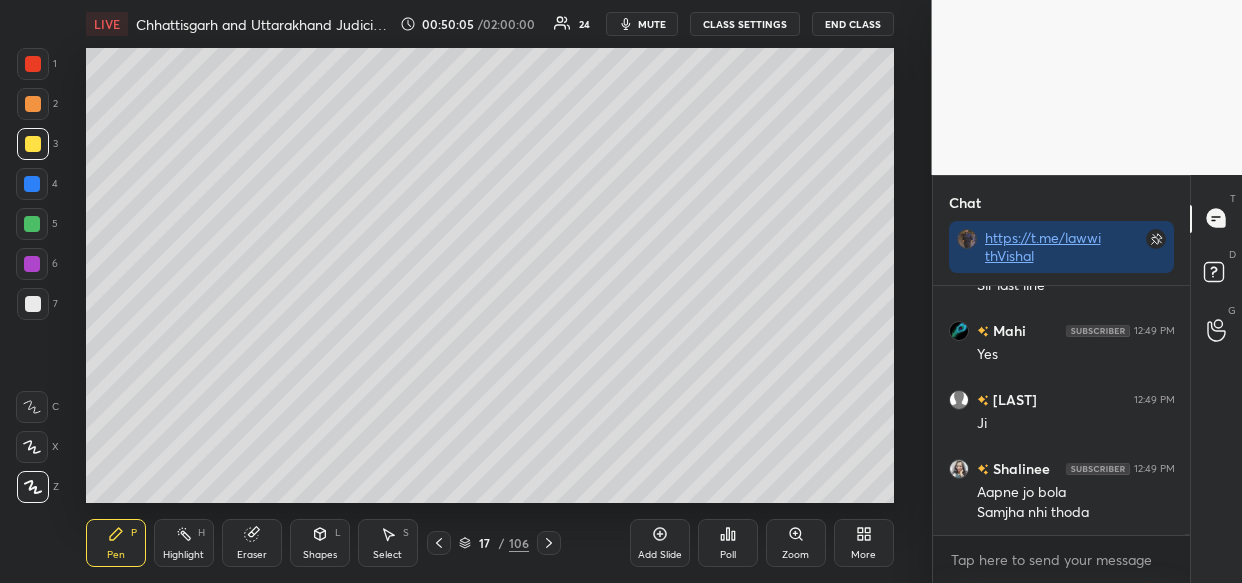 click on "Add Slide" at bounding box center (660, 543) 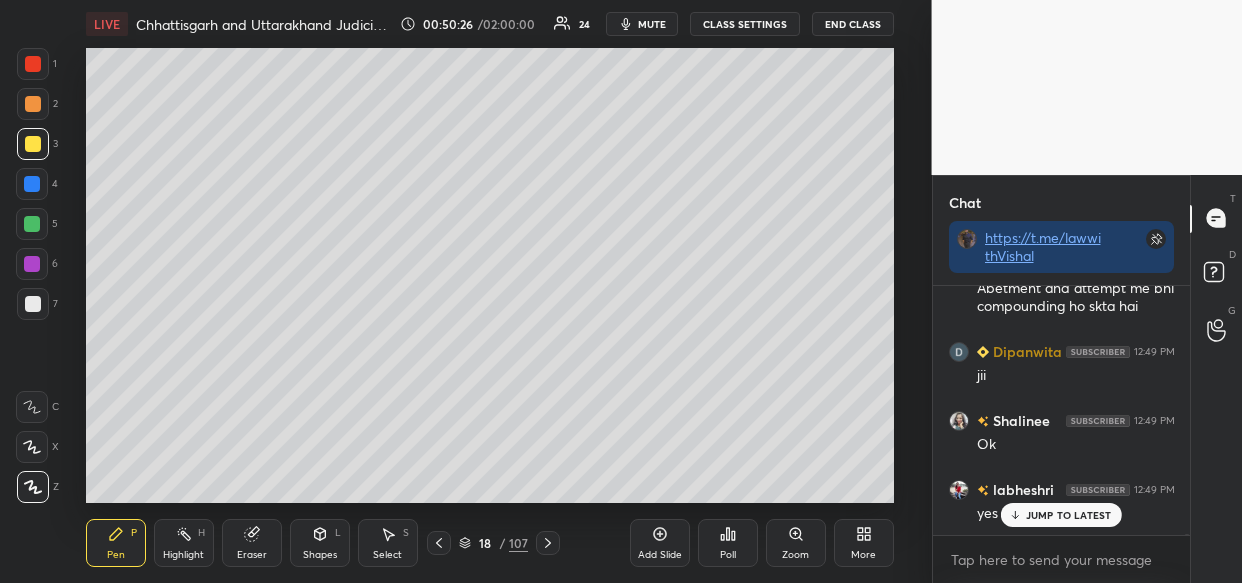 scroll, scrollTop: 44521, scrollLeft: 0, axis: vertical 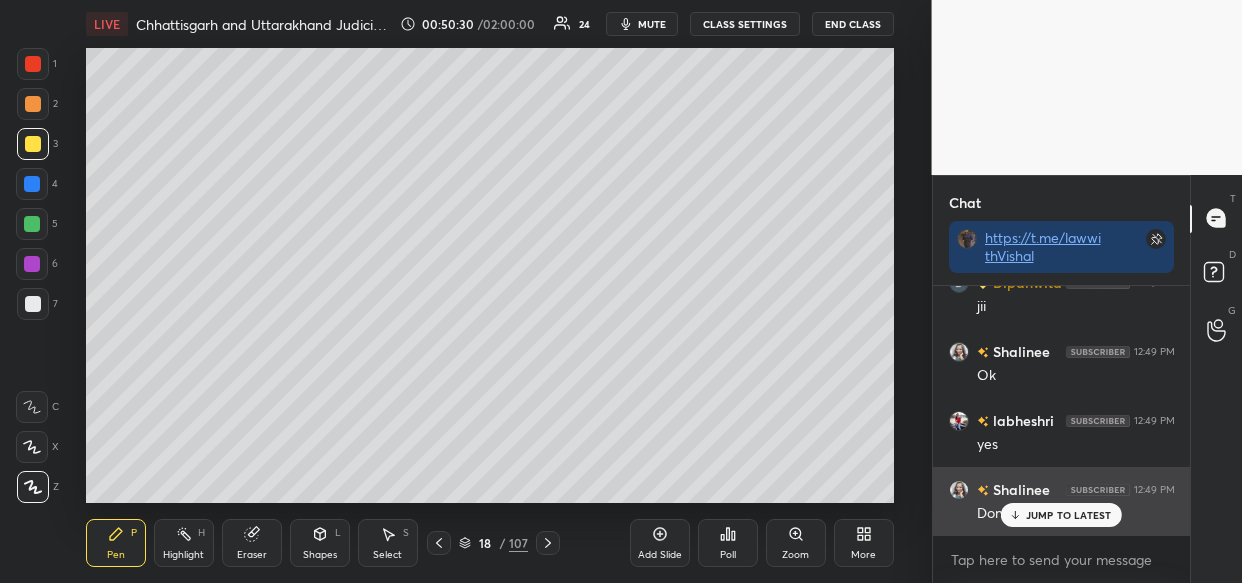 click on "JUMP TO LATEST" at bounding box center [1069, 515] 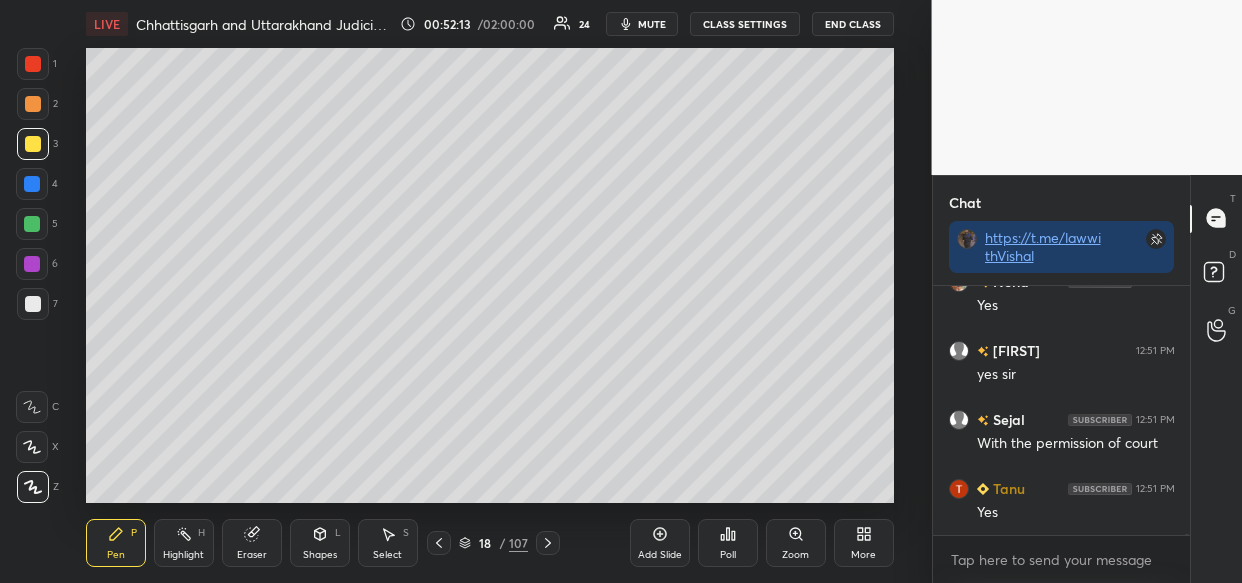 scroll, scrollTop: 49044, scrollLeft: 0, axis: vertical 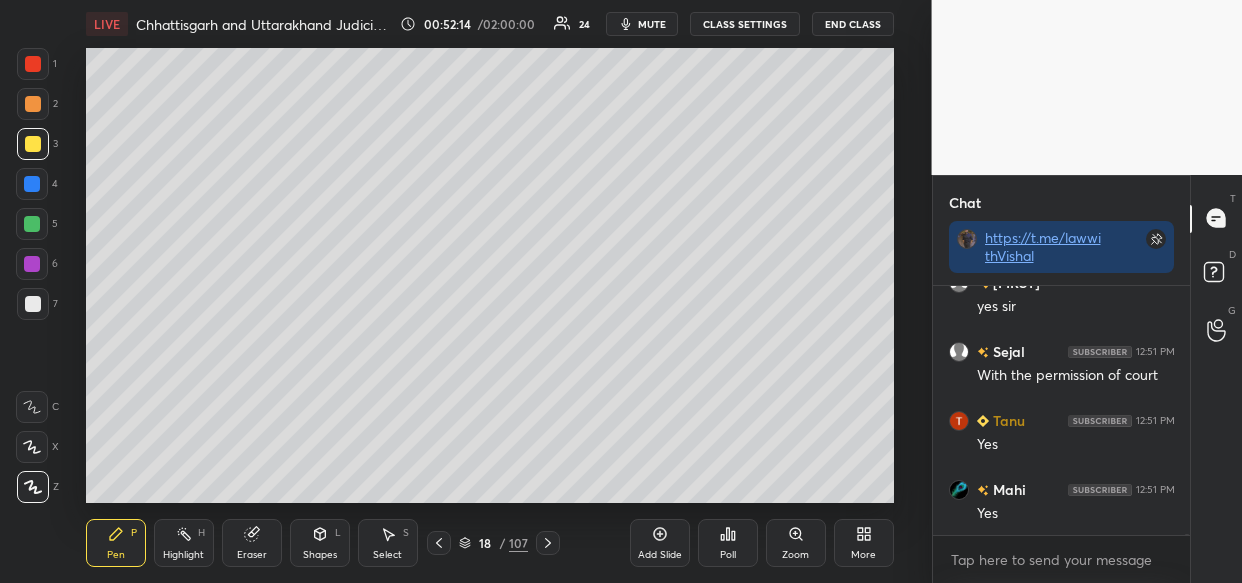 click on "LIVE Chhattisgarh and Uttarakhand Judiciary: BNSS/CrPC 00:52:14 /  02:00:00 24 mute CLASS SETTINGS End Class Setting up your live class Poll for   secs No correct answer Start poll Back Chhattisgarh and Uttarakhand Judiciary: BNSS/CrPC Vishal Singh Thakur Pen P Highlight H Eraser Shapes L Select S 18 / 107 Add Slide Poll Zoom More" at bounding box center [490, 291] 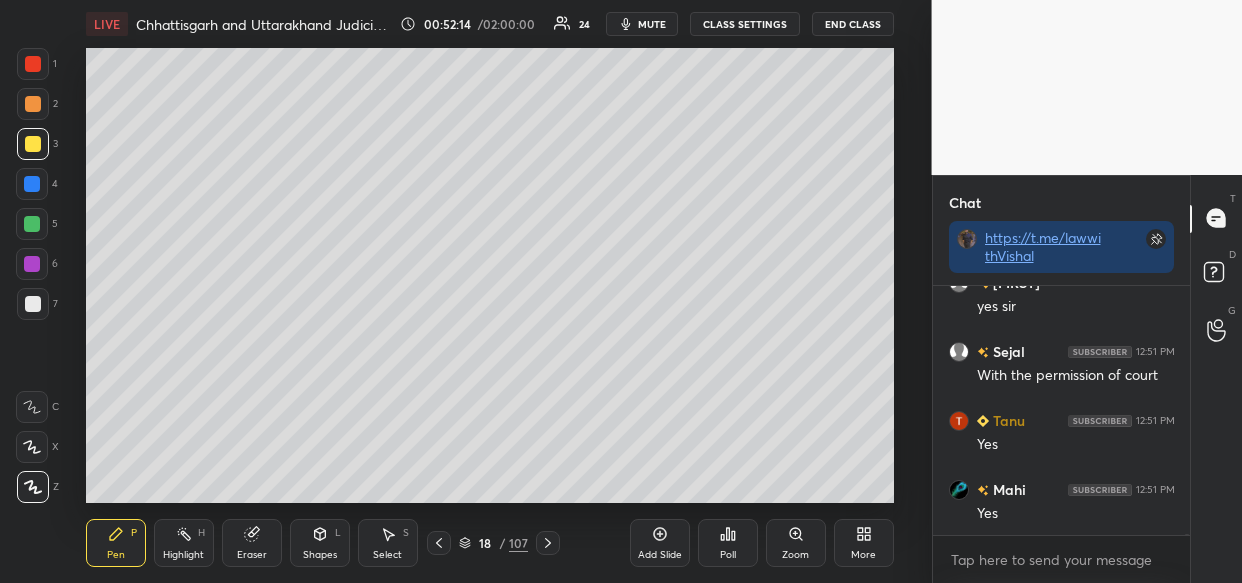 scroll, scrollTop: 49113, scrollLeft: 0, axis: vertical 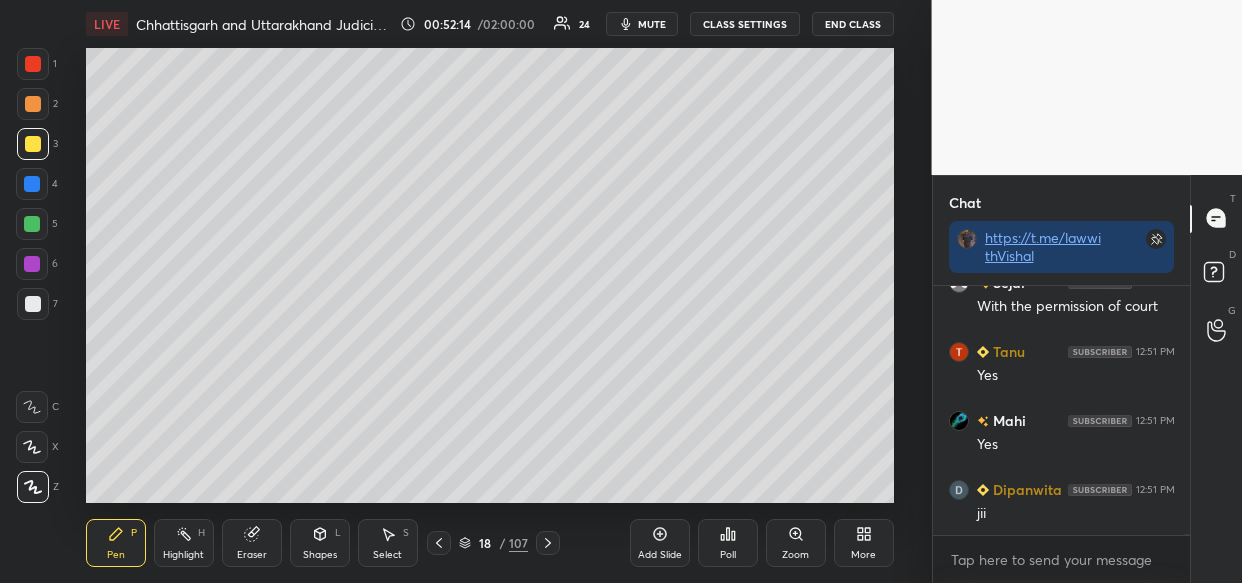 click on "LIVE Chhattisgarh and Uttarakhand Judiciary: BNSS/CrPC 00:52:14 /  02:00:00 24 mute CLASS SETTINGS End Class Setting up your live class Poll for   secs No correct answer Start poll Back Chhattisgarh and Uttarakhand Judiciary: BNSS/CrPC Vishal Singh Thakur Pen P Highlight H Eraser Shapes L Select S 18 / 107 Add Slide Poll Zoom More" at bounding box center [490, 291] 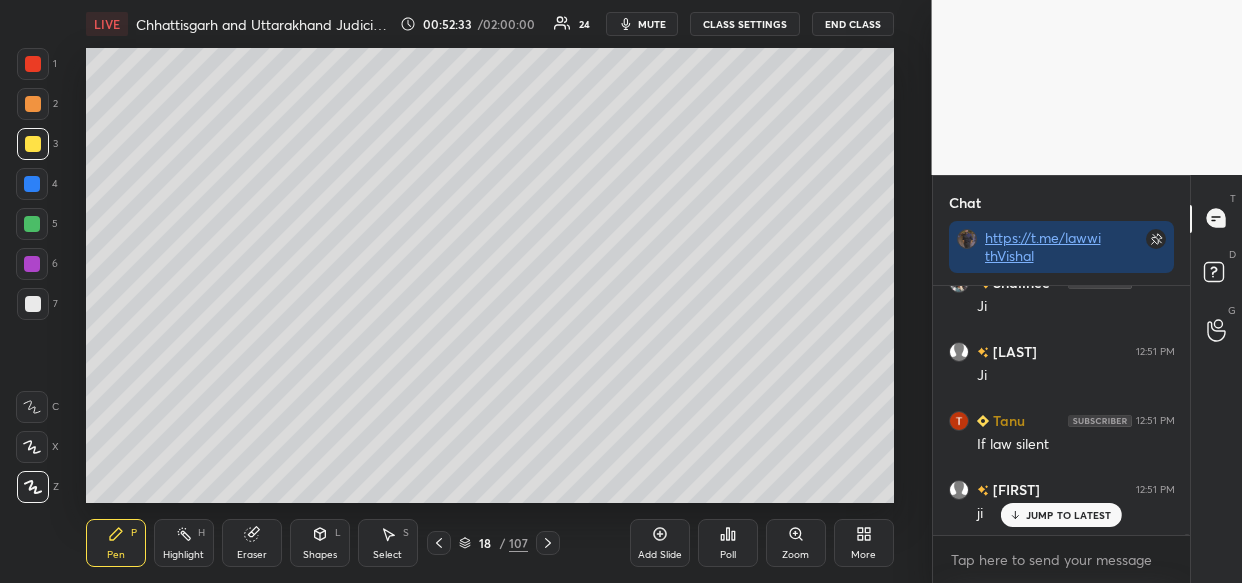 scroll, scrollTop: 49650, scrollLeft: 0, axis: vertical 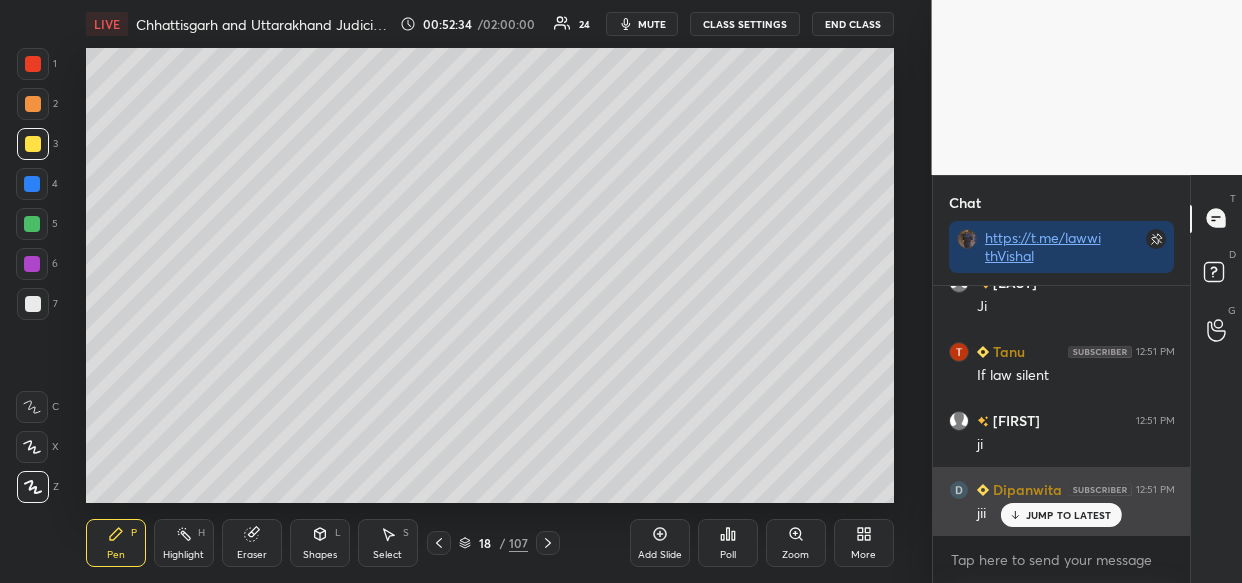 click on "Dipanwita 12:51 PM jii" at bounding box center [1062, 501] 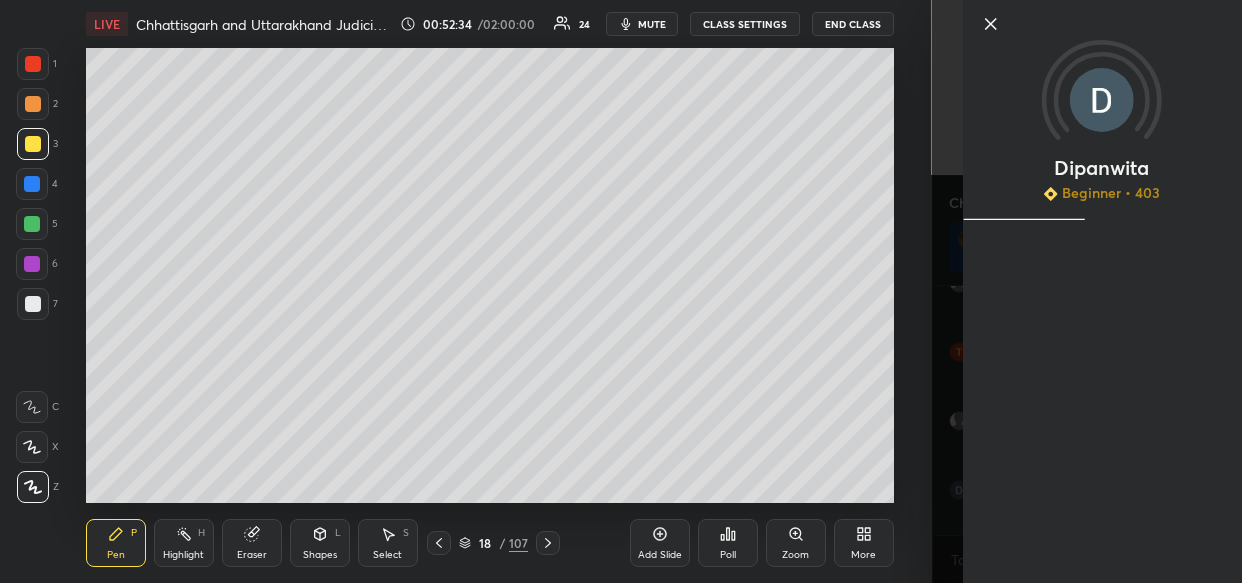 scroll, scrollTop: 49720, scrollLeft: 0, axis: vertical 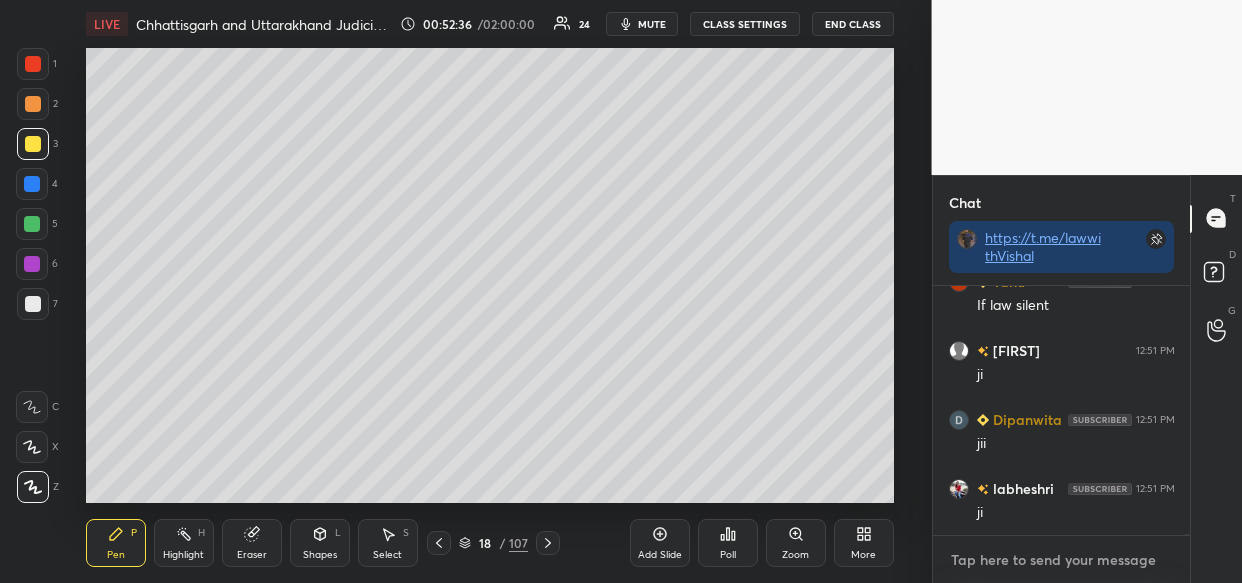 click at bounding box center (1062, 560) 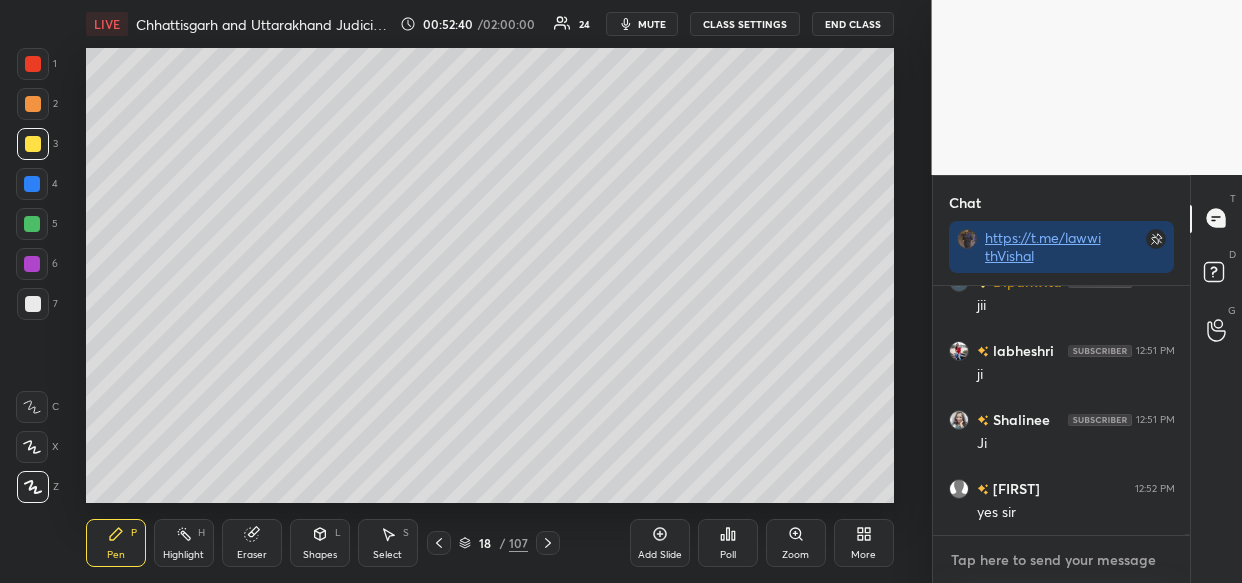 scroll, scrollTop: 49927, scrollLeft: 0, axis: vertical 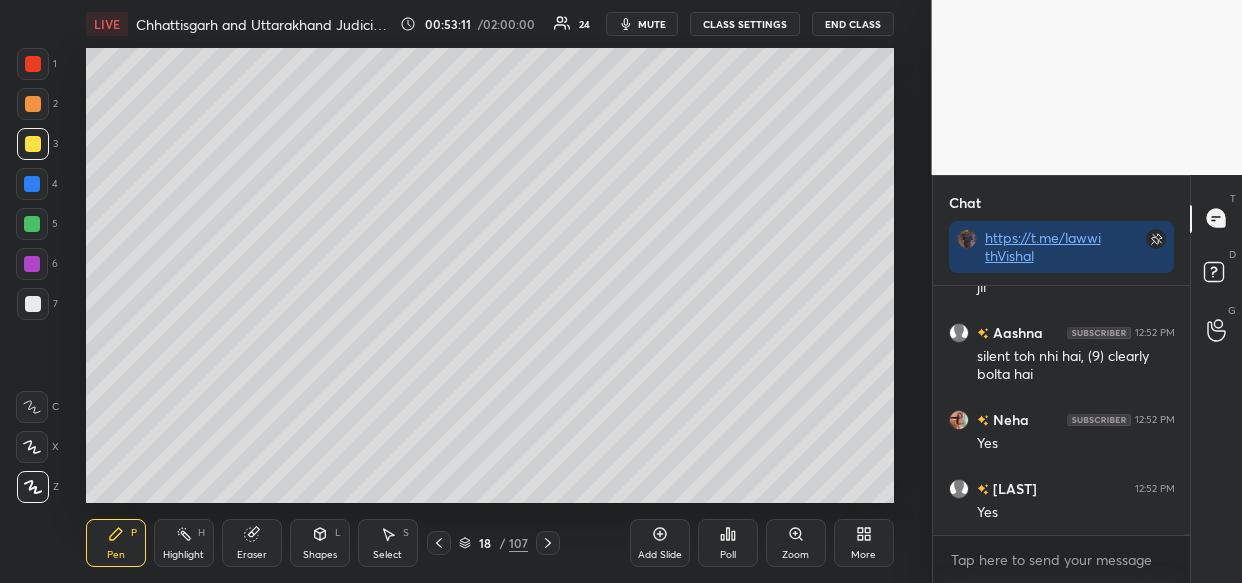 click on "Add Slide" at bounding box center (660, 543) 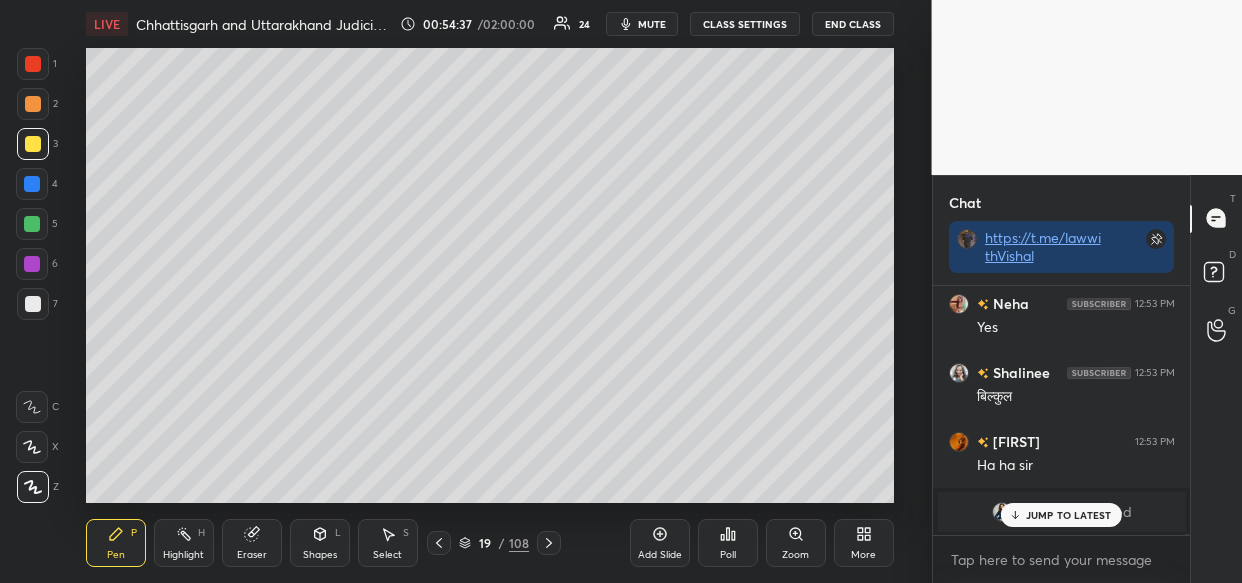 scroll, scrollTop: 52391, scrollLeft: 0, axis: vertical 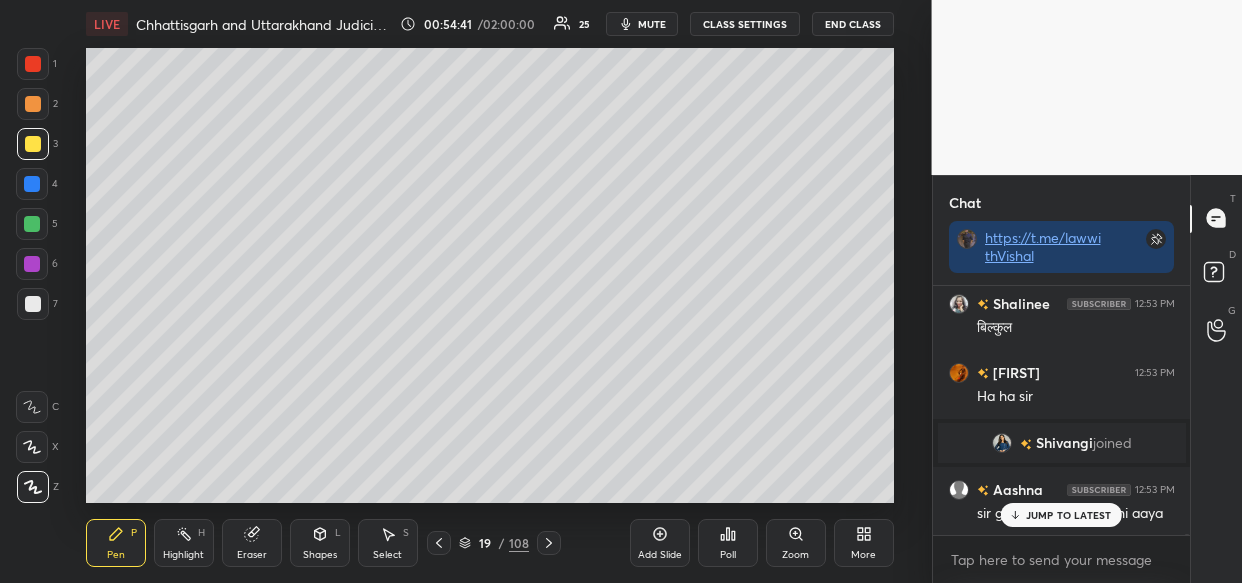 click on "JUMP TO LATEST" at bounding box center (1069, 515) 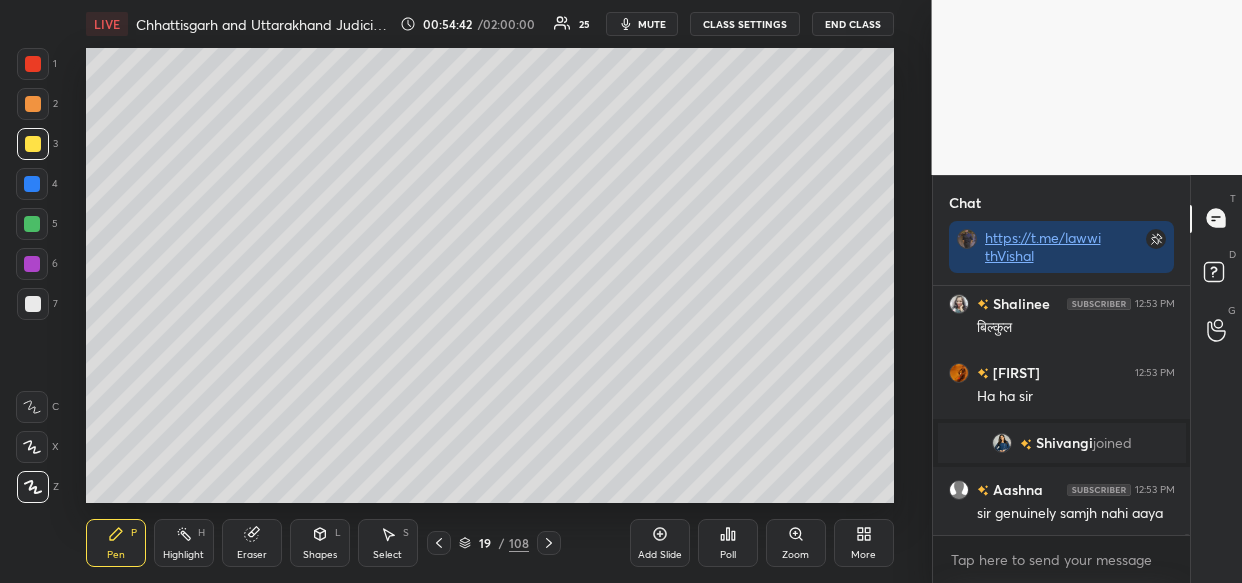 scroll, scrollTop: 52460, scrollLeft: 0, axis: vertical 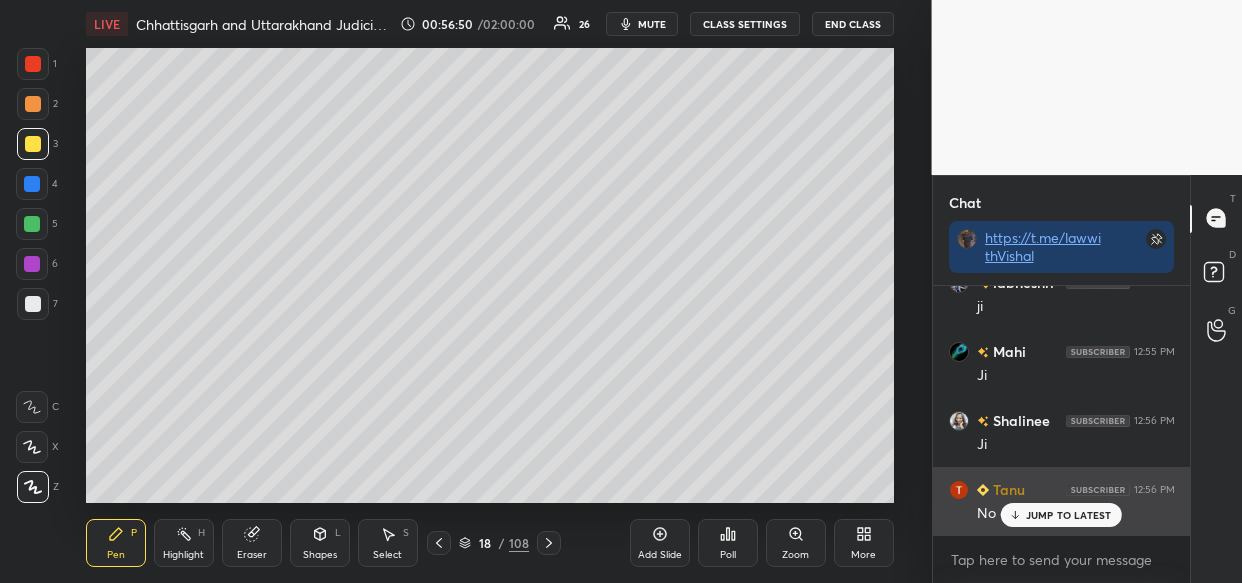click on "JUMP TO LATEST" at bounding box center (1061, 515) 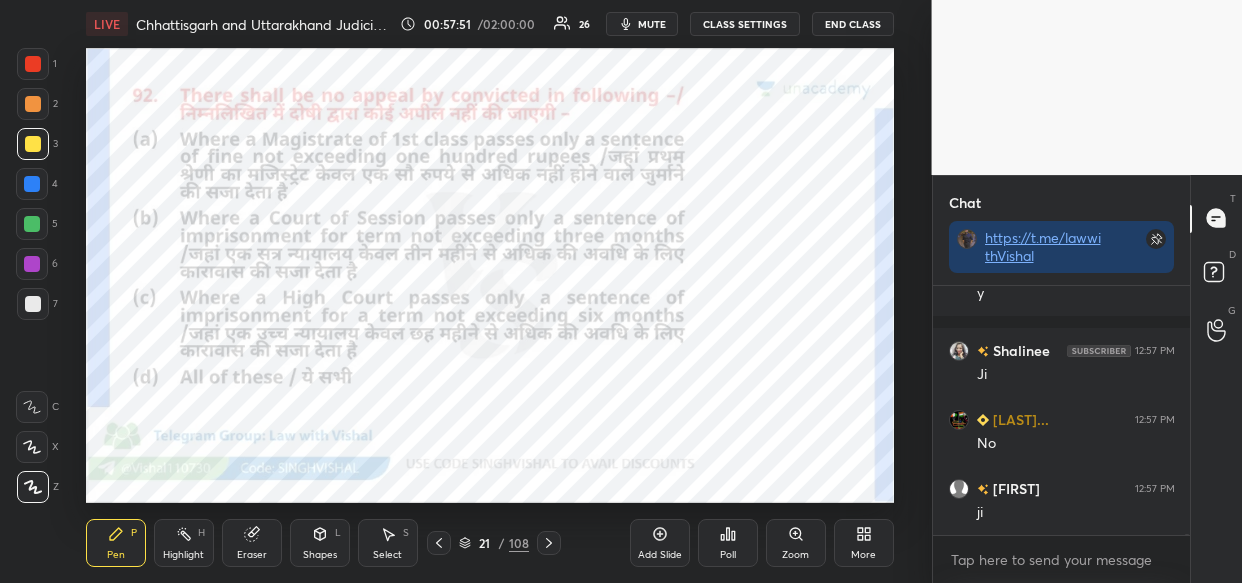 scroll, scrollTop: 52249, scrollLeft: 0, axis: vertical 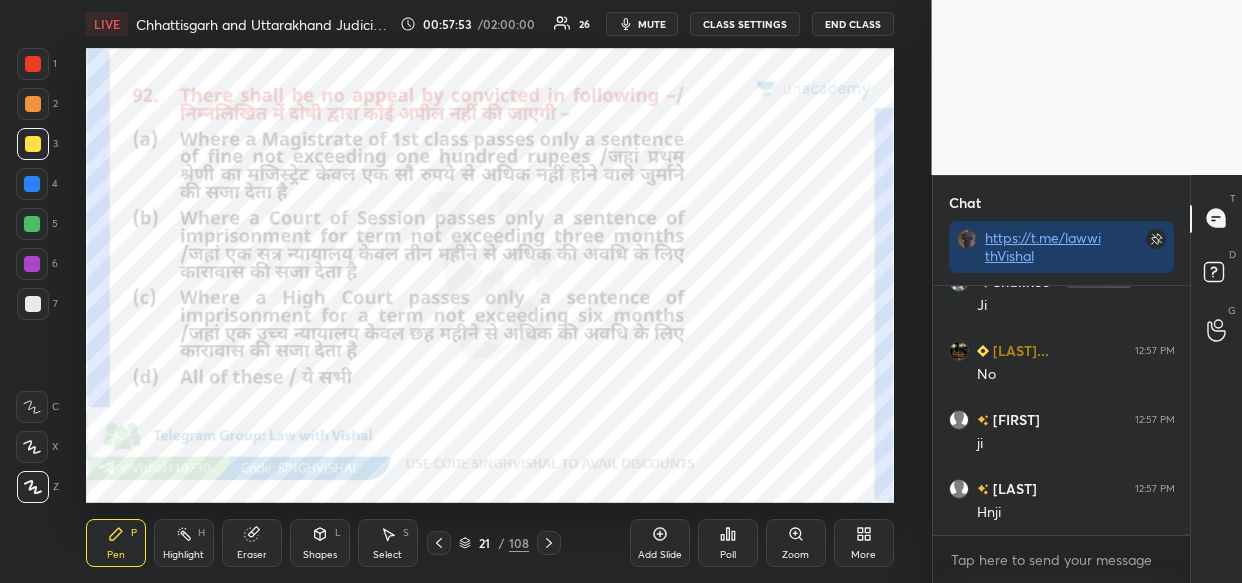 click at bounding box center [32, 184] 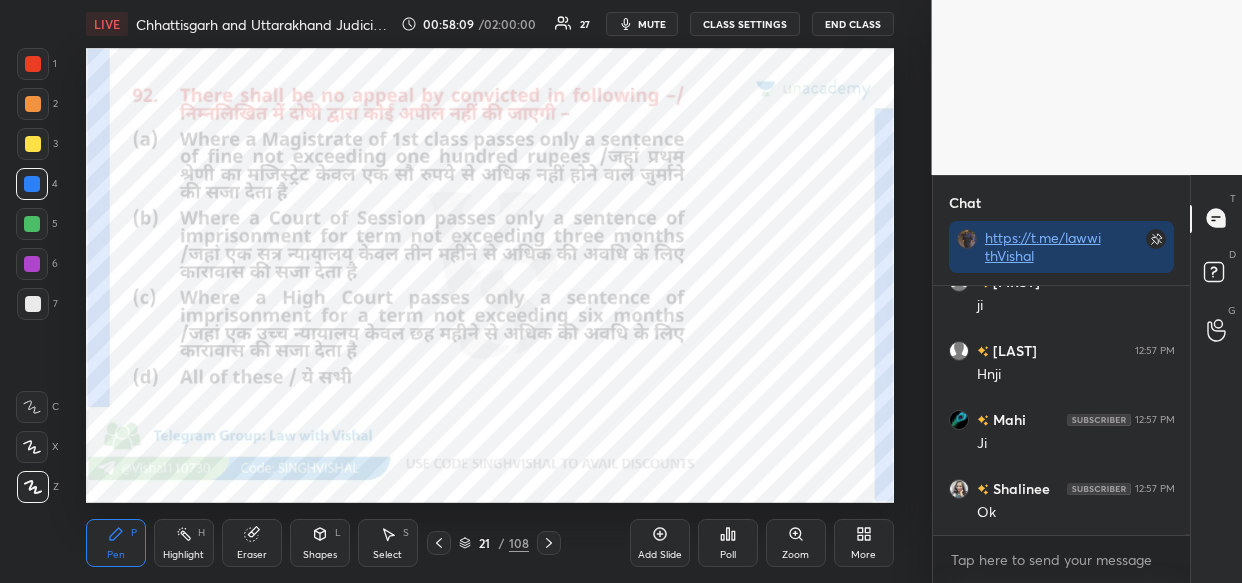 scroll, scrollTop: 52524, scrollLeft: 0, axis: vertical 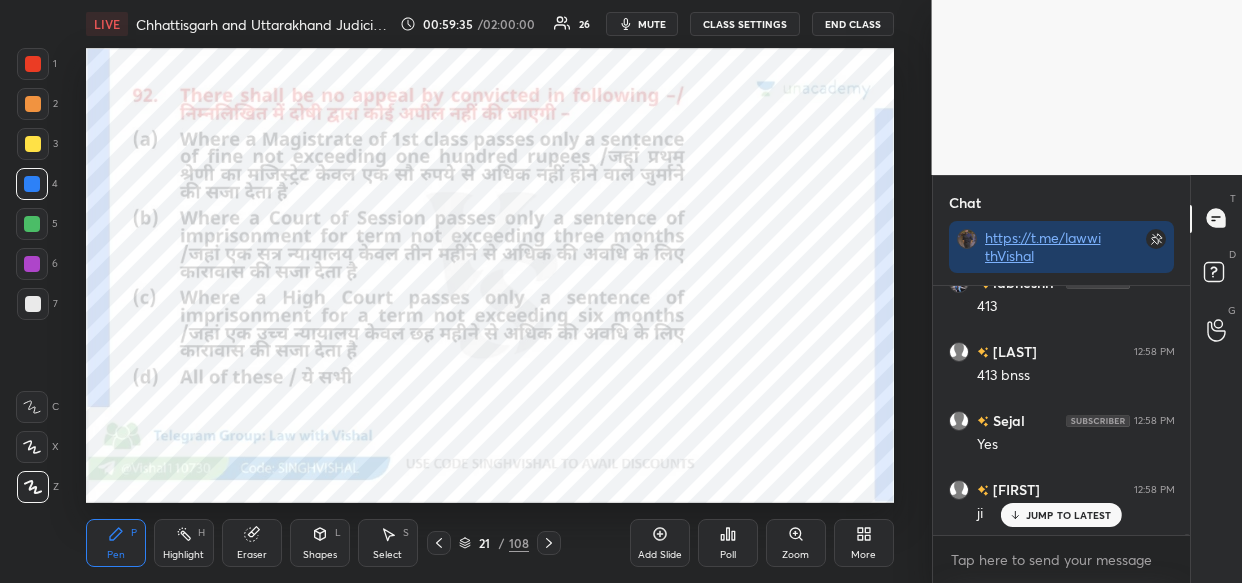 drag, startPoint x: 644, startPoint y: 542, endPoint x: 650, endPoint y: 560, distance: 18.973665 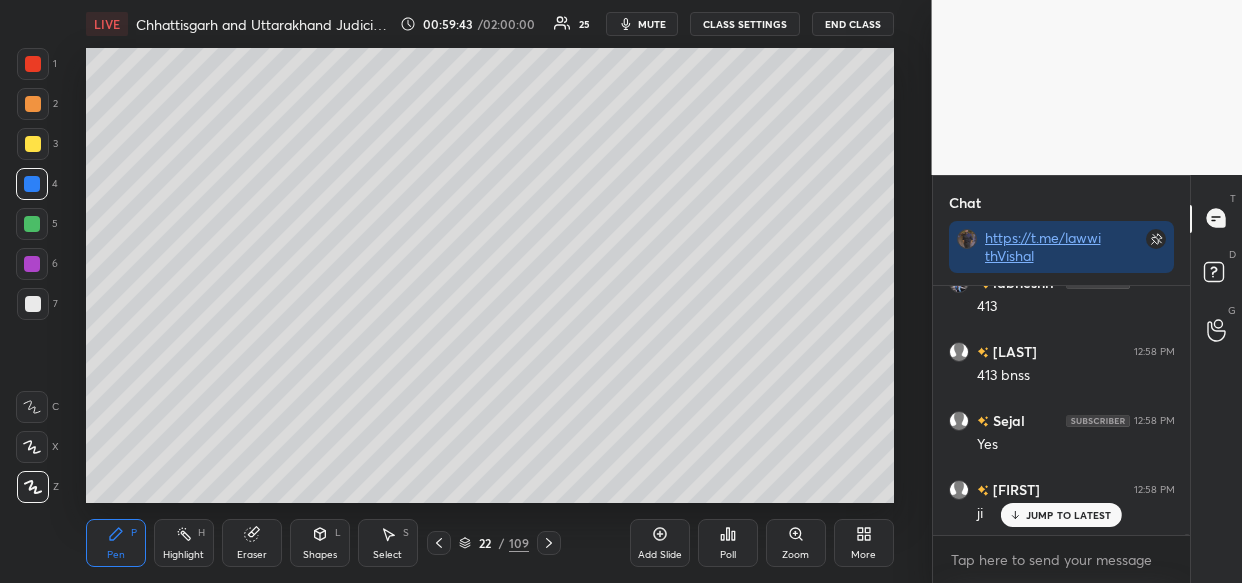 scroll, scrollTop: 54732, scrollLeft: 0, axis: vertical 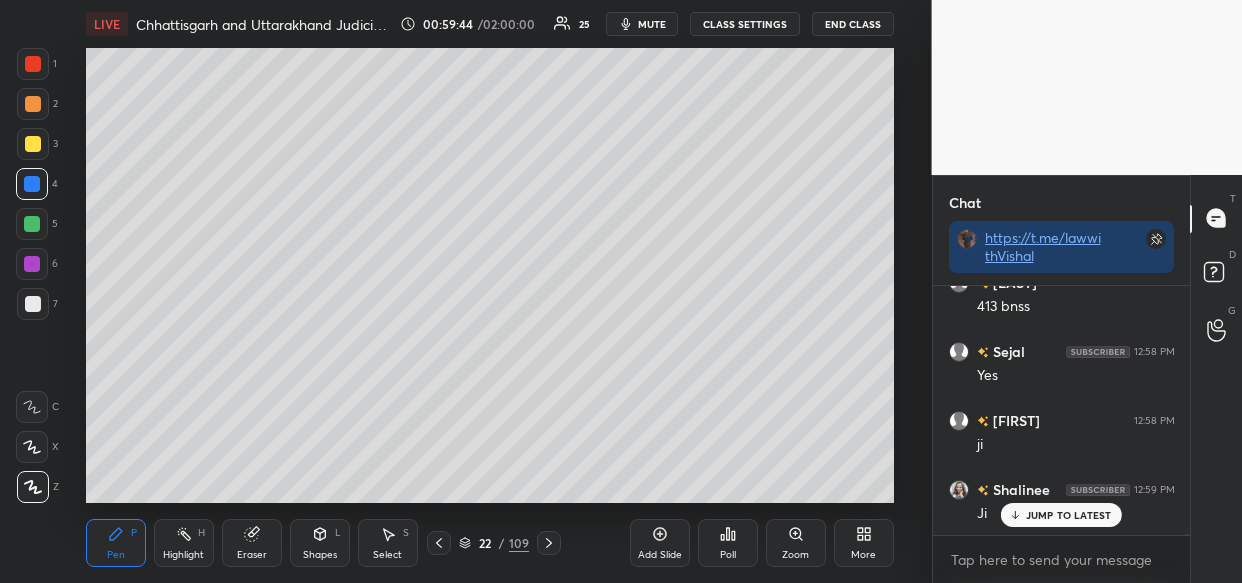 click on "JUMP TO LATEST" at bounding box center (1069, 515) 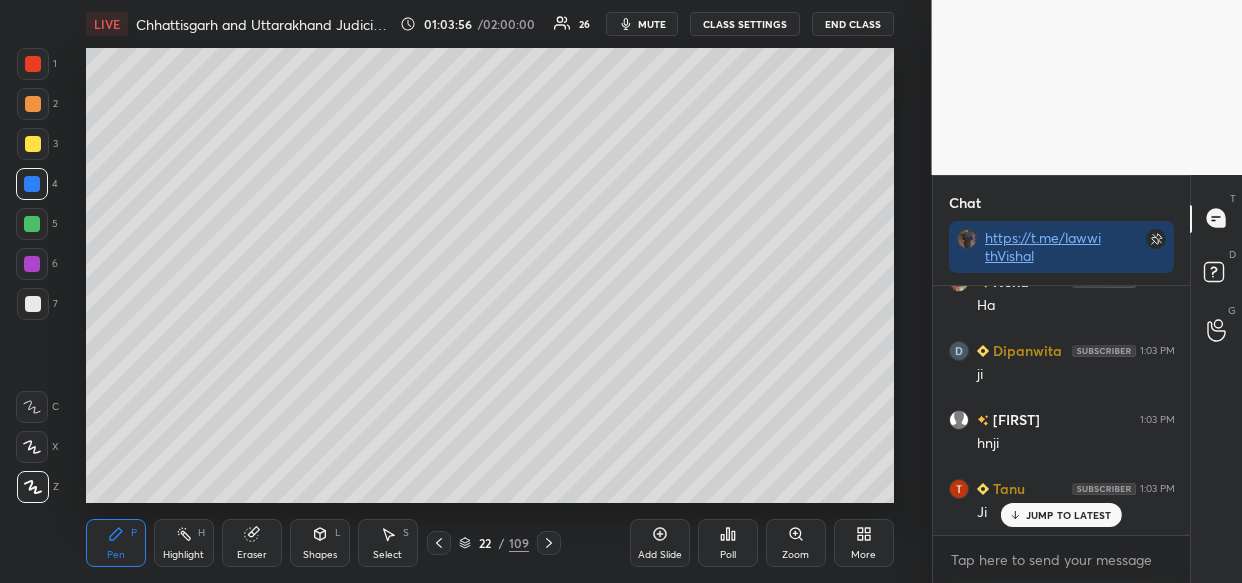 scroll, scrollTop: 60024, scrollLeft: 0, axis: vertical 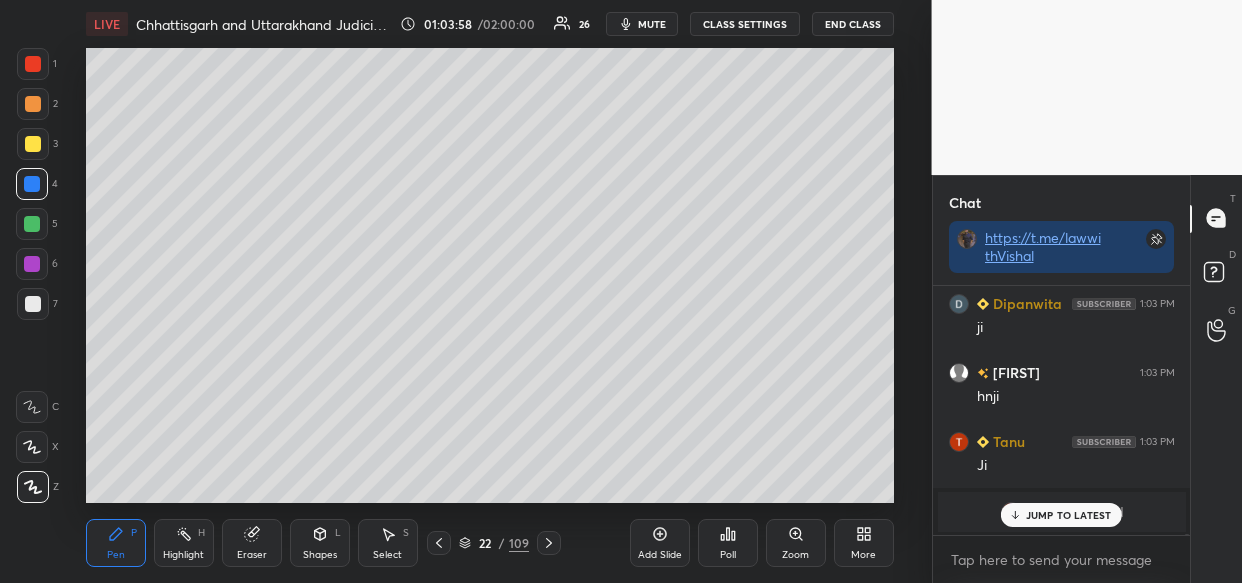 drag, startPoint x: 1074, startPoint y: 506, endPoint x: 1065, endPoint y: 521, distance: 17.492855 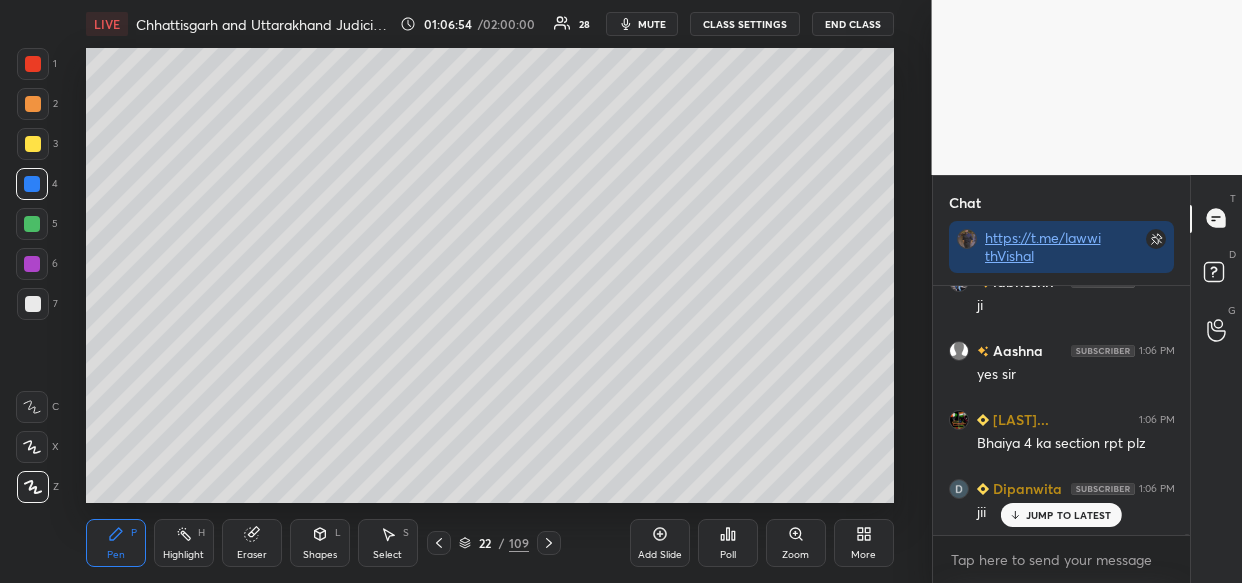 scroll, scrollTop: 61334, scrollLeft: 0, axis: vertical 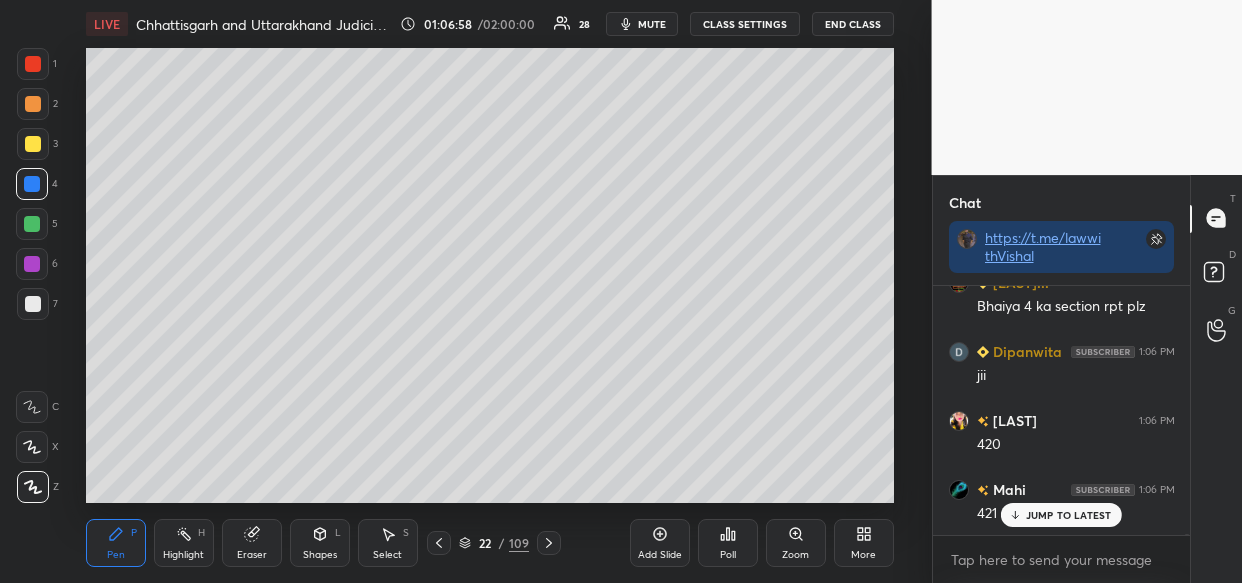 click on "JUMP TO LATEST" at bounding box center [1061, 515] 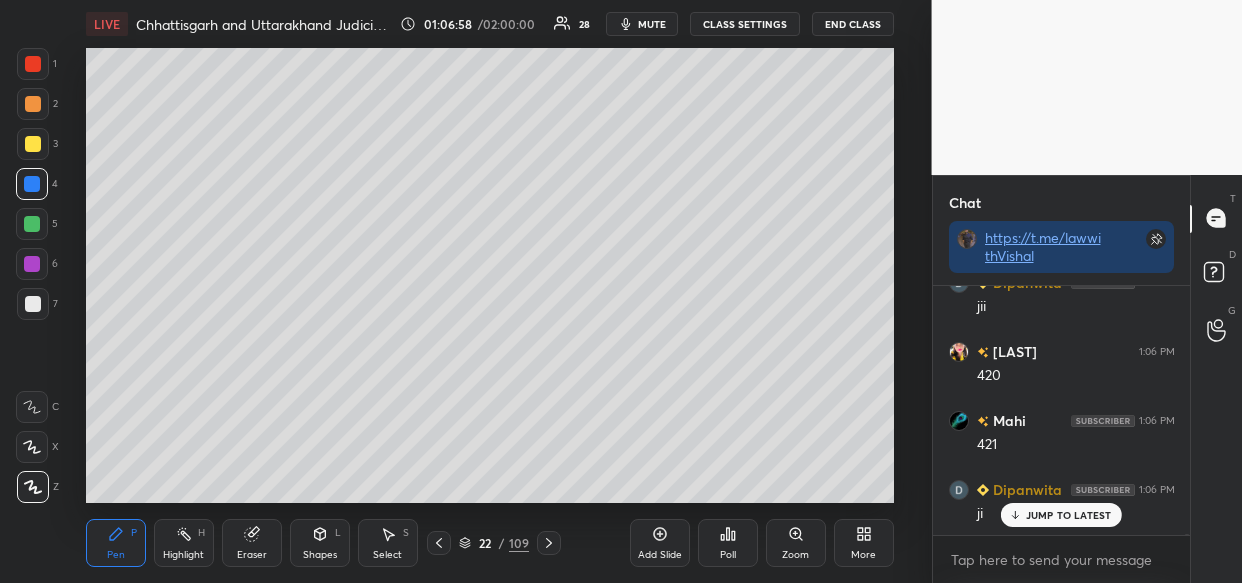 scroll, scrollTop: 61541, scrollLeft: 0, axis: vertical 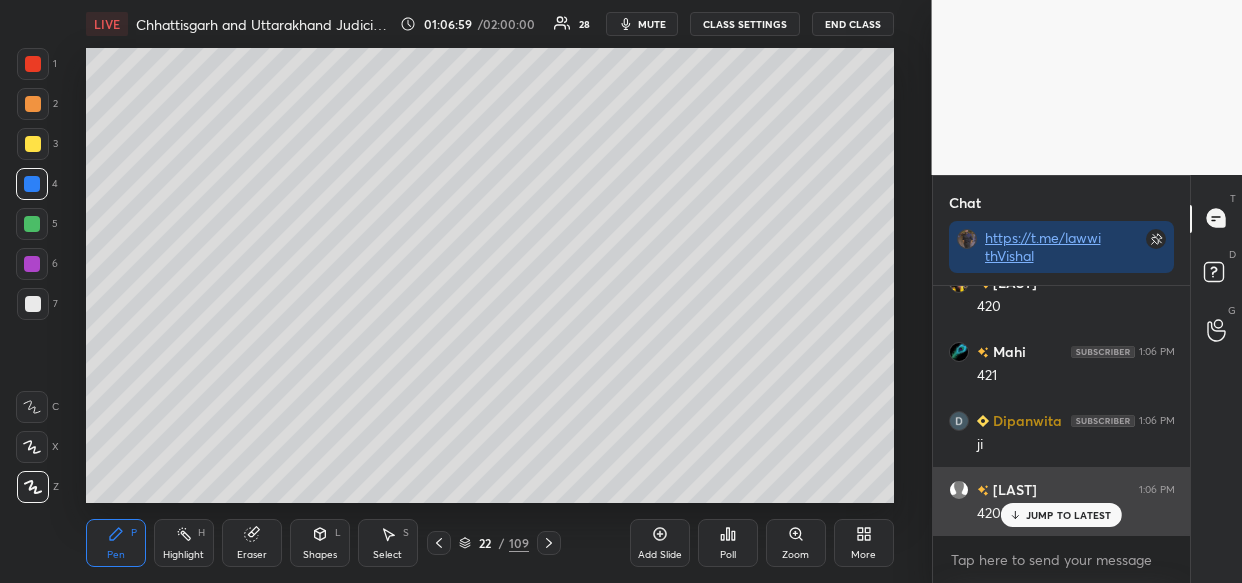 click on "JUMP TO LATEST" at bounding box center [1061, 515] 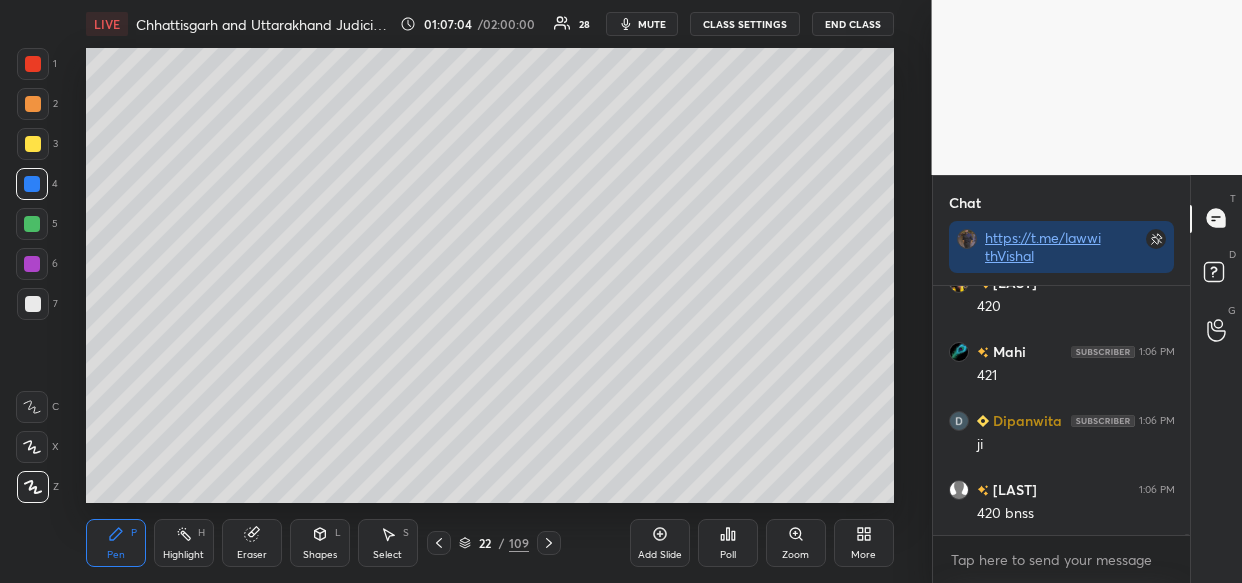 scroll, scrollTop: 61610, scrollLeft: 0, axis: vertical 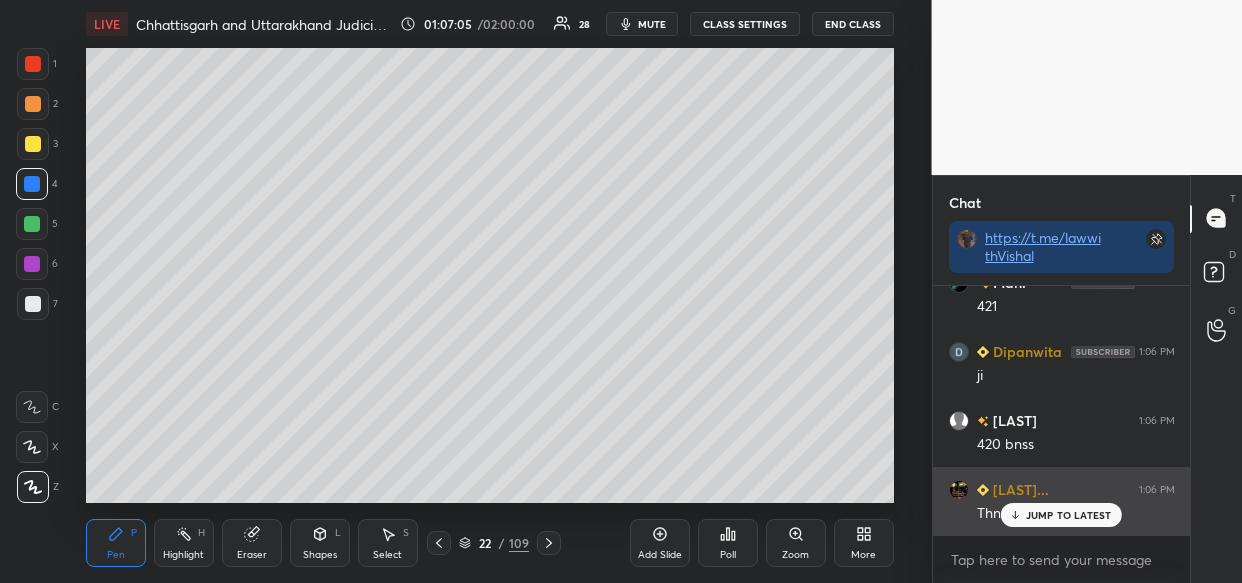 click on "JUMP TO LATEST" at bounding box center [1069, 515] 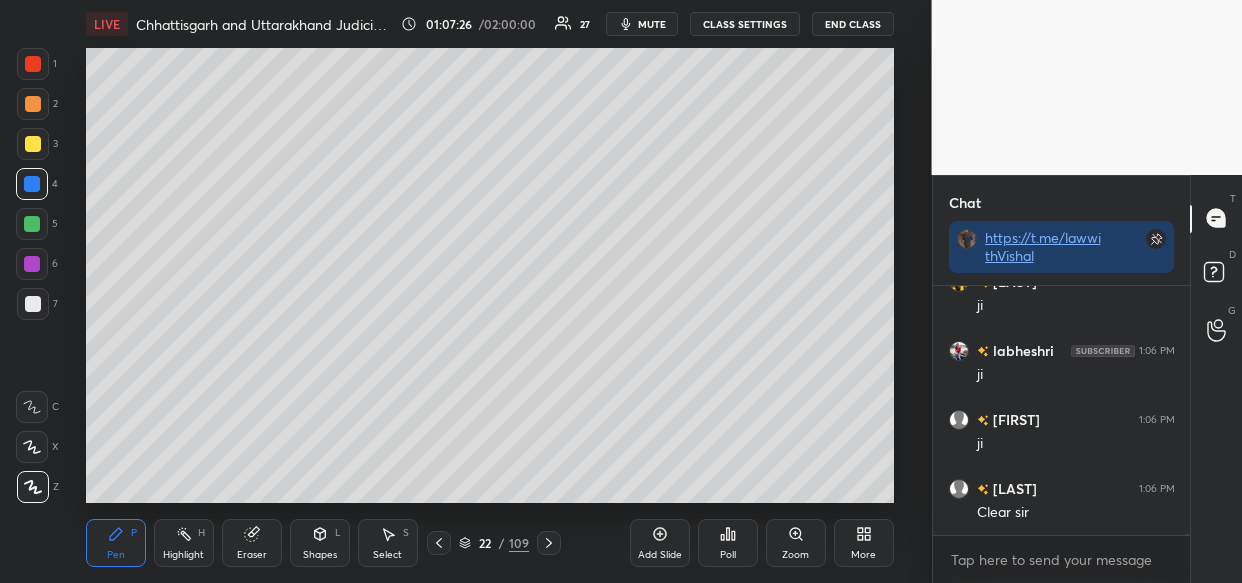 scroll, scrollTop: 62024, scrollLeft: 0, axis: vertical 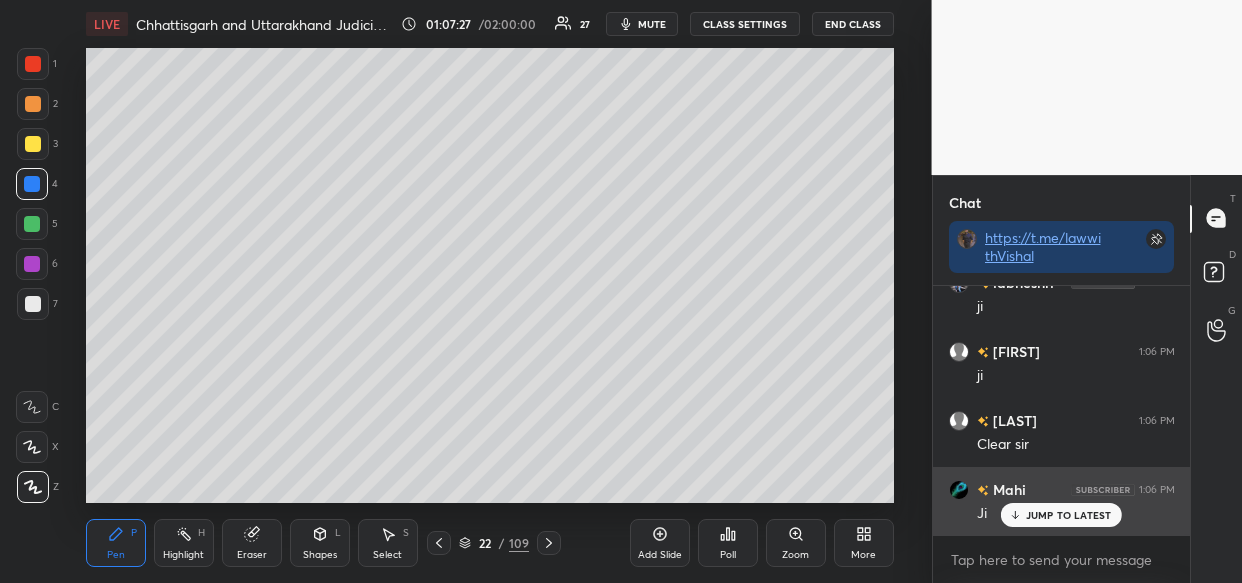 click on "JUMP TO LATEST" at bounding box center [1061, 515] 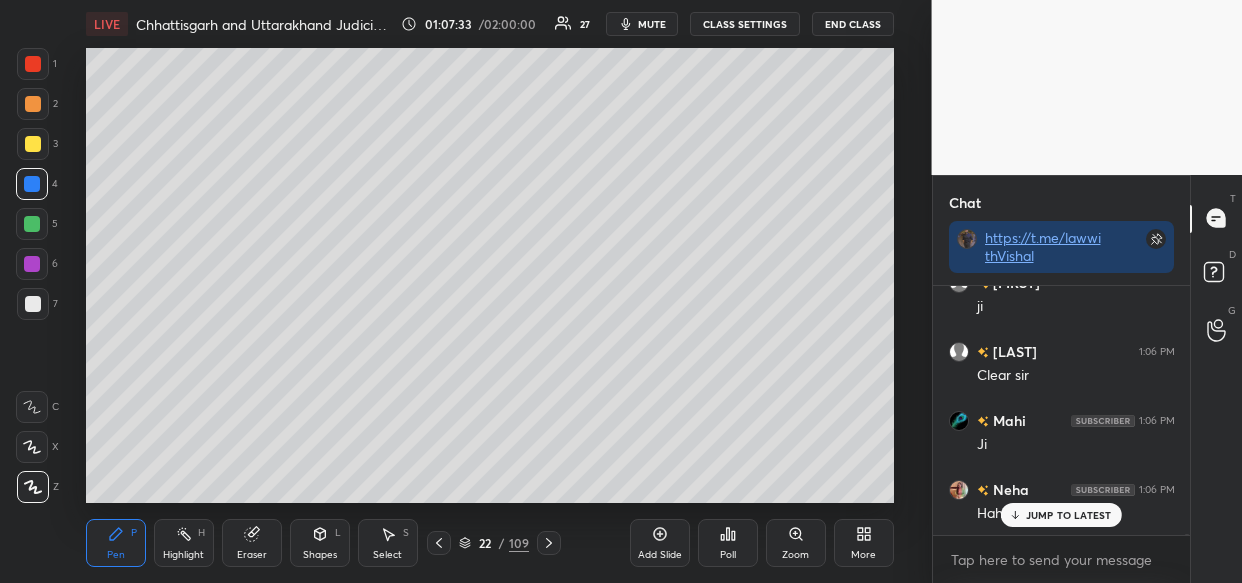 scroll, scrollTop: 62162, scrollLeft: 0, axis: vertical 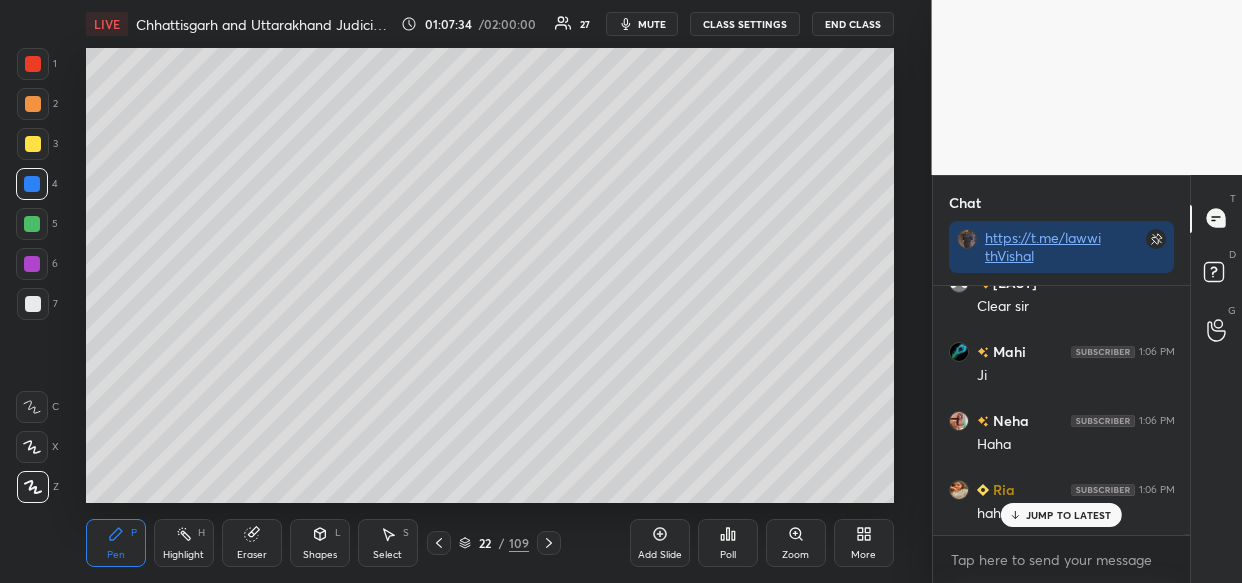 click on "JUMP TO LATEST" at bounding box center (1069, 515) 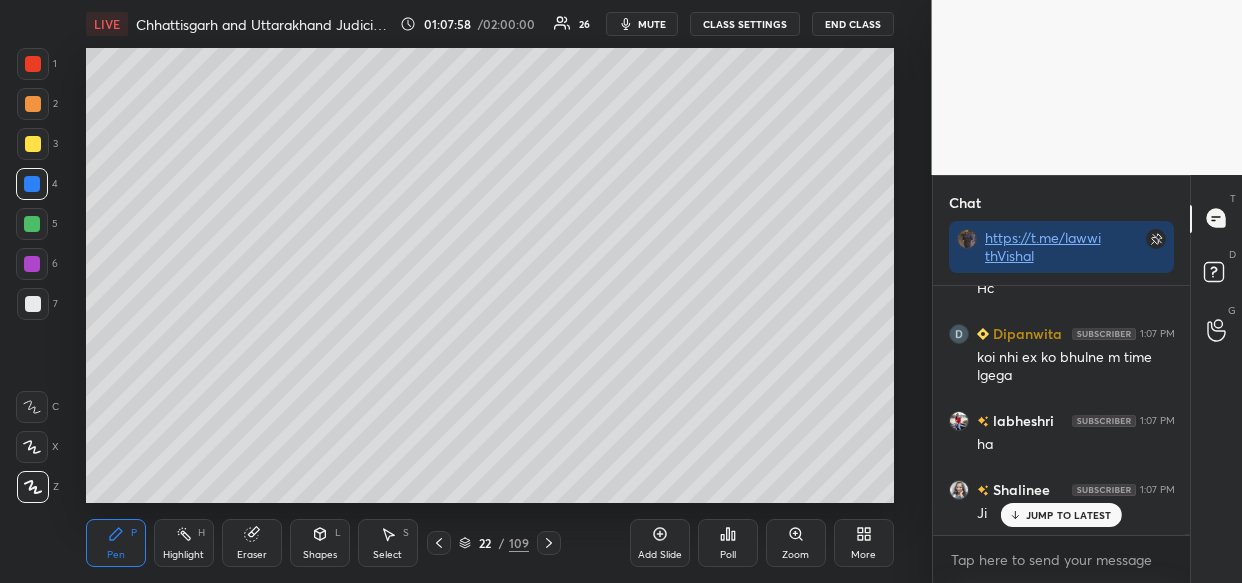 scroll, scrollTop: 62801, scrollLeft: 0, axis: vertical 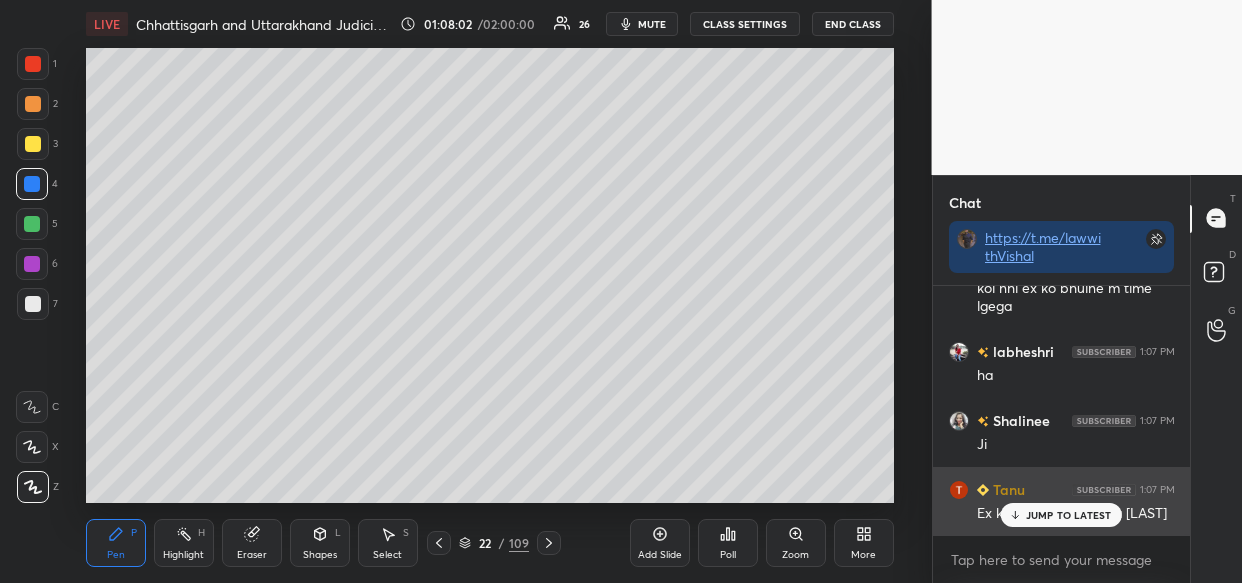 click on "JUMP TO LATEST" at bounding box center [1069, 515] 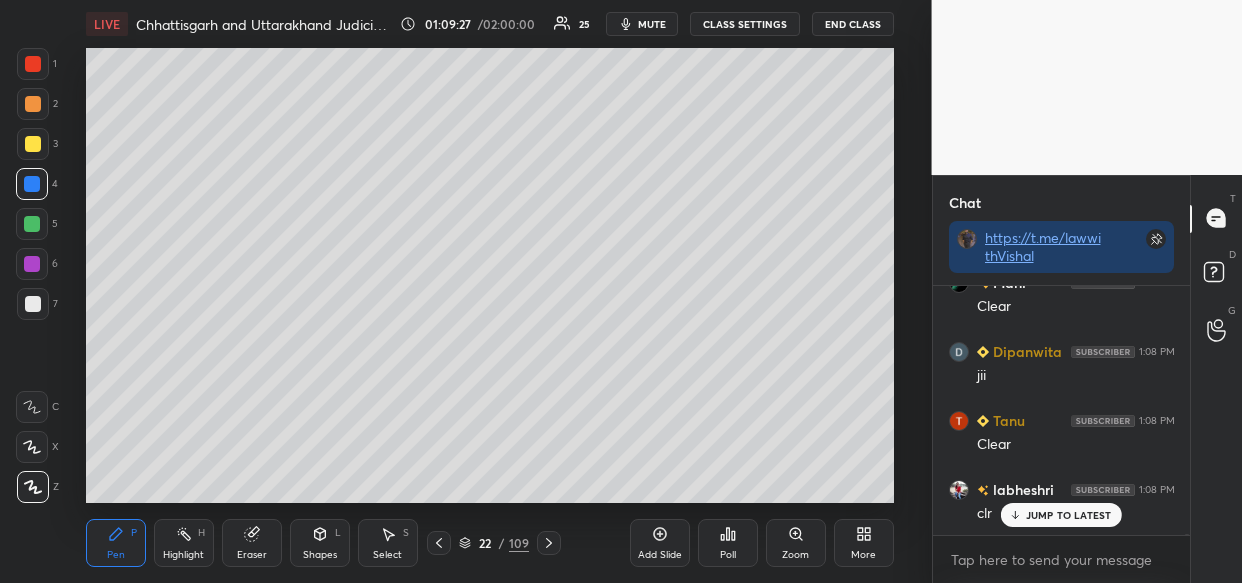 scroll, scrollTop: 64802, scrollLeft: 0, axis: vertical 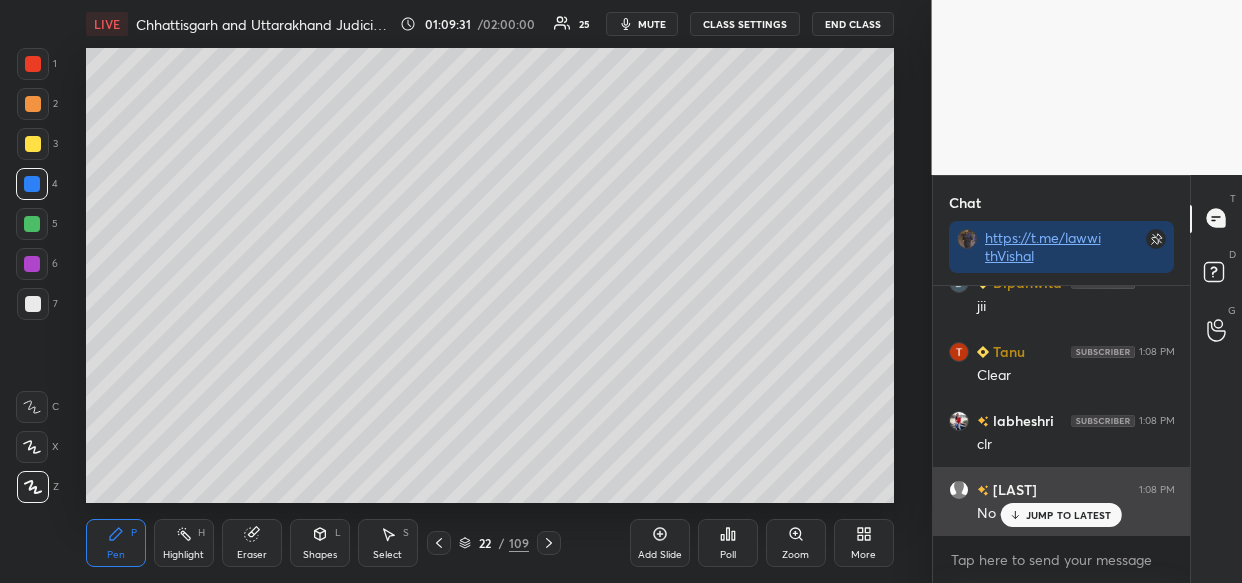 click on "JUMP TO LATEST" at bounding box center (1061, 515) 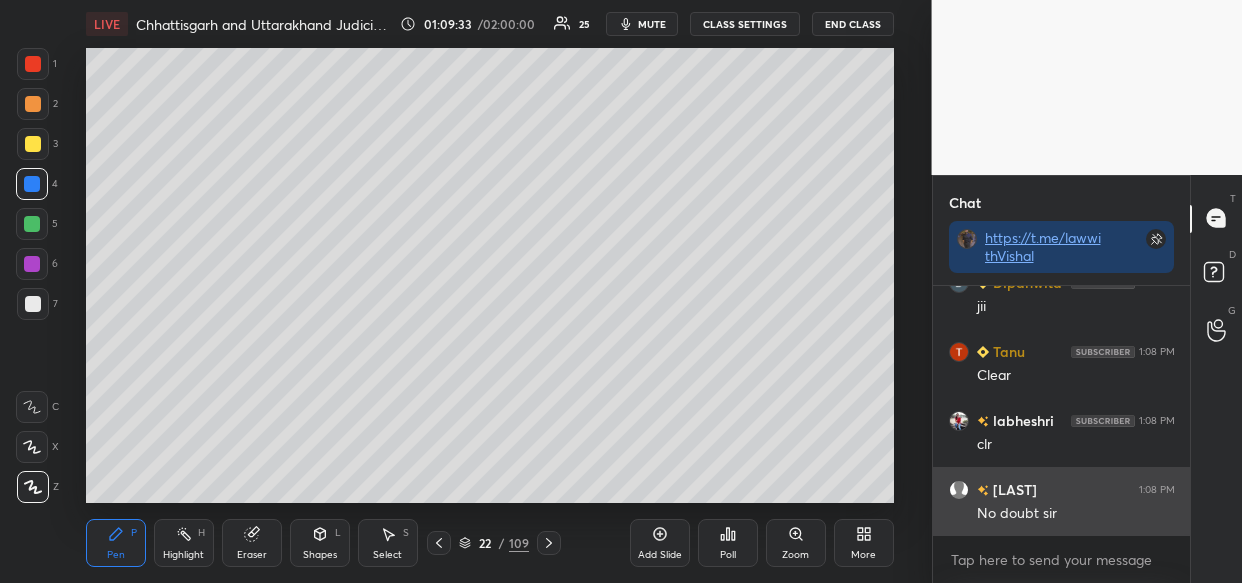 scroll, scrollTop: 203, scrollLeft: 252, axis: both 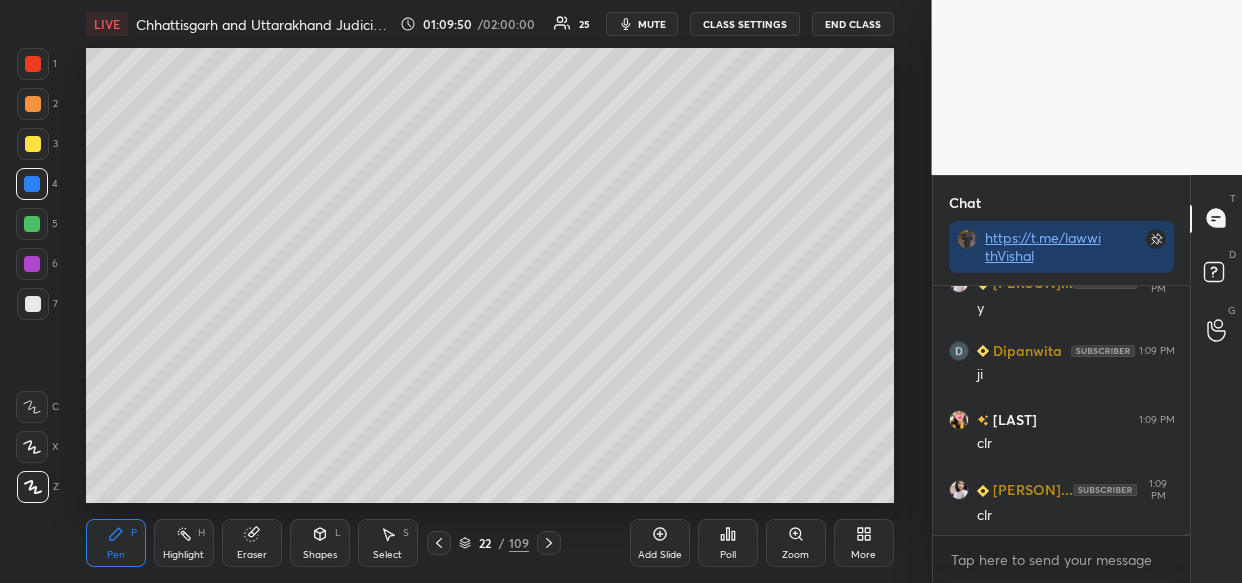click on "Add Slide" at bounding box center (660, 543) 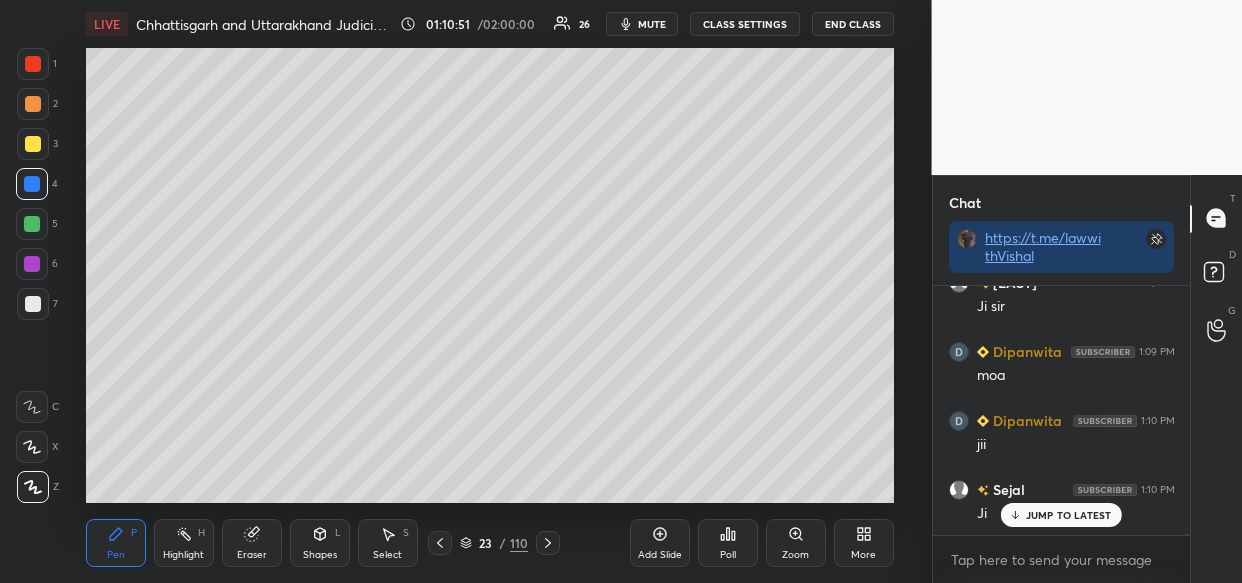 scroll, scrollTop: 66320, scrollLeft: 0, axis: vertical 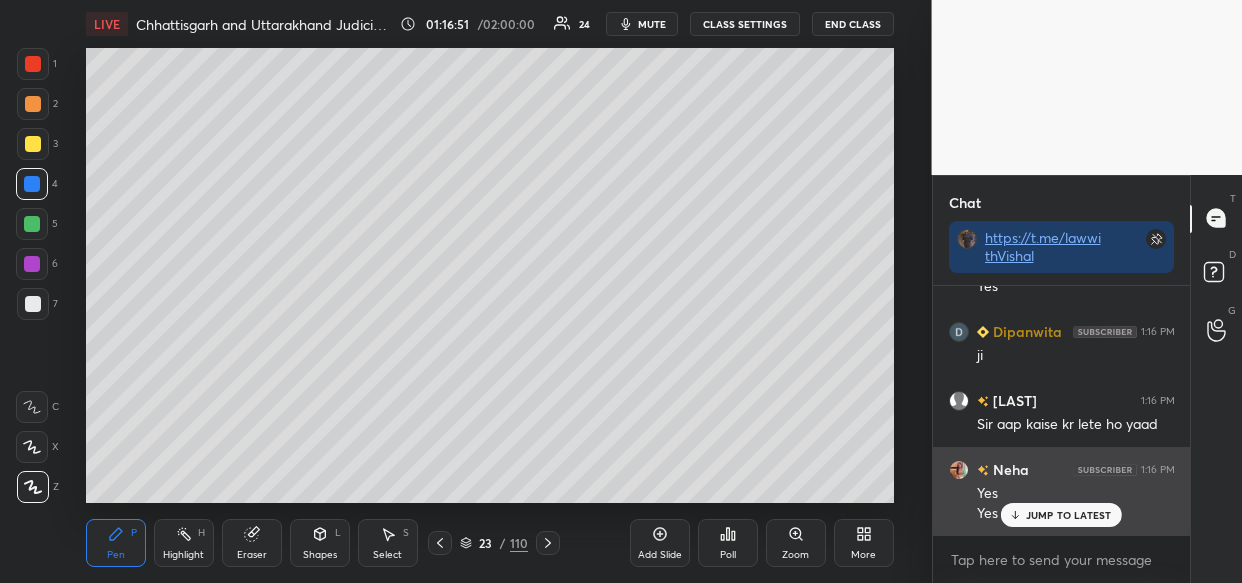 drag, startPoint x: 1065, startPoint y: 529, endPoint x: 1040, endPoint y: 532, distance: 25.179358 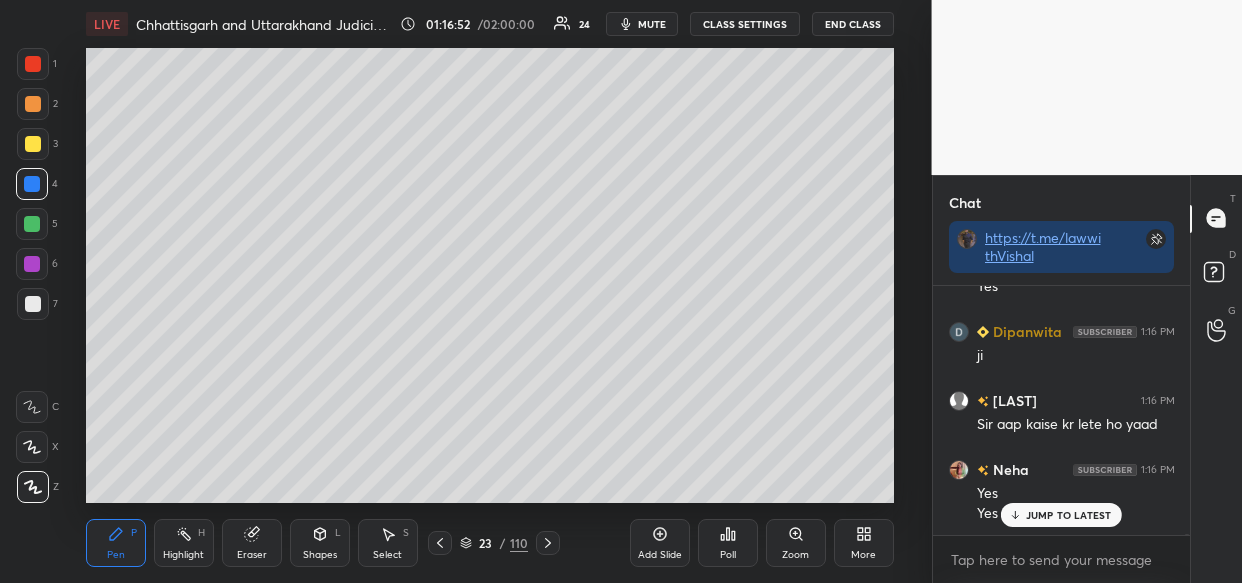 click on "JUMP TO LATEST" at bounding box center (1069, 515) 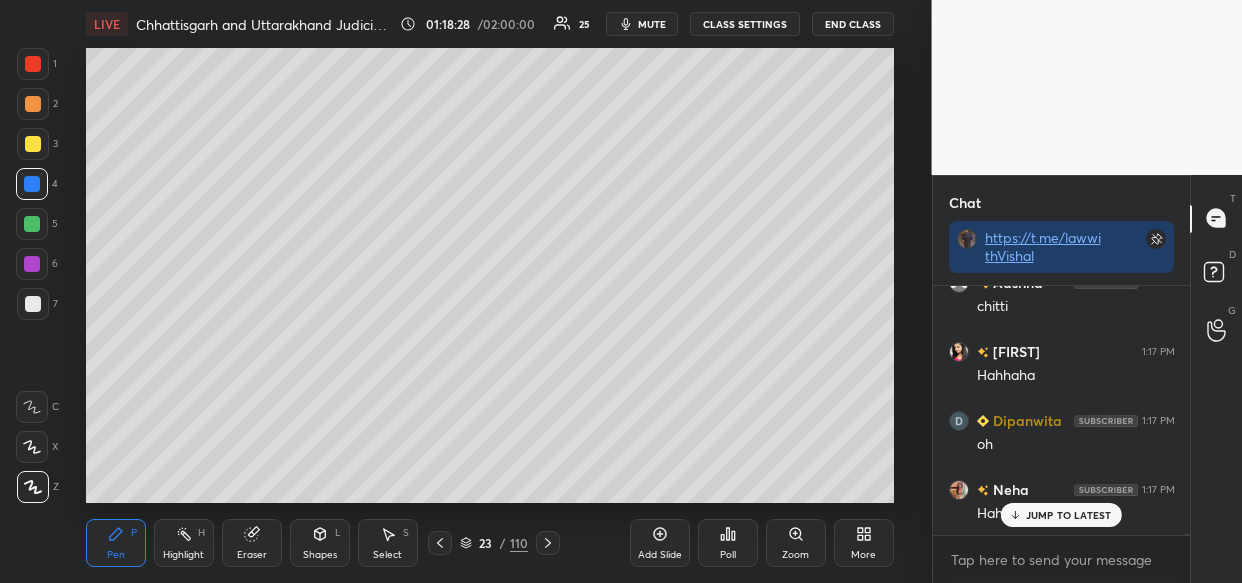 scroll, scrollTop: 76100, scrollLeft: 0, axis: vertical 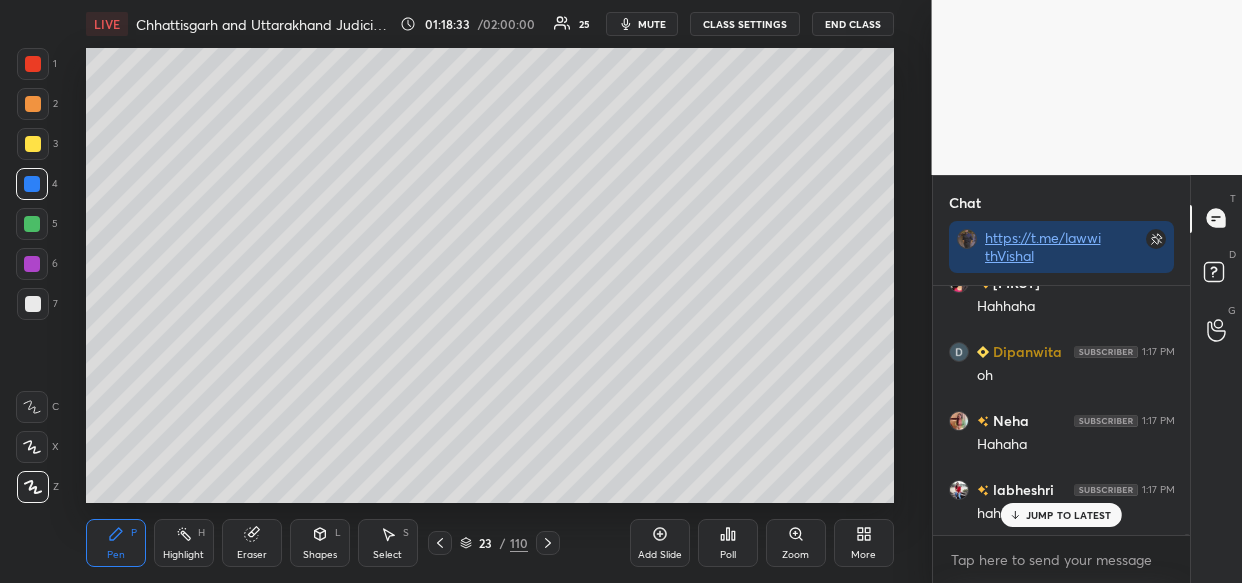 click on "[FIRST] 1:17 PM haha [FIRST] 1:17 PM 🤣 [FIRST] 1:17 PM Pi liye [FIRST] 1:17 PM hhaha [FIRST] 1:17 PM 😁😁😁 [FIRST] 1:17 PM stuffed [FIRST] 1:17 PM 😂😂😂 [FIRST] 1:17 PM 😂😂 [FIRST] 1:17 PM 😂😂 [FIRST] 1:17 PM chitti [FIRST] 1:17 PM Hahhaha [FIRST] 1:17 PM oh [FIRST] 1:17 PM Hahaha [FIRST] 1:17 PM haha JUMP TO LATEST" at bounding box center [1062, 410] 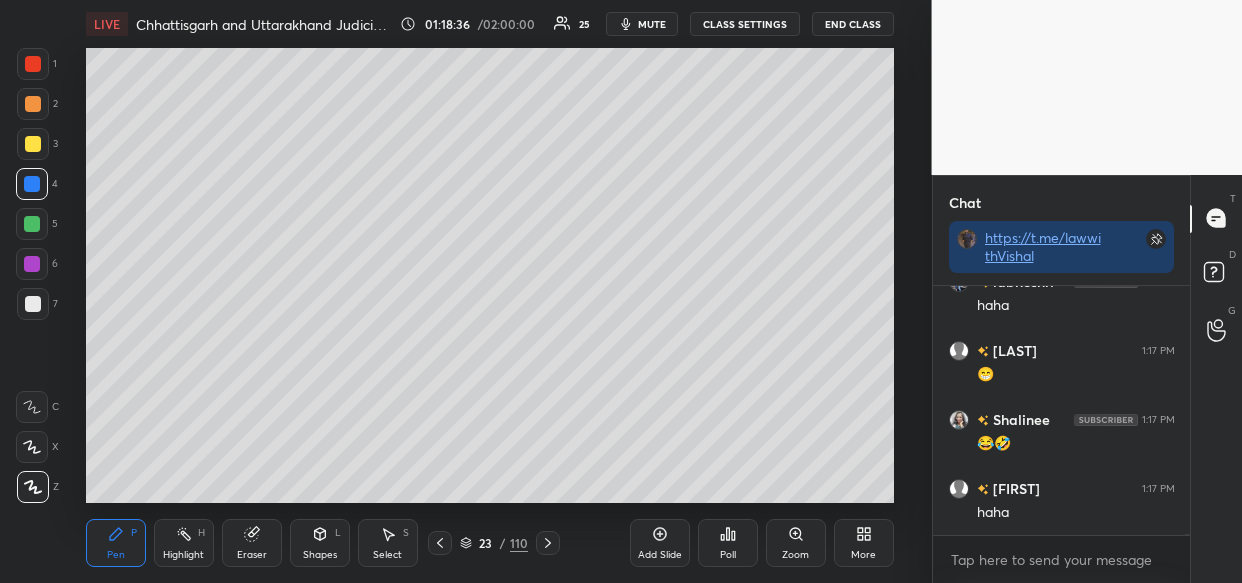 scroll, scrollTop: 76394, scrollLeft: 0, axis: vertical 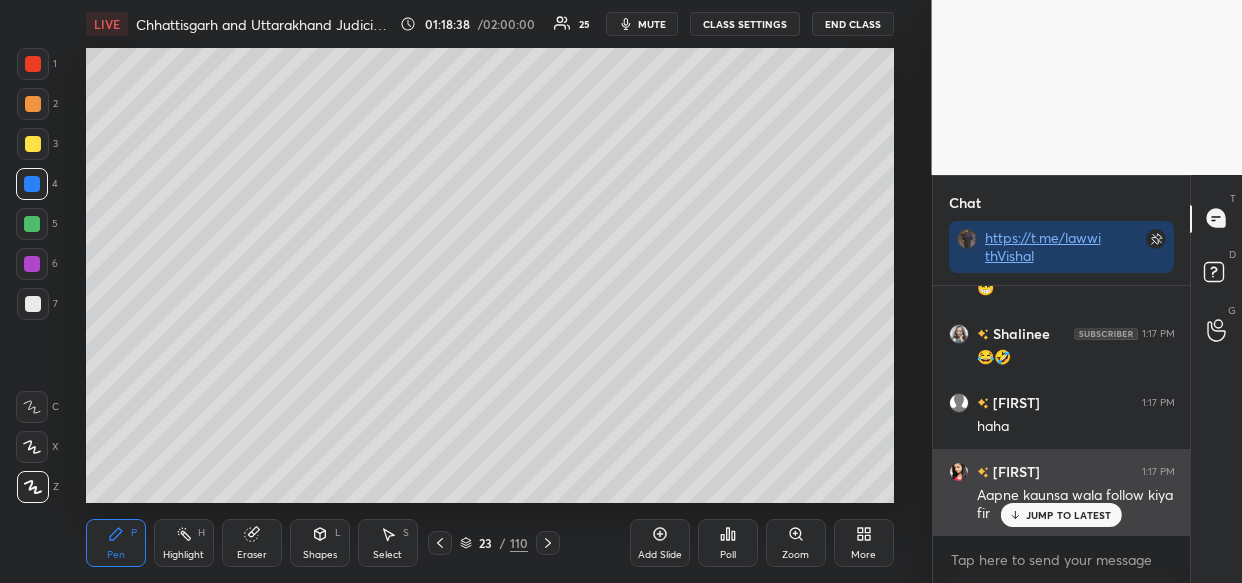 click on "JUMP TO LATEST" at bounding box center (1061, 515) 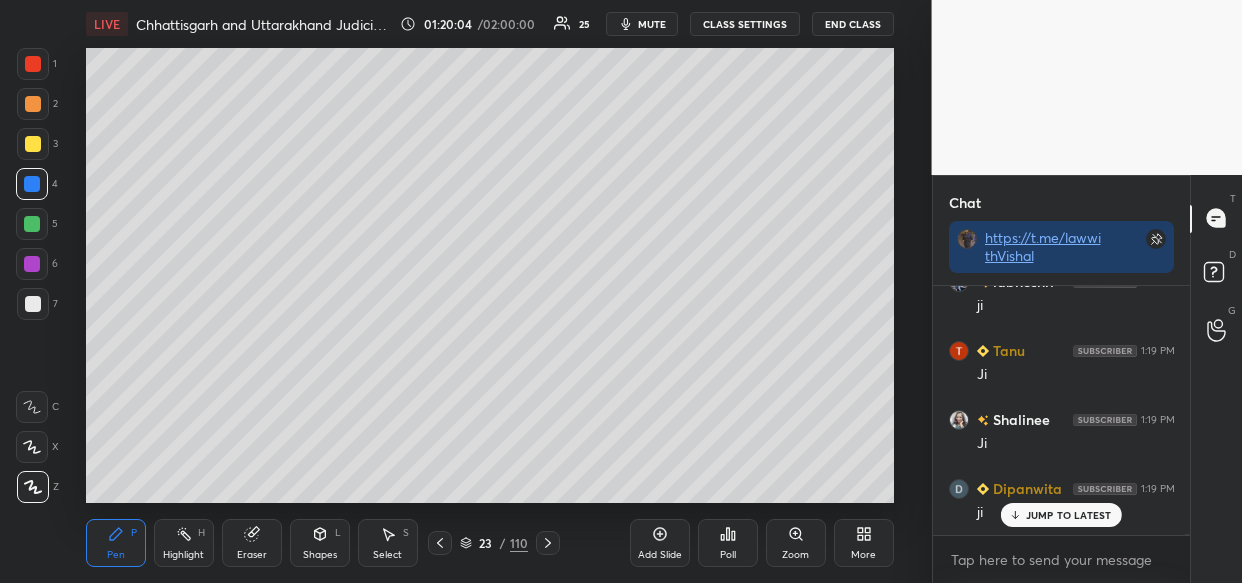 scroll, scrollTop: 78280, scrollLeft: 0, axis: vertical 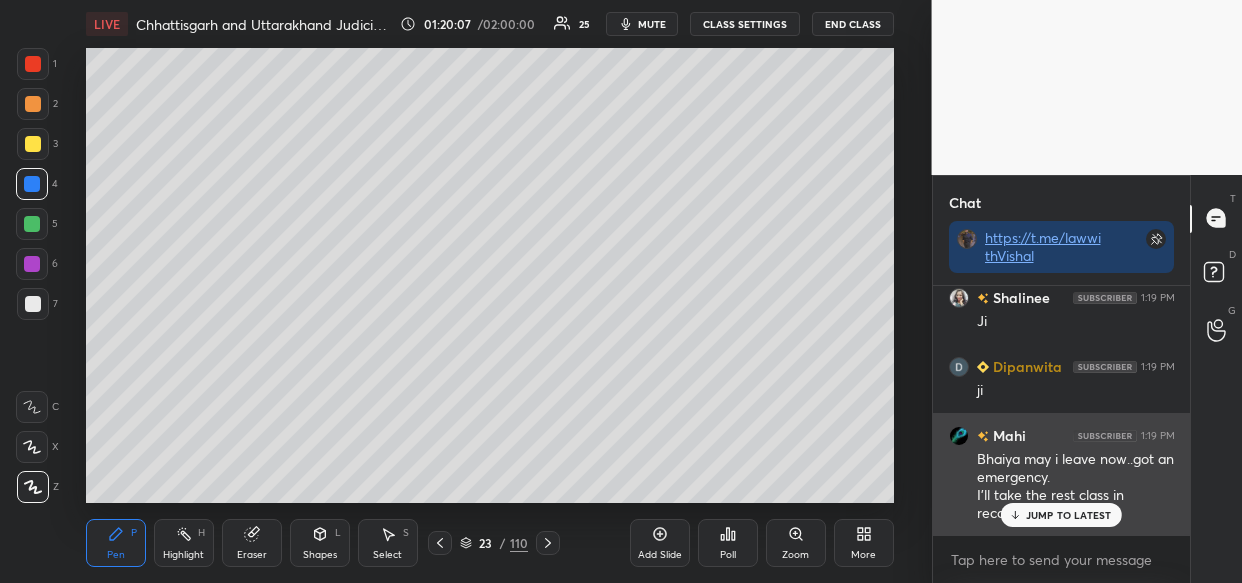 click on "JUMP TO LATEST" at bounding box center (1069, 515) 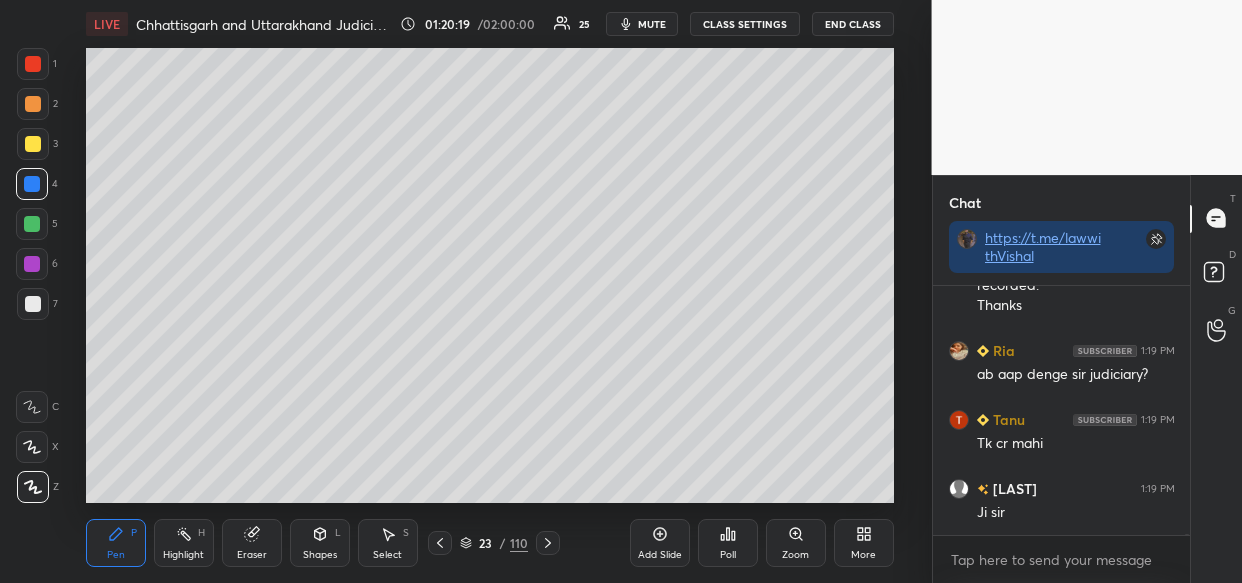 scroll, scrollTop: 78577, scrollLeft: 0, axis: vertical 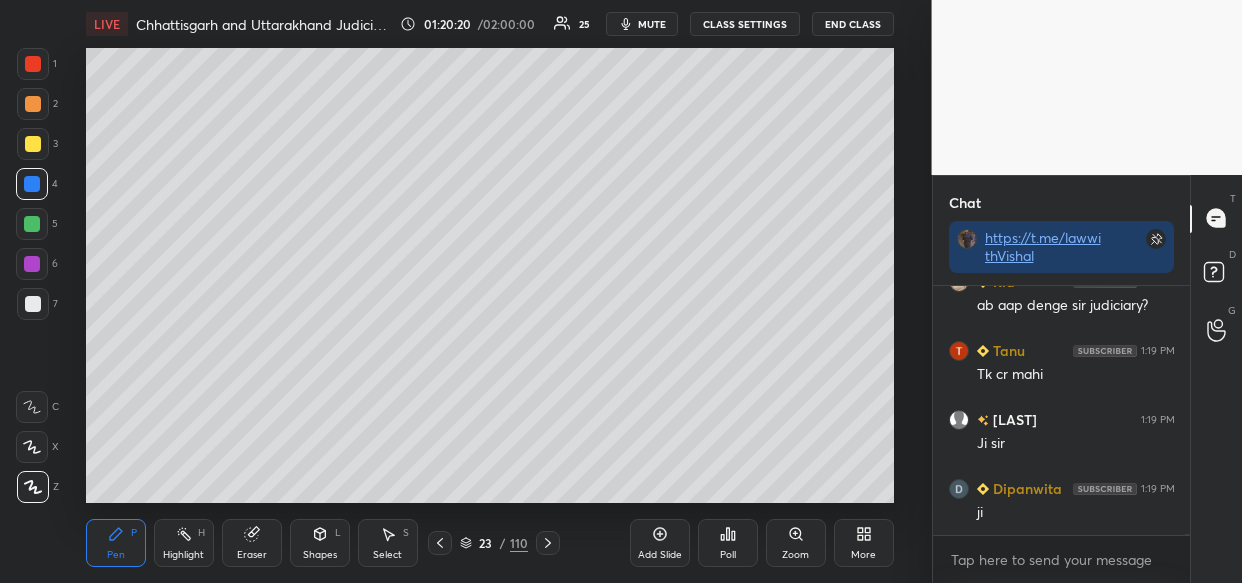 click at bounding box center [33, 144] 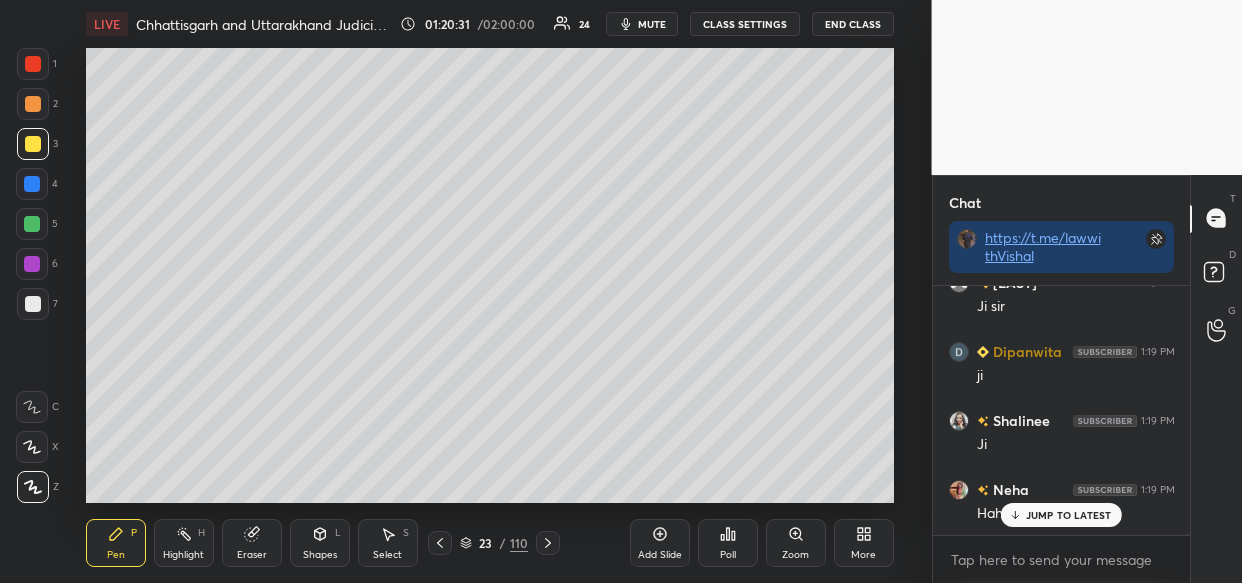 scroll, scrollTop: 78783, scrollLeft: 0, axis: vertical 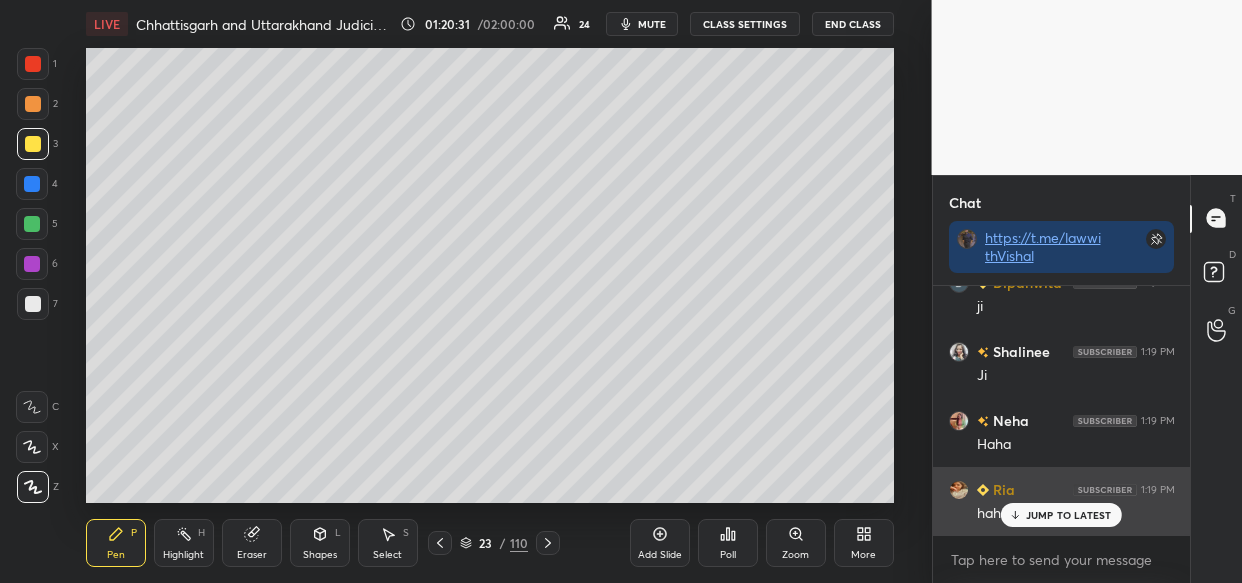 click on "JUMP TO LATEST" at bounding box center (1069, 515) 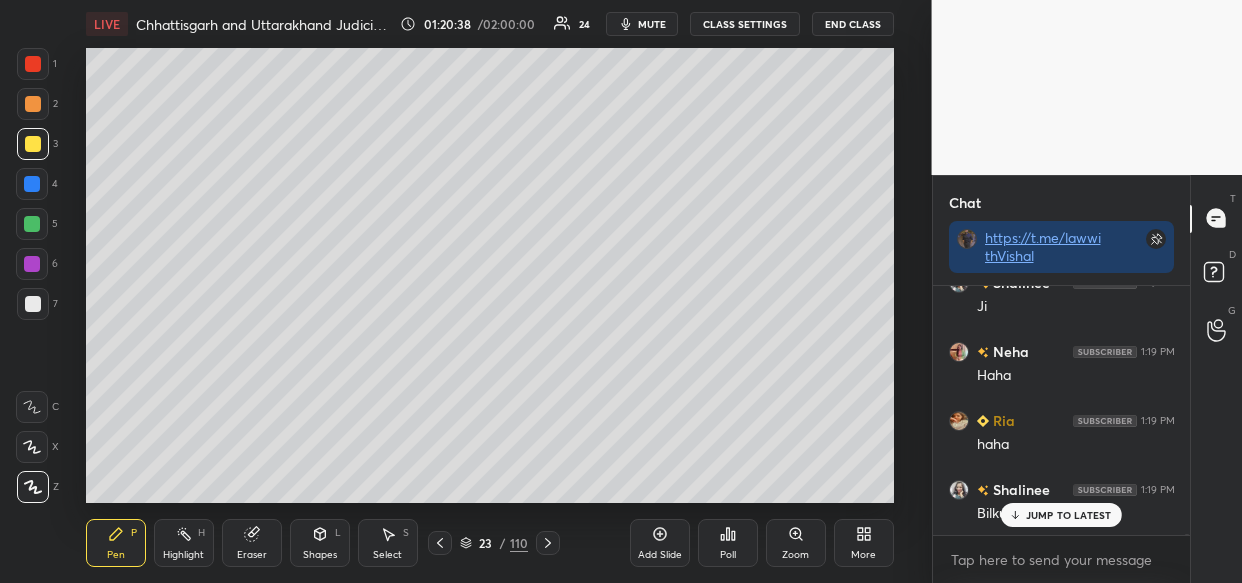 scroll, scrollTop: 78921, scrollLeft: 0, axis: vertical 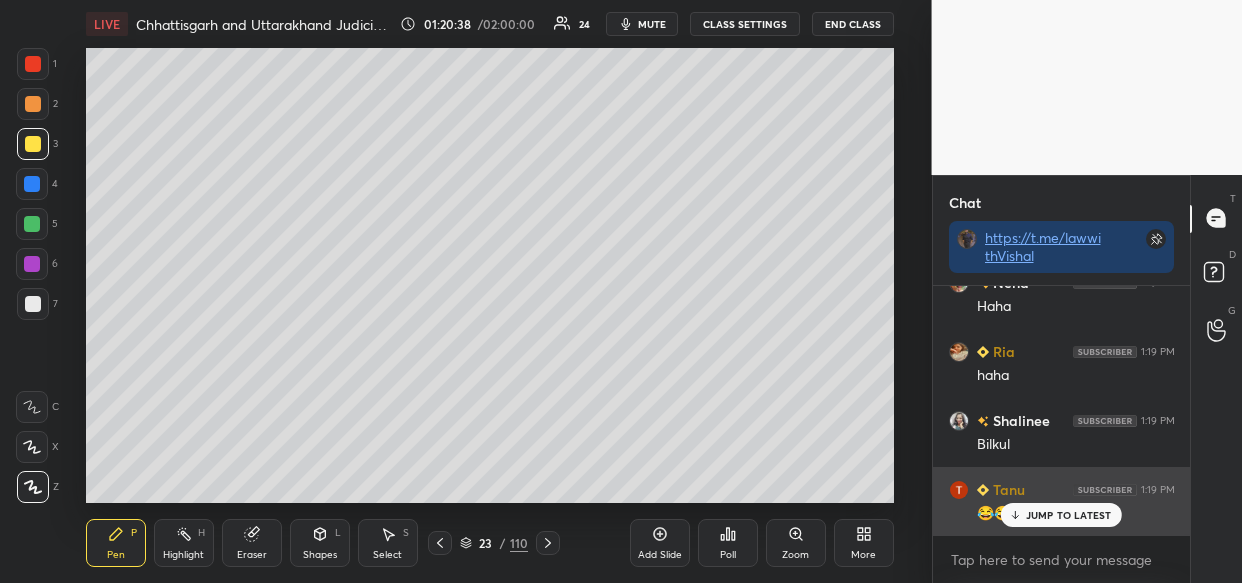 click 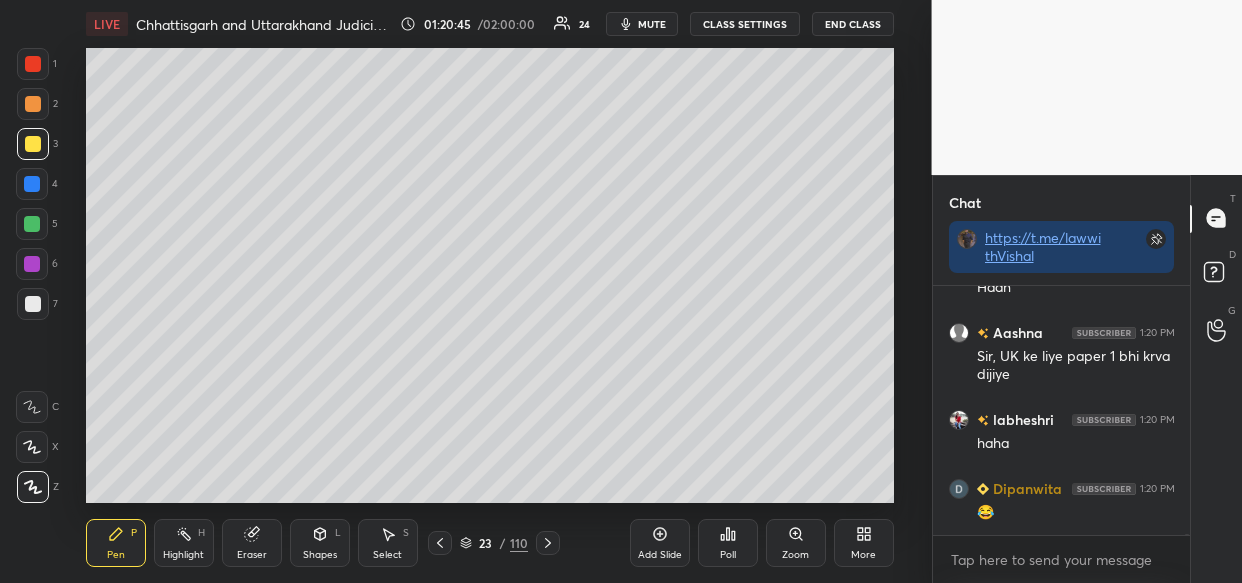 scroll, scrollTop: 79284, scrollLeft: 0, axis: vertical 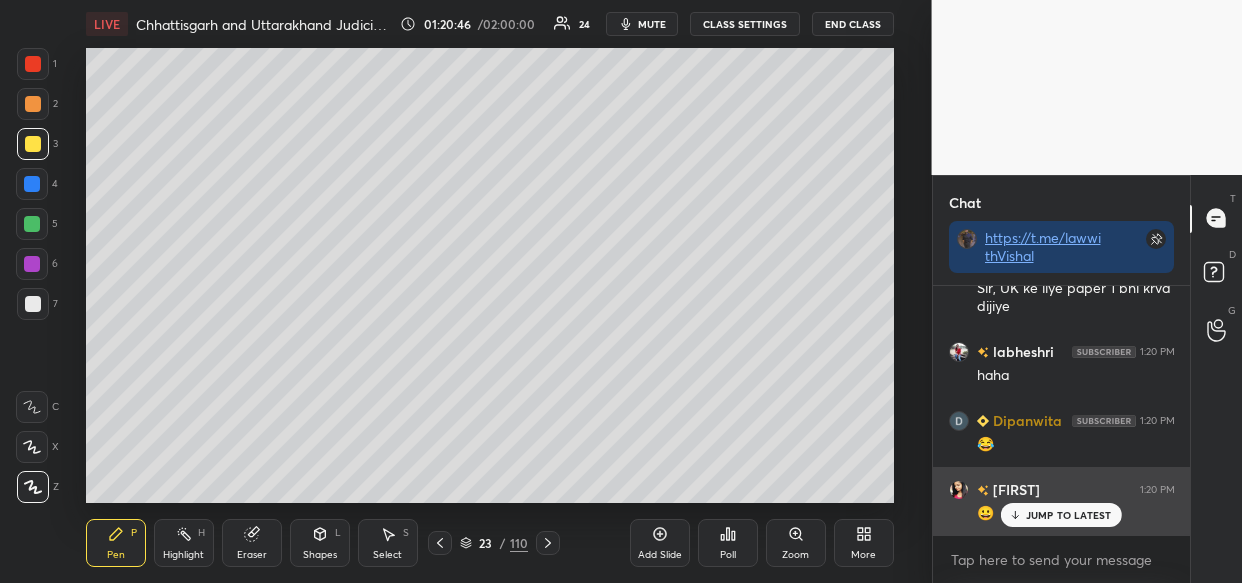 click on "JUMP TO LATEST" at bounding box center [1069, 515] 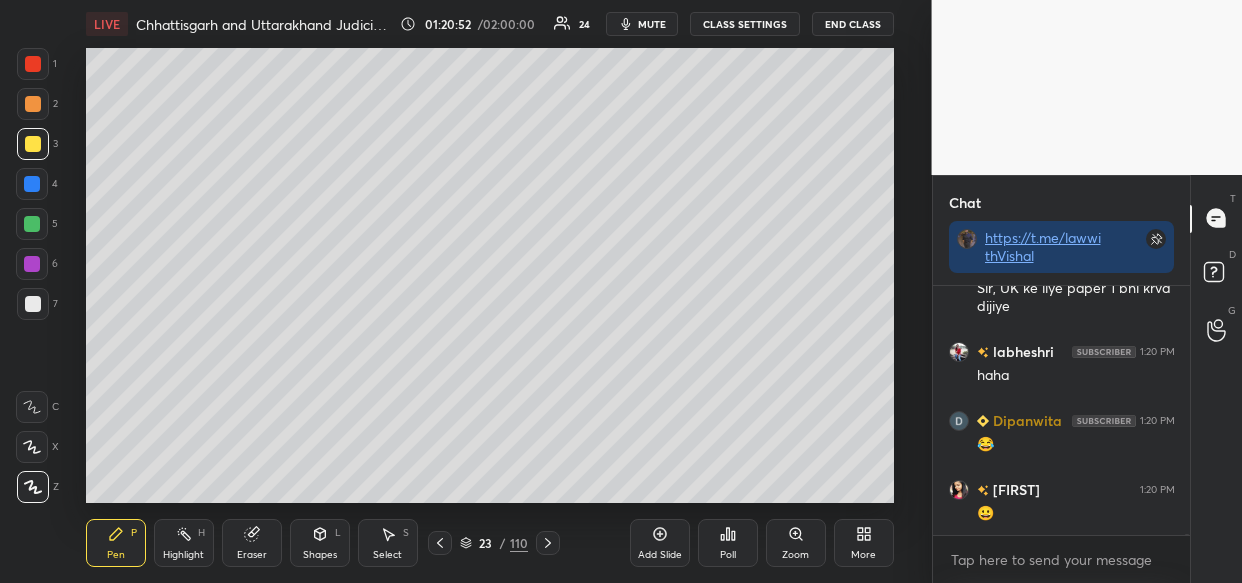 scroll, scrollTop: 79353, scrollLeft: 0, axis: vertical 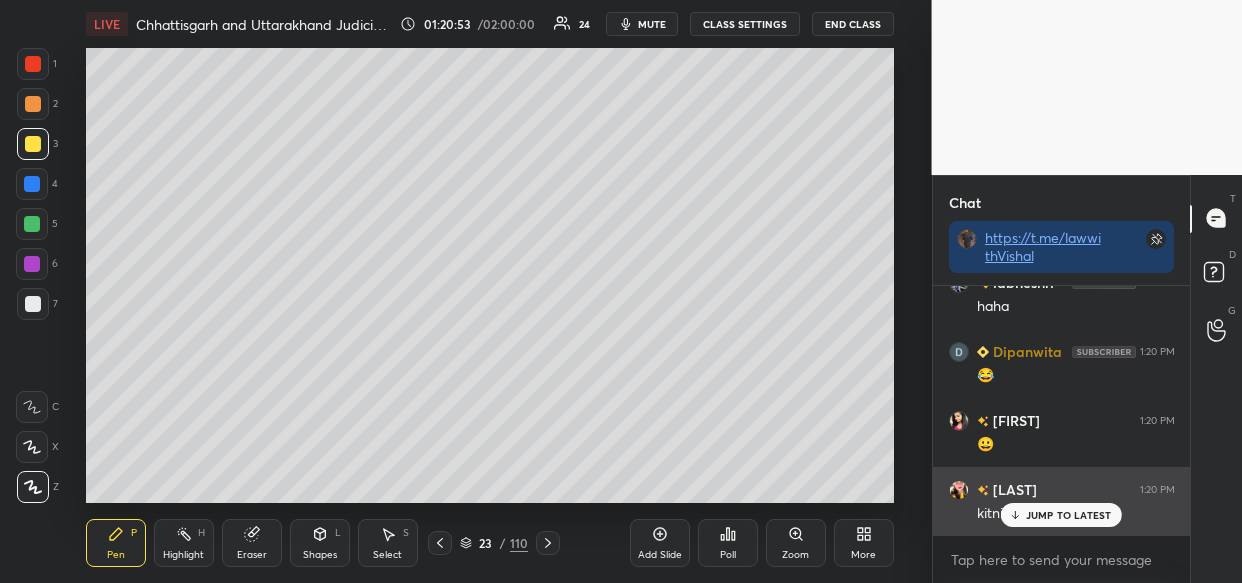 click on "JUMP TO LATEST" at bounding box center [1069, 515] 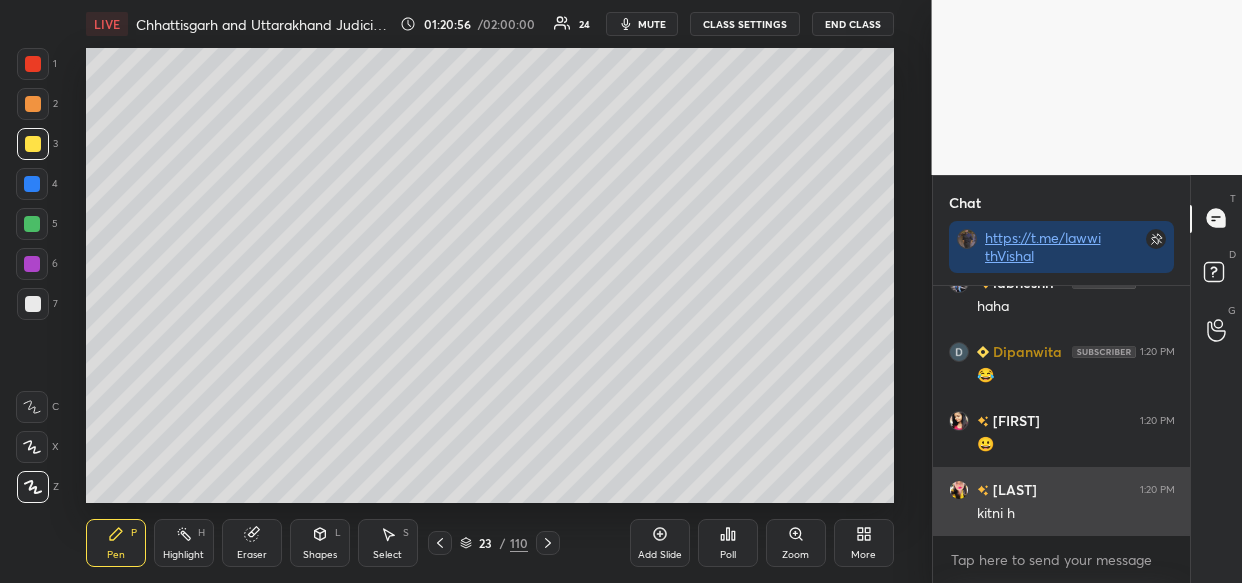 click at bounding box center [959, 489] 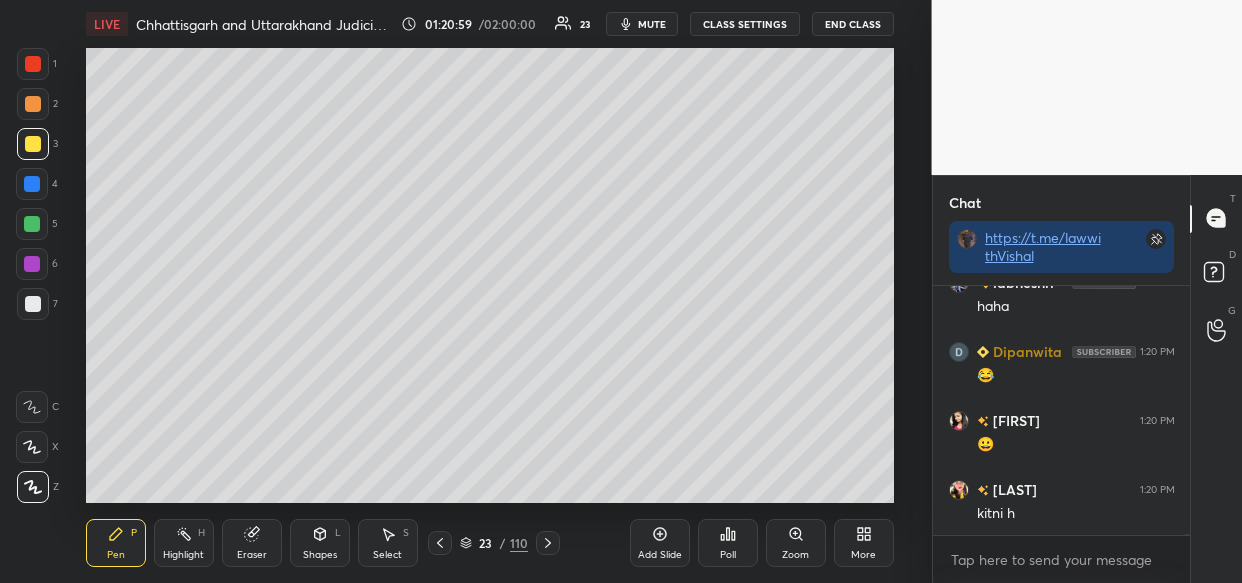 scroll, scrollTop: 79422, scrollLeft: 0, axis: vertical 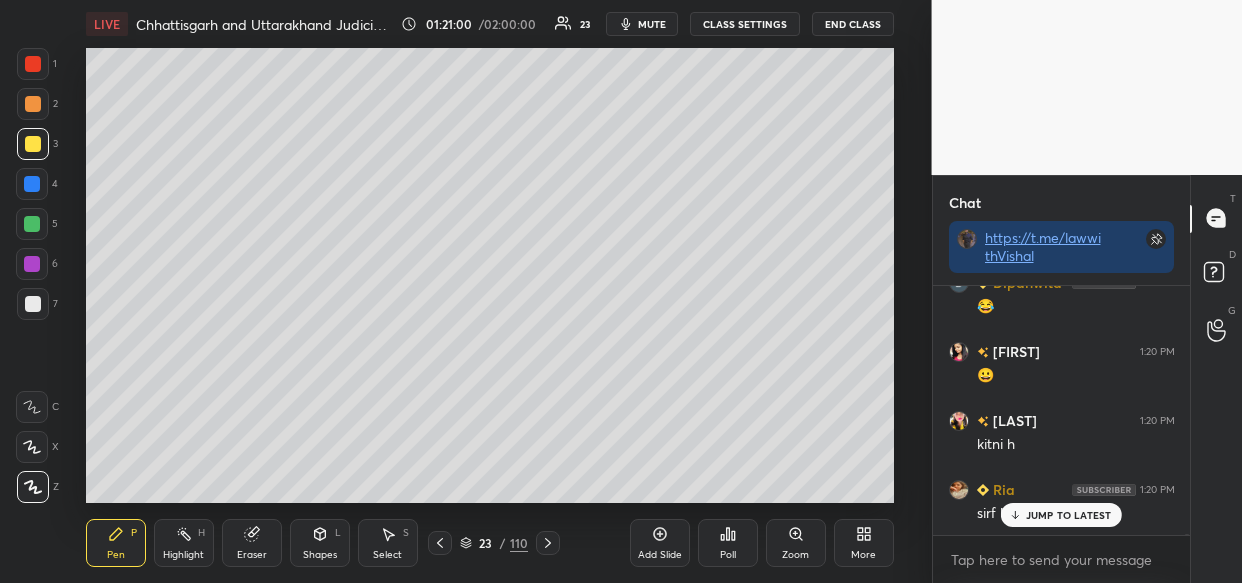 drag, startPoint x: 1038, startPoint y: 513, endPoint x: 989, endPoint y: 534, distance: 53.310413 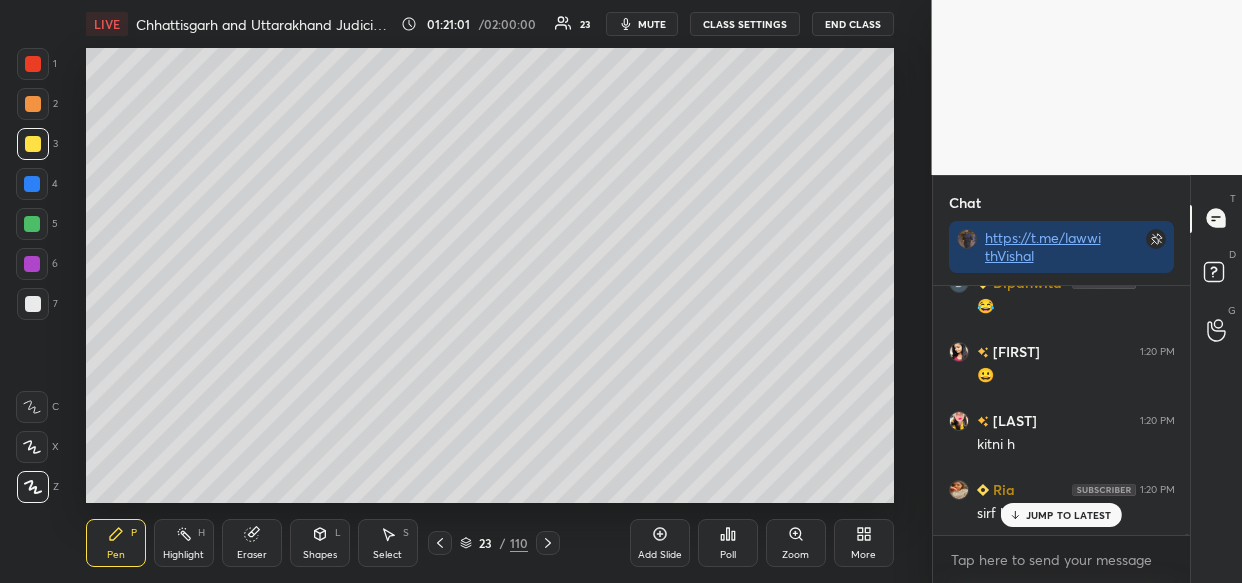 scroll, scrollTop: 79491, scrollLeft: 0, axis: vertical 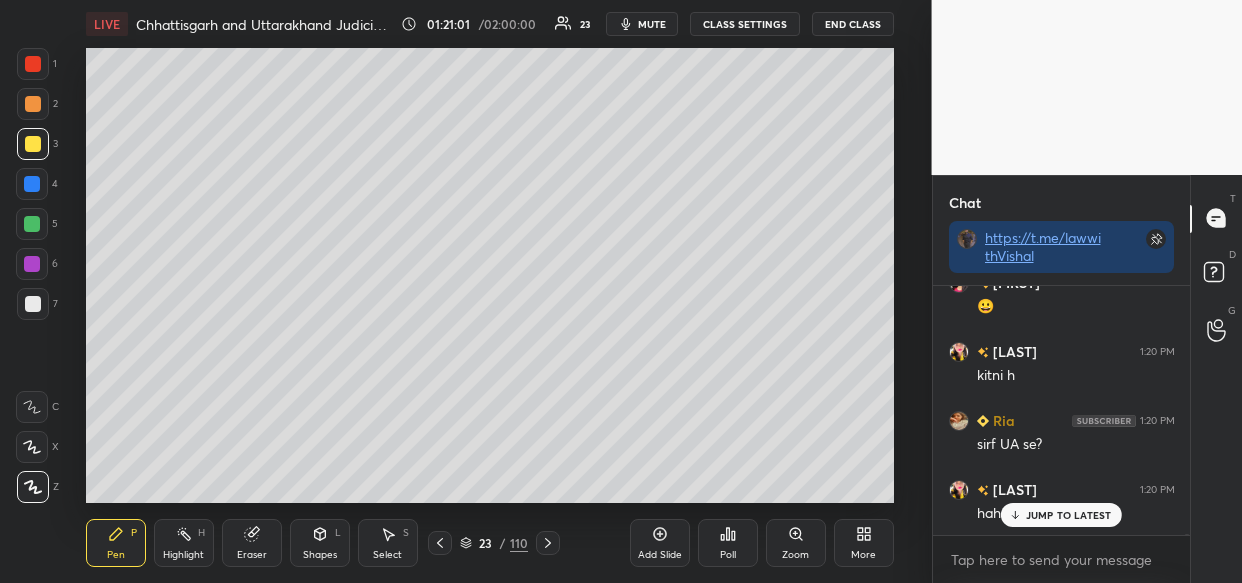 click on "JUMP TO LATEST" at bounding box center [1061, 515] 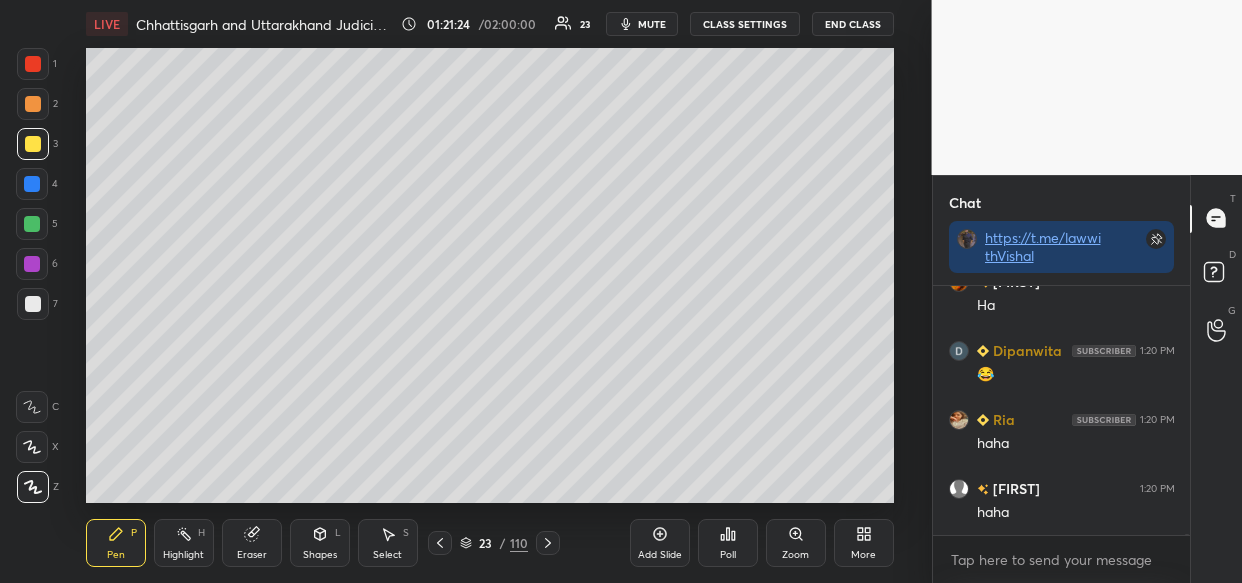 scroll, scrollTop: 79923, scrollLeft: 0, axis: vertical 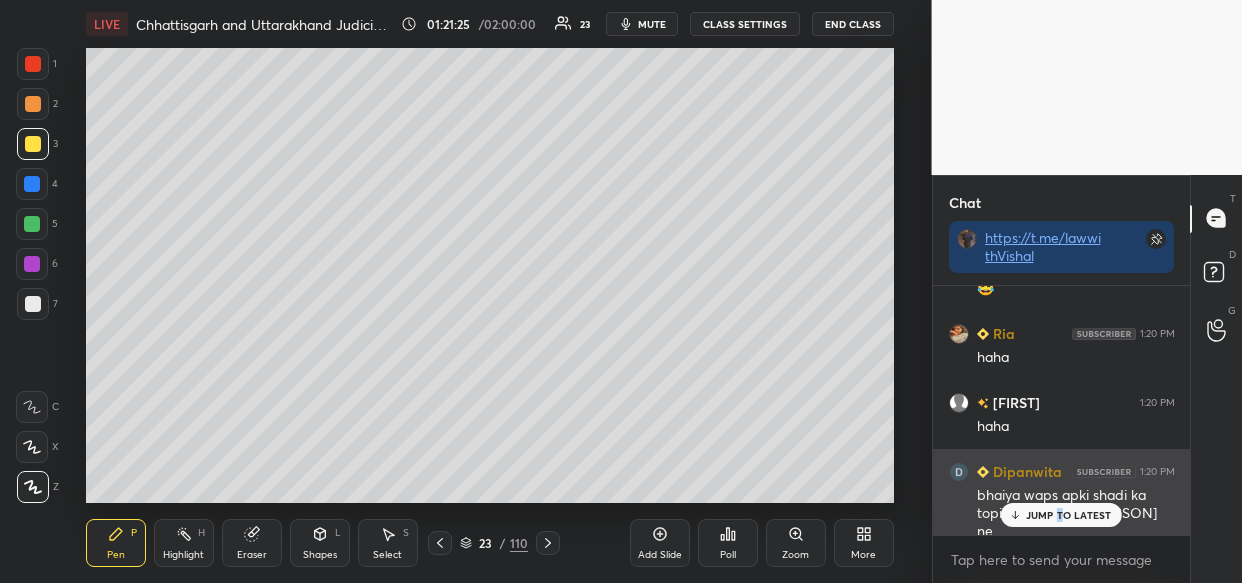 drag, startPoint x: 1060, startPoint y: 511, endPoint x: 1036, endPoint y: 518, distance: 25 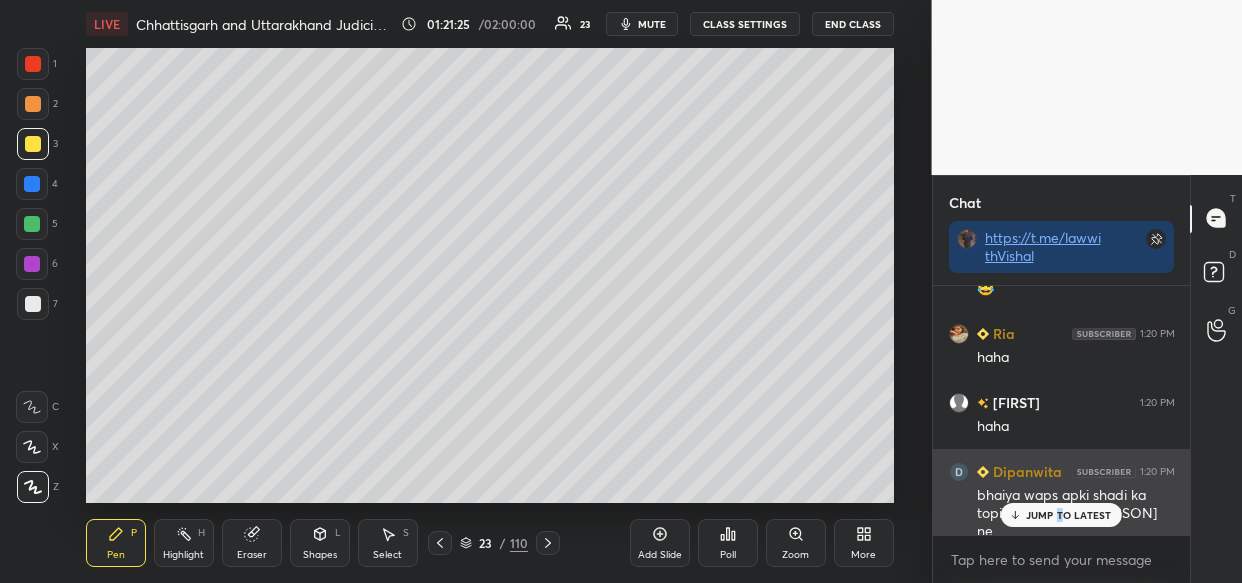 click on "JUMP TO LATEST" at bounding box center (1061, 515) 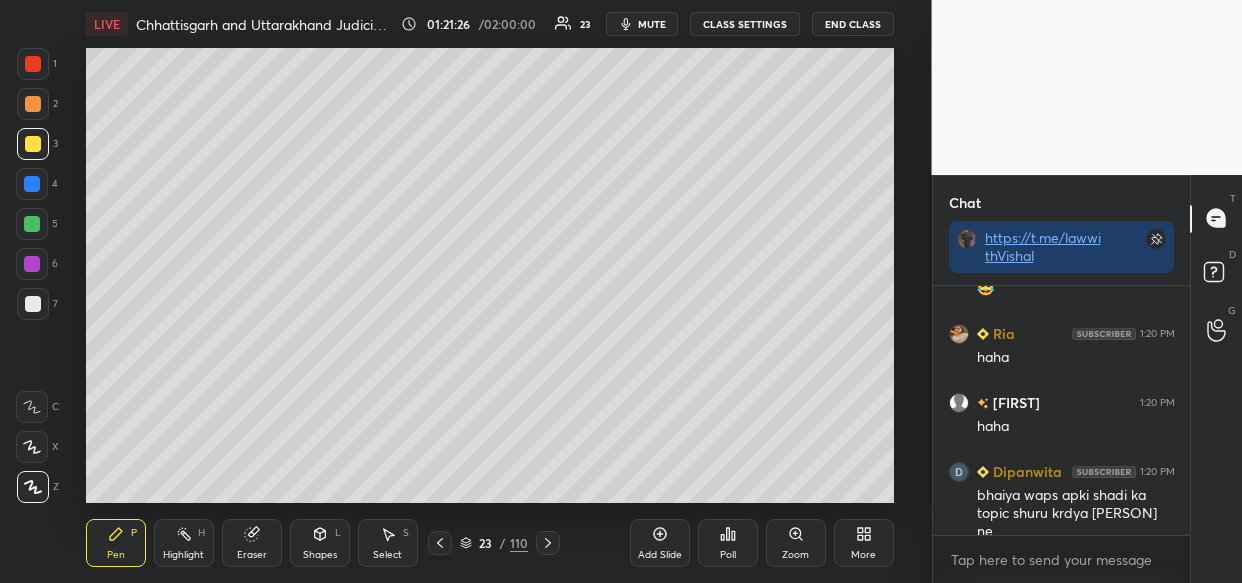 scroll, scrollTop: 79992, scrollLeft: 0, axis: vertical 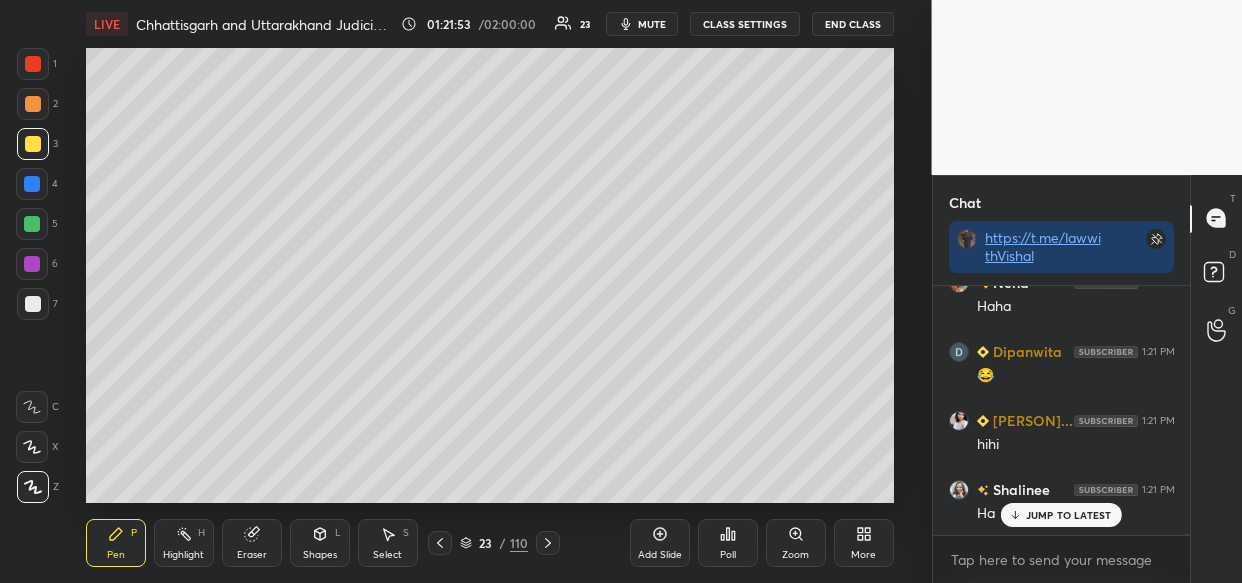 click on "Add Slide" at bounding box center [660, 555] 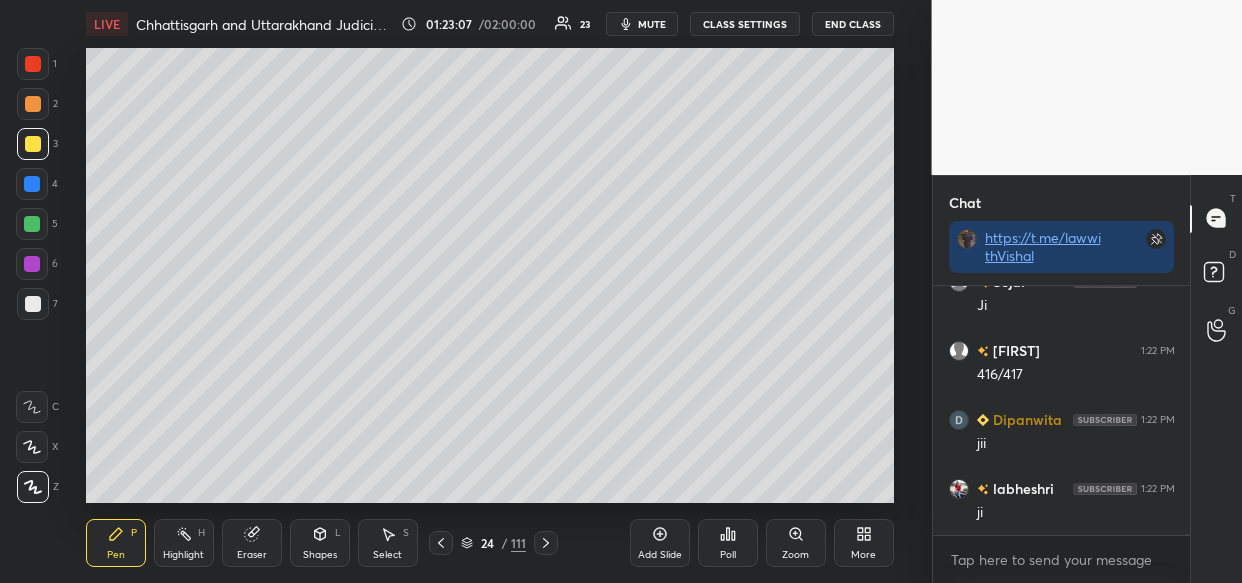 scroll, scrollTop: 81804, scrollLeft: 0, axis: vertical 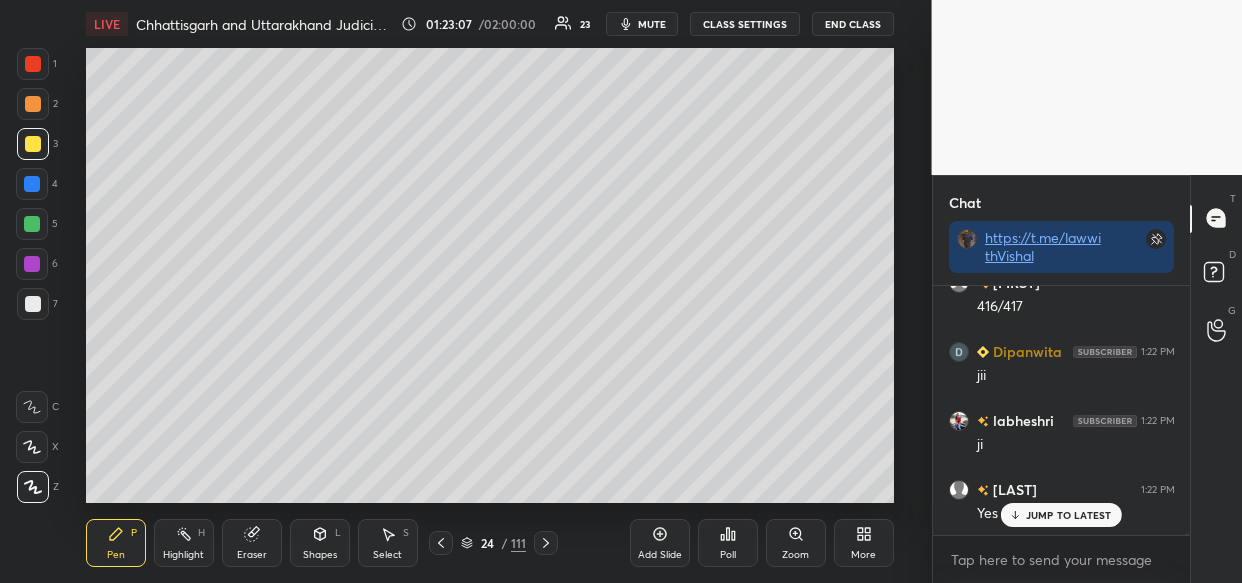 click on "LIVE Chhattisgarh and Uttarakhand Judiciary: BNSS/CrPC 01:23:07 /  02:00:00 23 mute CLASS SETTINGS End Class Setting up your live class Poll for   secs No correct answer Start poll Back Chhattisgarh and Uttarakhand Judiciary: BNSS/CrPC [PERSON] Pen P Highlight H Eraser Shapes L Select S 24 / 111 Add Slide Poll Zoom More" at bounding box center [490, 291] 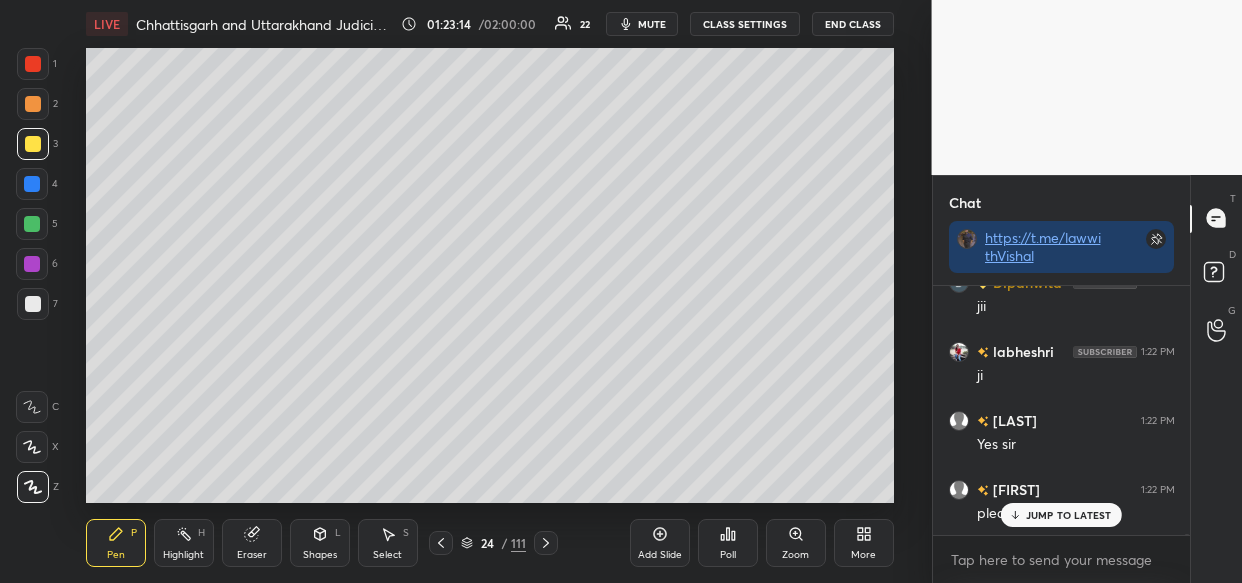 scroll, scrollTop: 81942, scrollLeft: 0, axis: vertical 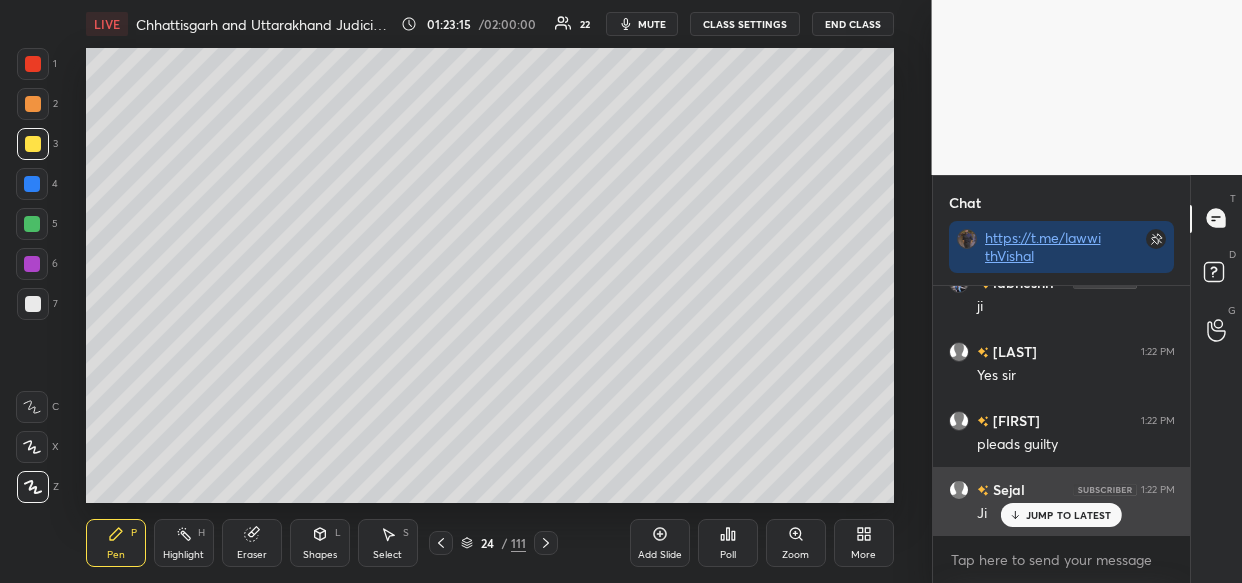 click on "JUMP TO LATEST" at bounding box center [1061, 515] 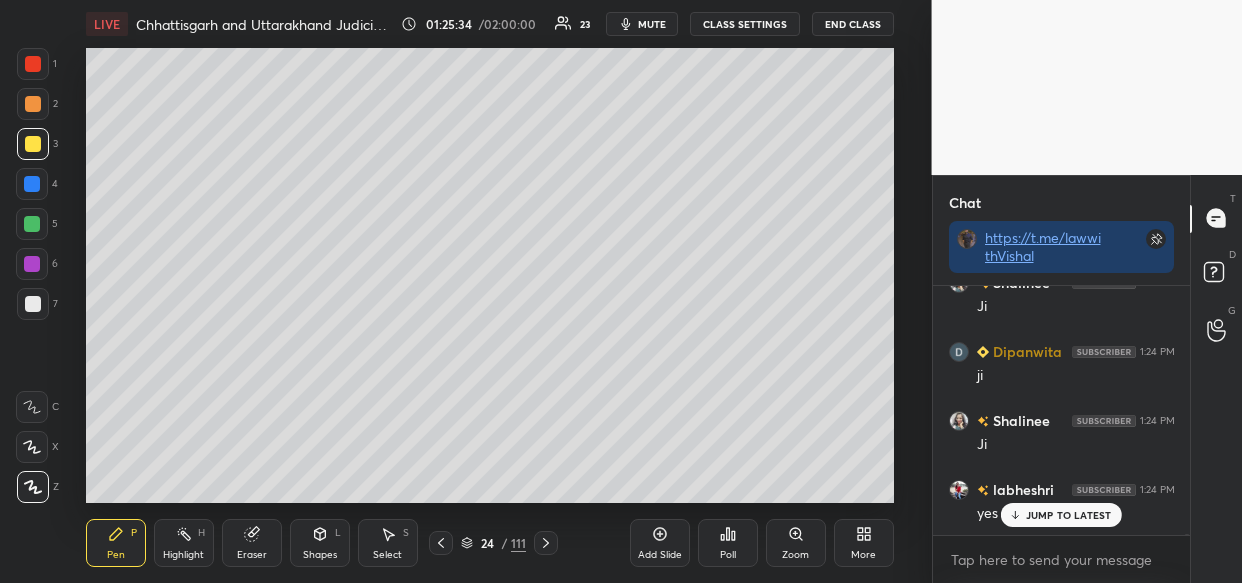 scroll, scrollTop: 84673, scrollLeft: 0, axis: vertical 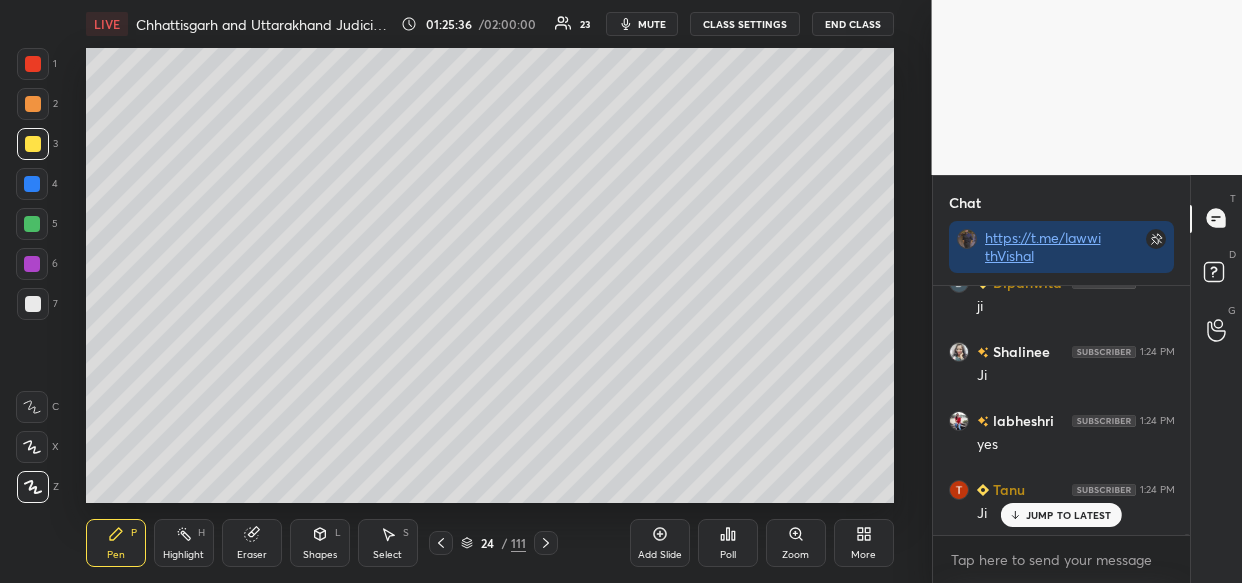 click on "LIVE Chhattisgarh and Uttarakhand Judiciary: BNSS/CrPC 01:25:36 / 02:00:00 23 mute CLASS SETTINGS End Class Setting up your live class Poll for secs No correct answer Start poll Back Chhattisgarh and Uttarakhand Judiciary: BNSS/CrPC [PERSON] Pen P Highlight H Eraser Shapes L Select S 24 / 111 Add Slide Poll Zoom More" at bounding box center (490, 291) 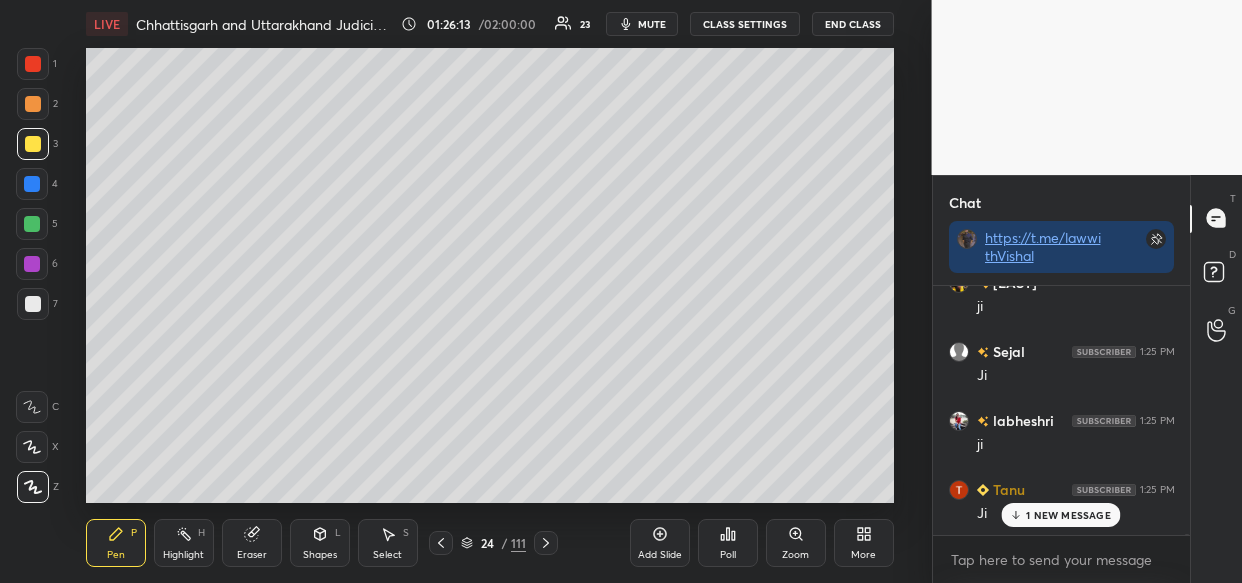 scroll, scrollTop: 85432, scrollLeft: 0, axis: vertical 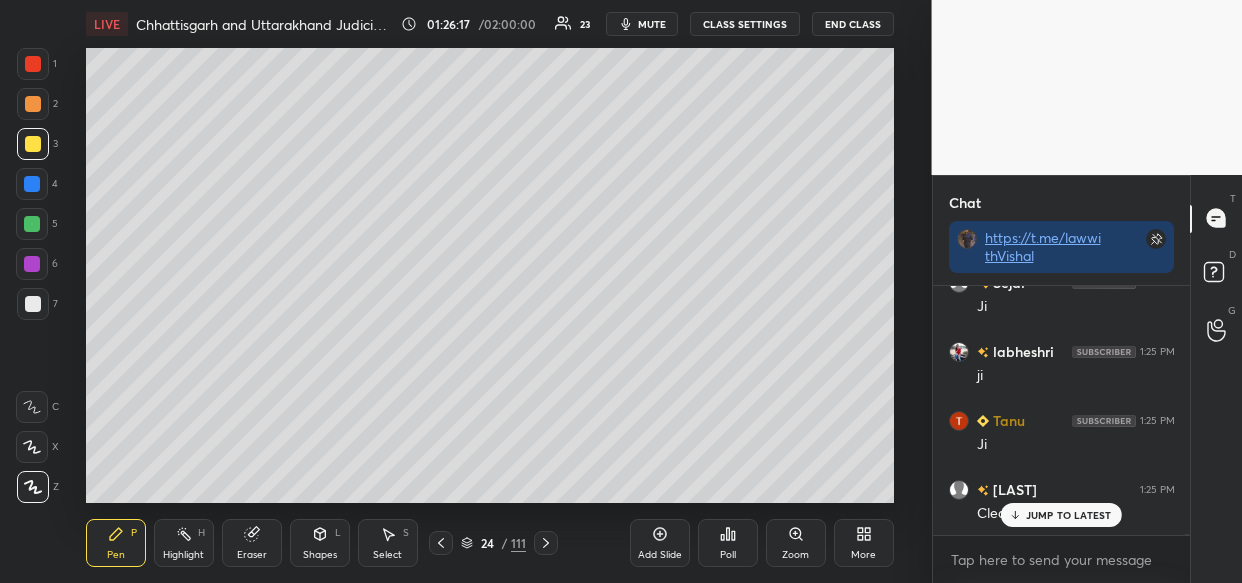 click on "Setting up your live class Poll for   secs No correct answer Start poll" at bounding box center (490, 275) 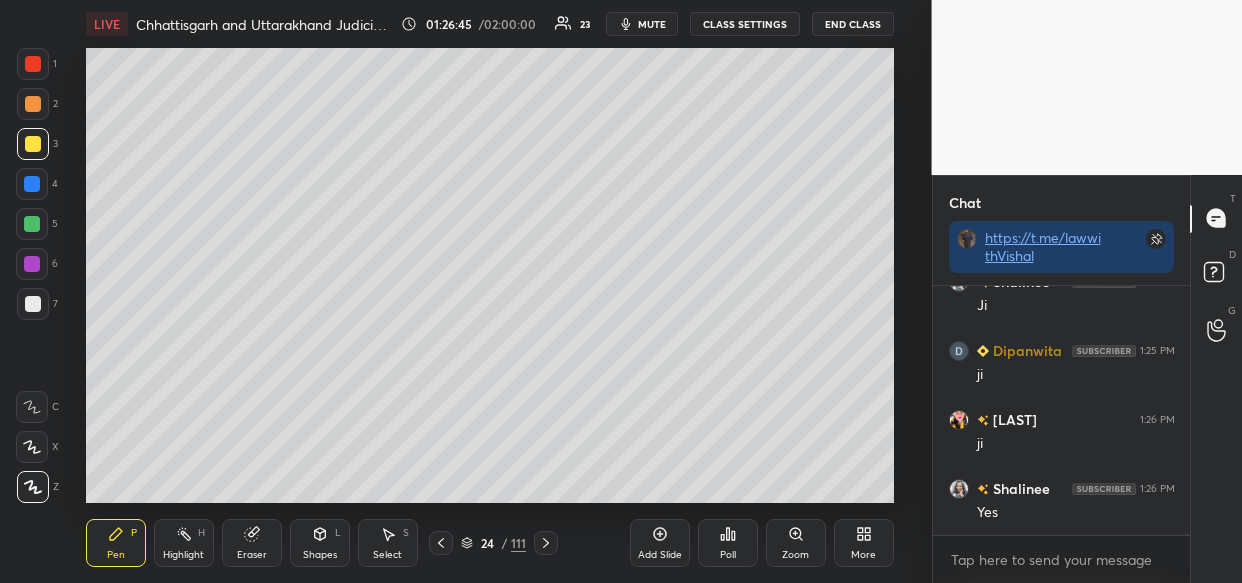 scroll, scrollTop: 85847, scrollLeft: 0, axis: vertical 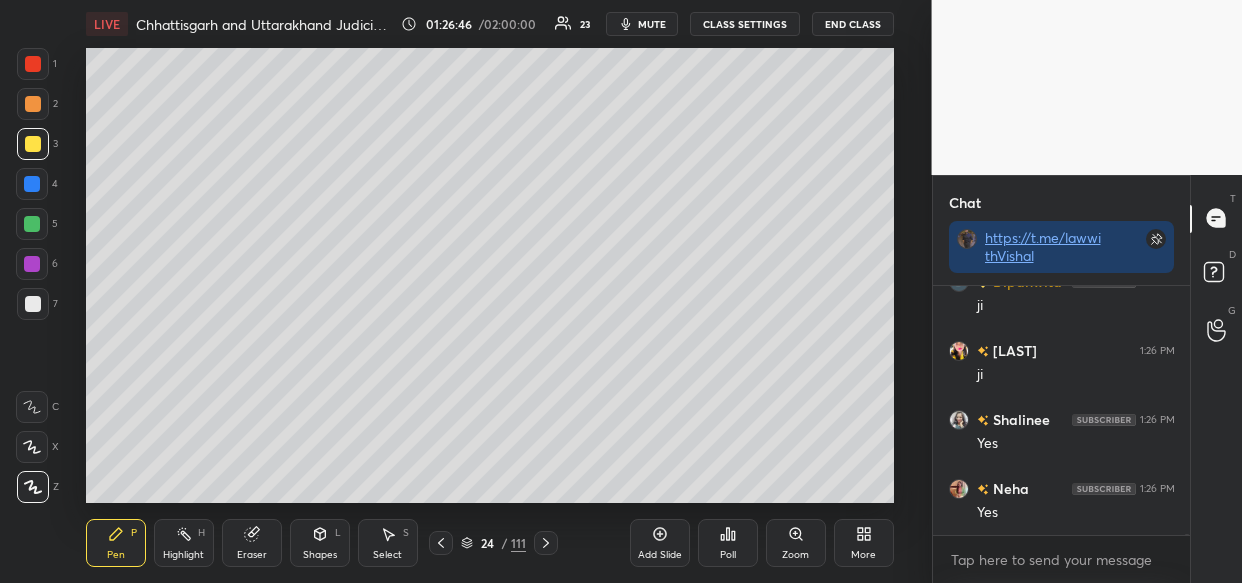 click on "Add Slide" at bounding box center (660, 543) 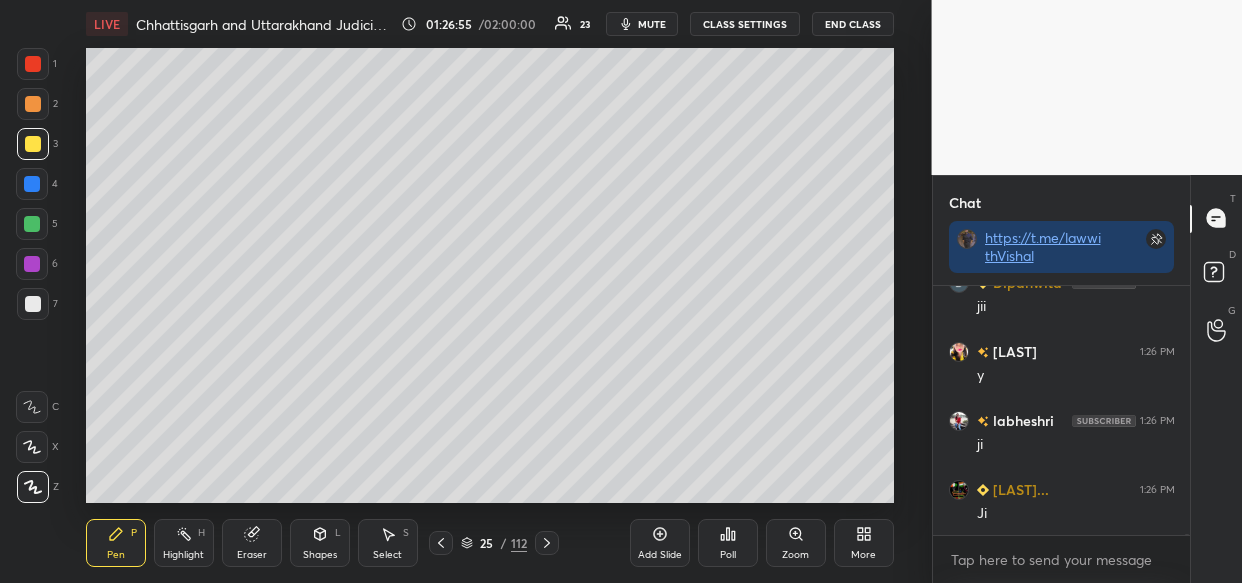 scroll, scrollTop: 86330, scrollLeft: 0, axis: vertical 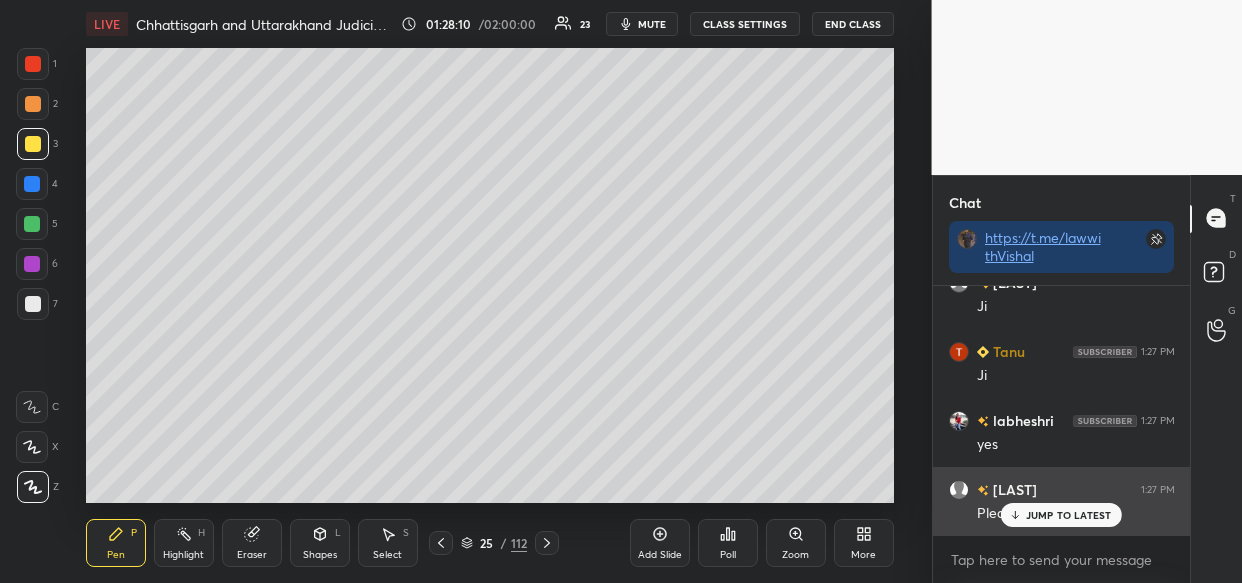 click on "JUMP TO LATEST" at bounding box center (1061, 515) 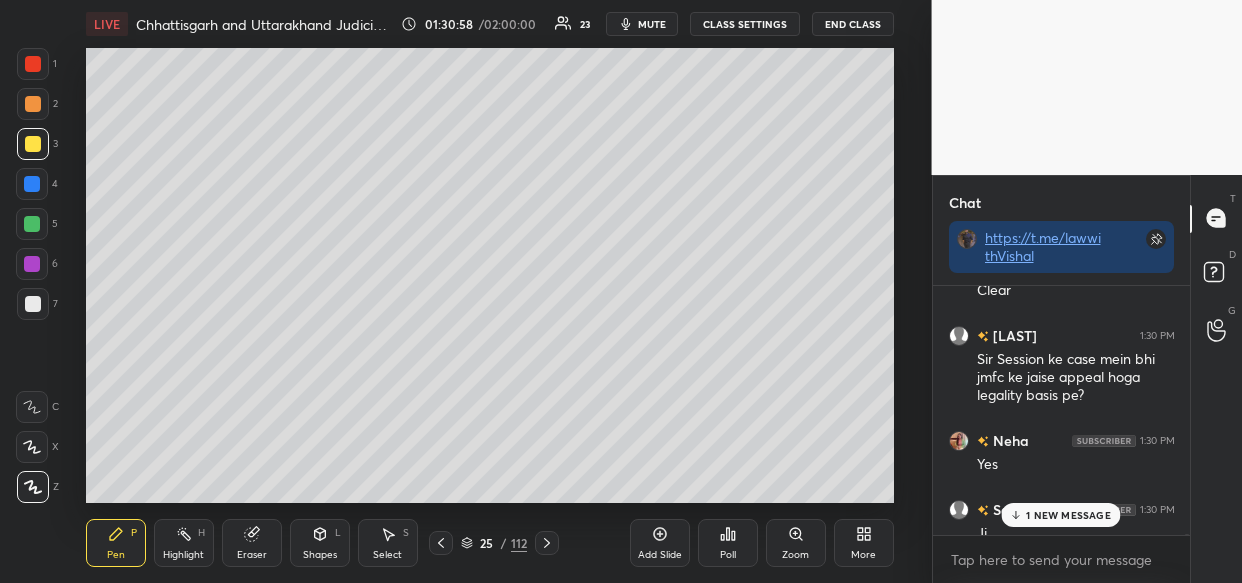 scroll, scrollTop: 90644, scrollLeft: 0, axis: vertical 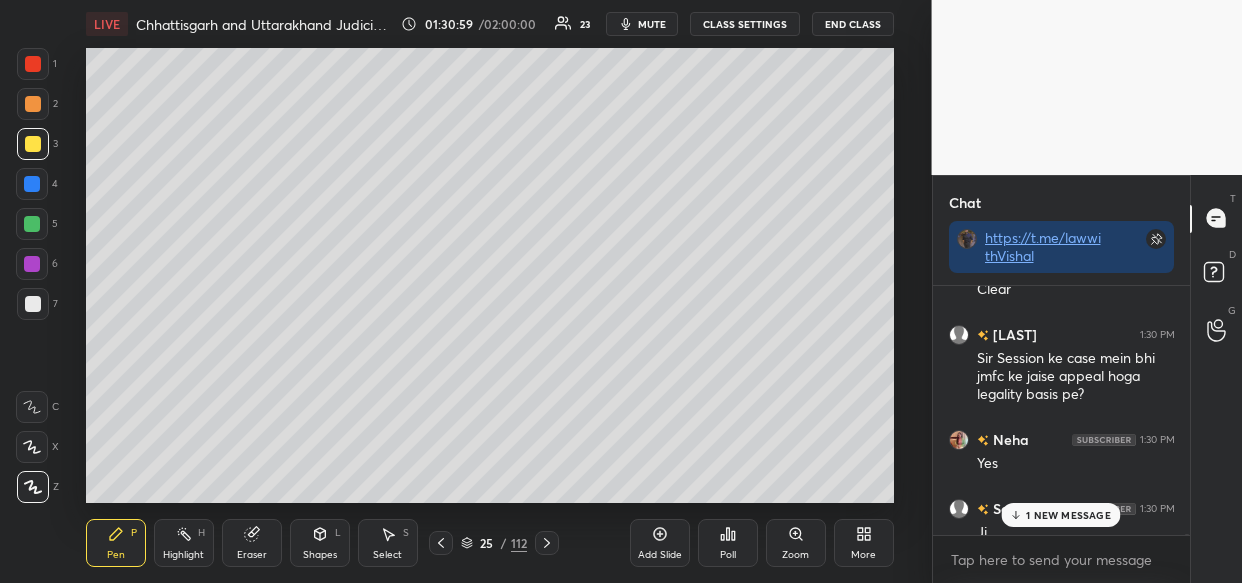 click on "1 NEW MESSAGE" at bounding box center [1068, 515] 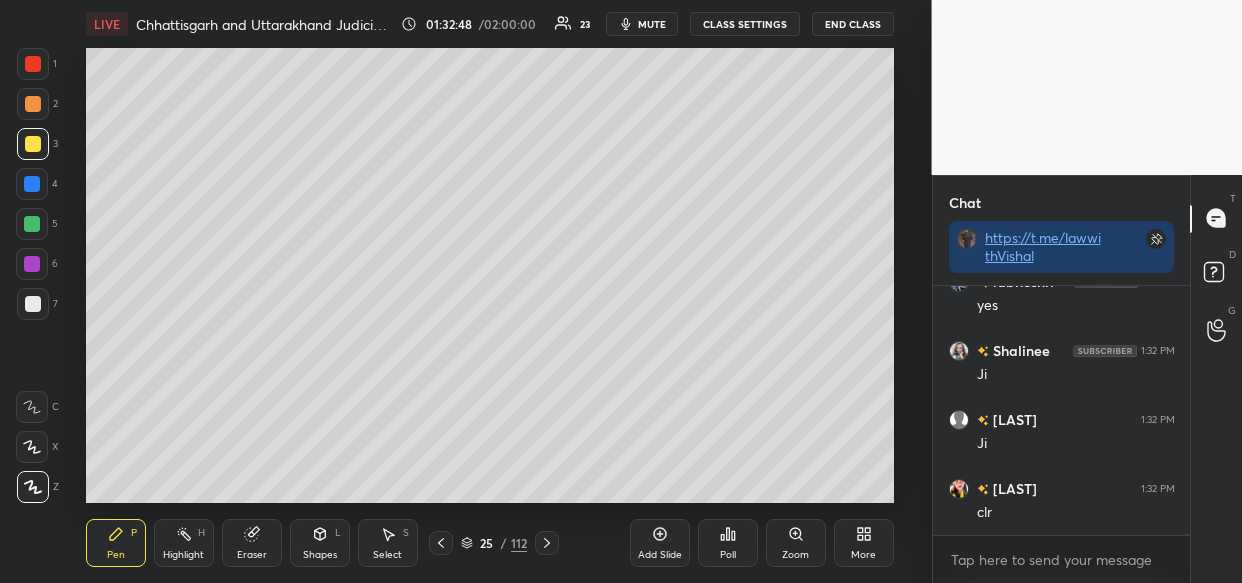 scroll, scrollTop: 93876, scrollLeft: 0, axis: vertical 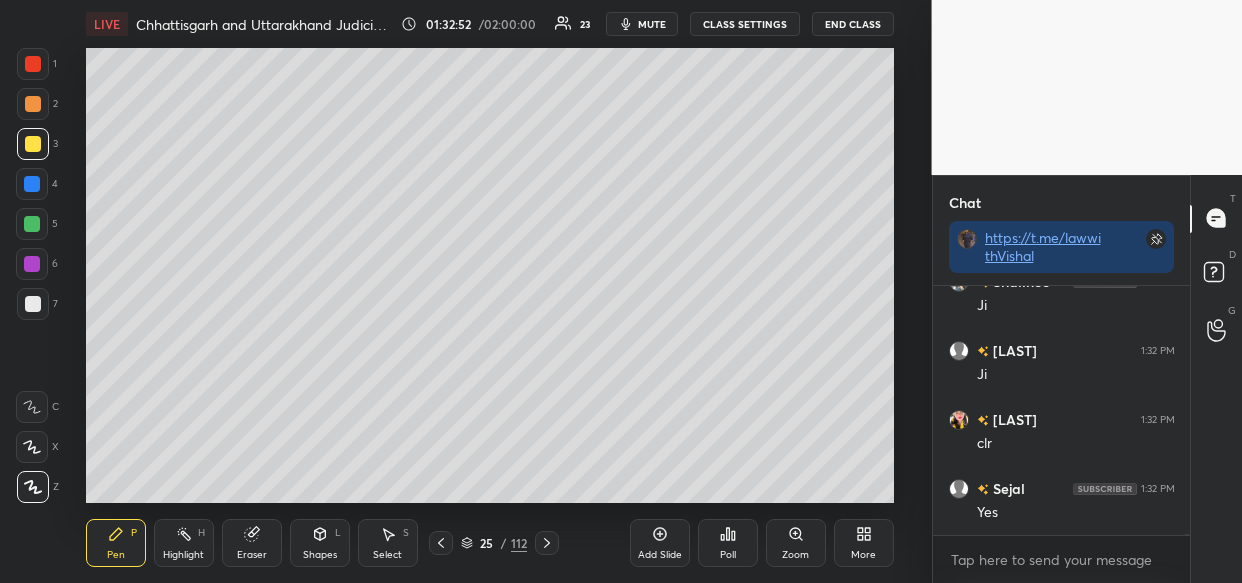 click on "Add Slide" at bounding box center (660, 543) 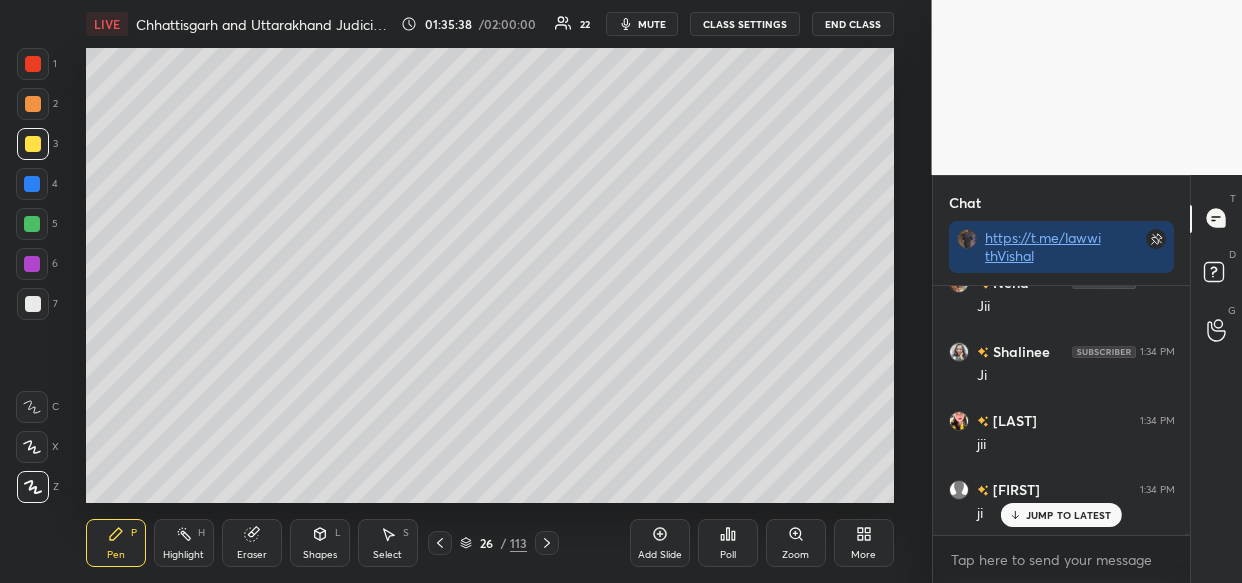 scroll, scrollTop: 98180, scrollLeft: 0, axis: vertical 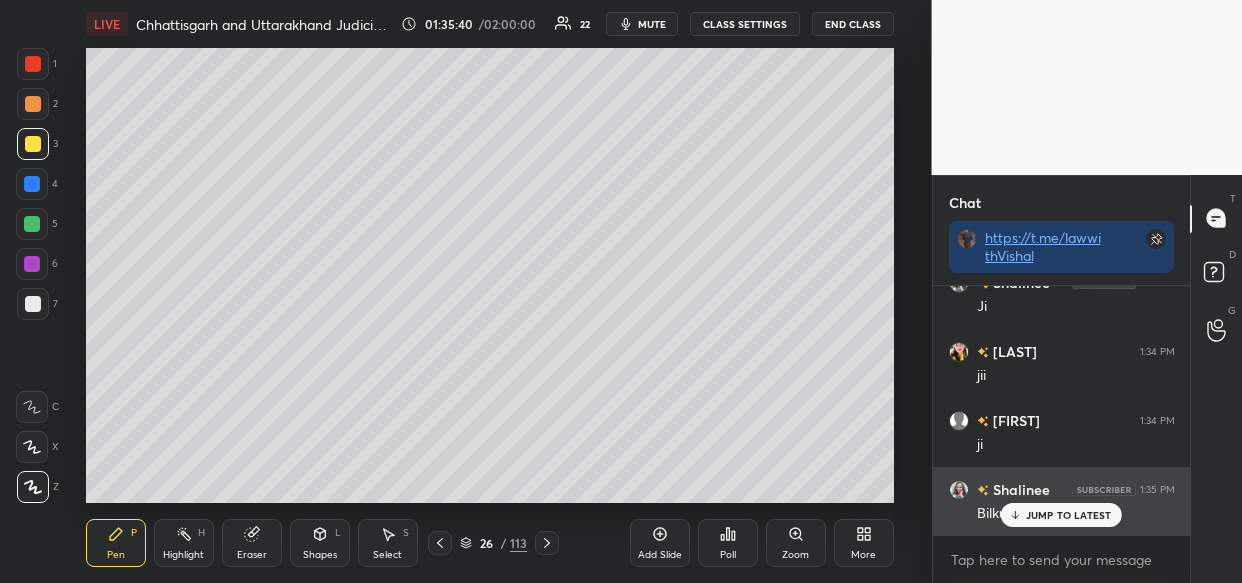 click on "JUMP TO LATEST" at bounding box center (1061, 515) 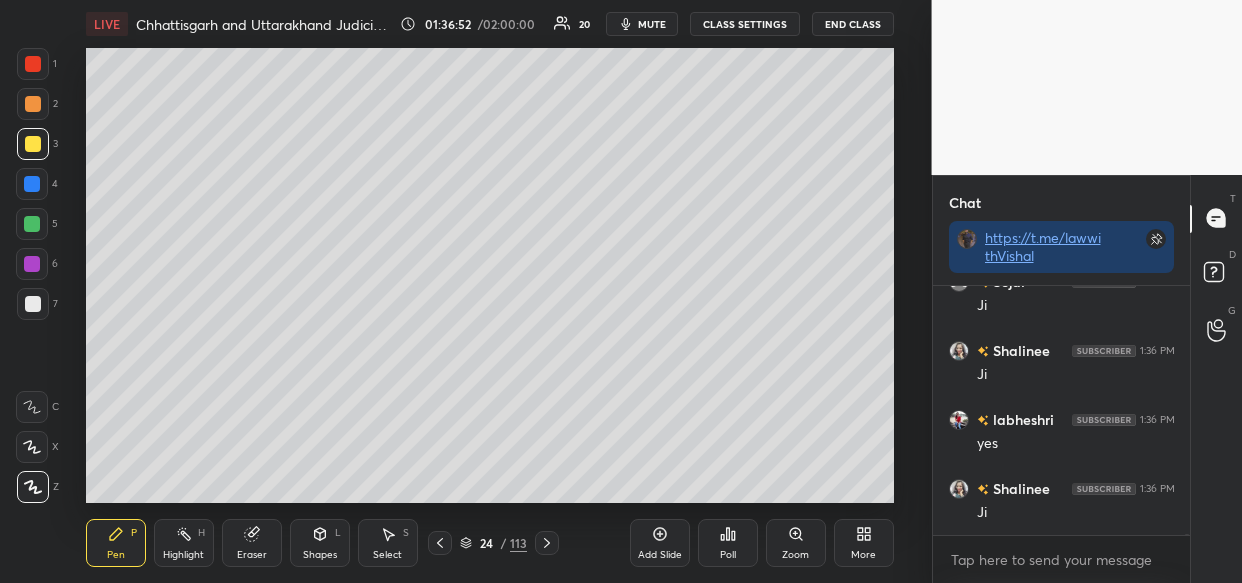 scroll, scrollTop: 99078, scrollLeft: 0, axis: vertical 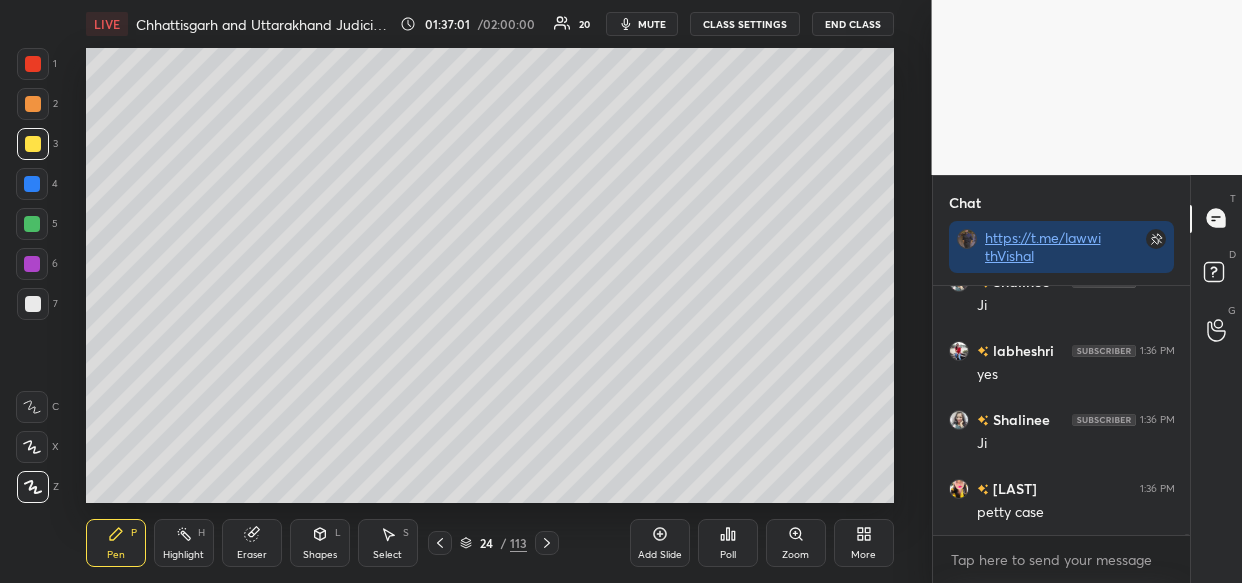 click 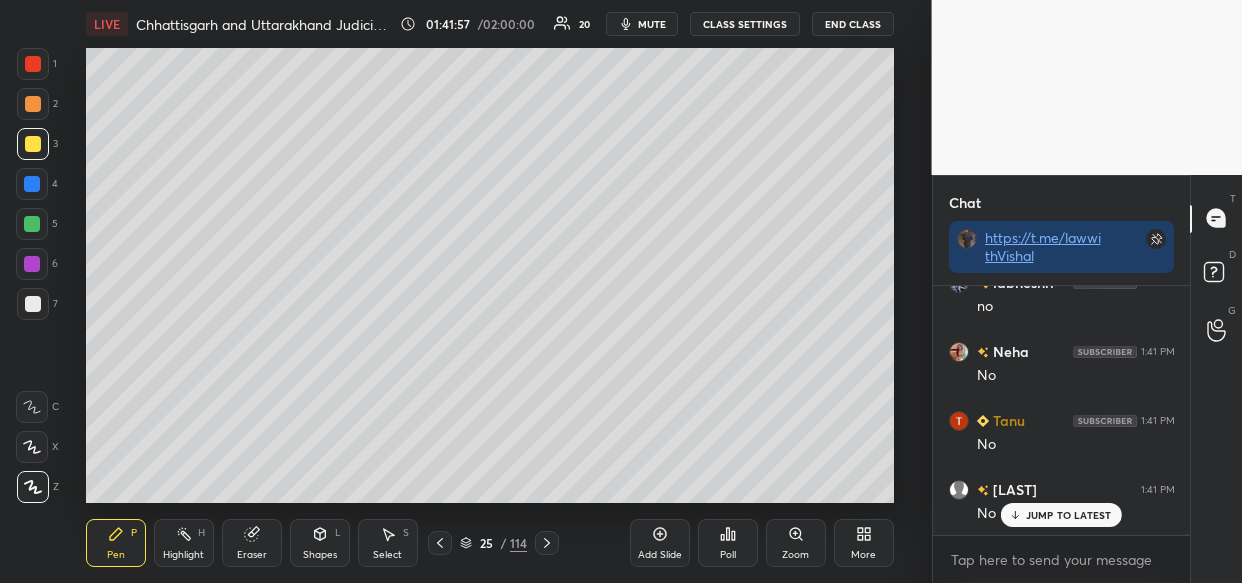 scroll, scrollTop: 104103, scrollLeft: 0, axis: vertical 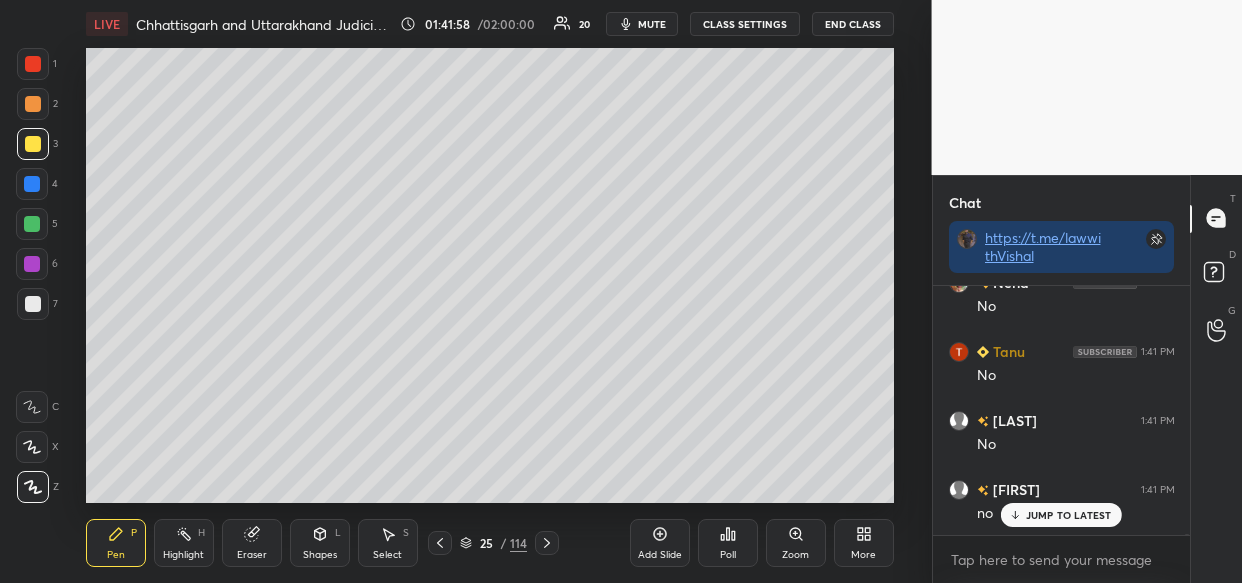 click on "Add Slide" at bounding box center (660, 555) 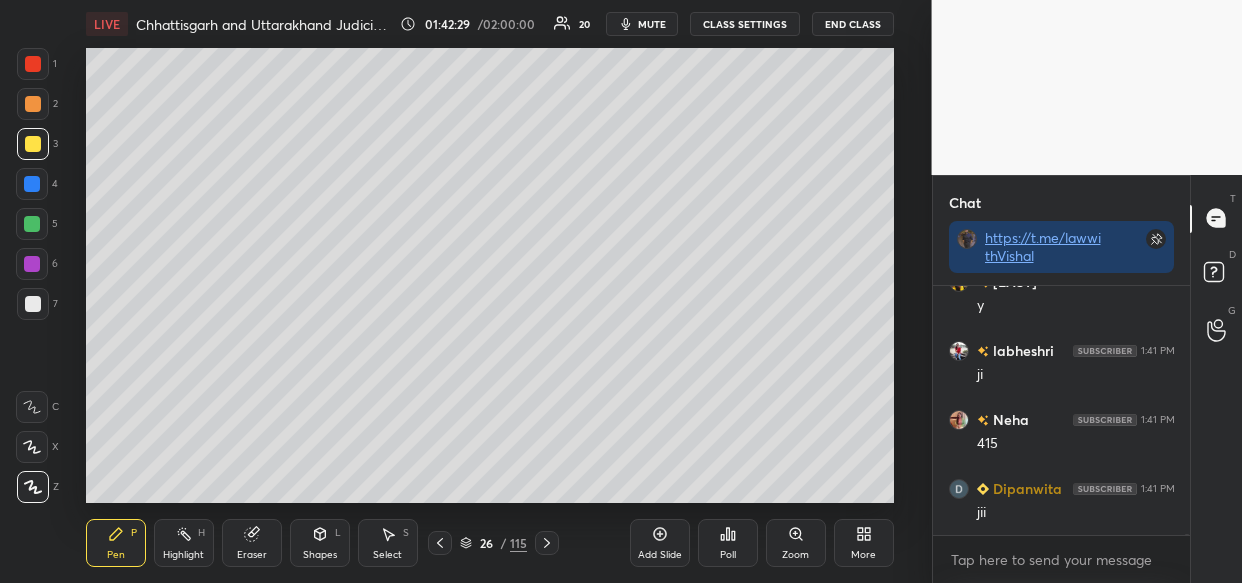 scroll, scrollTop: 104518, scrollLeft: 0, axis: vertical 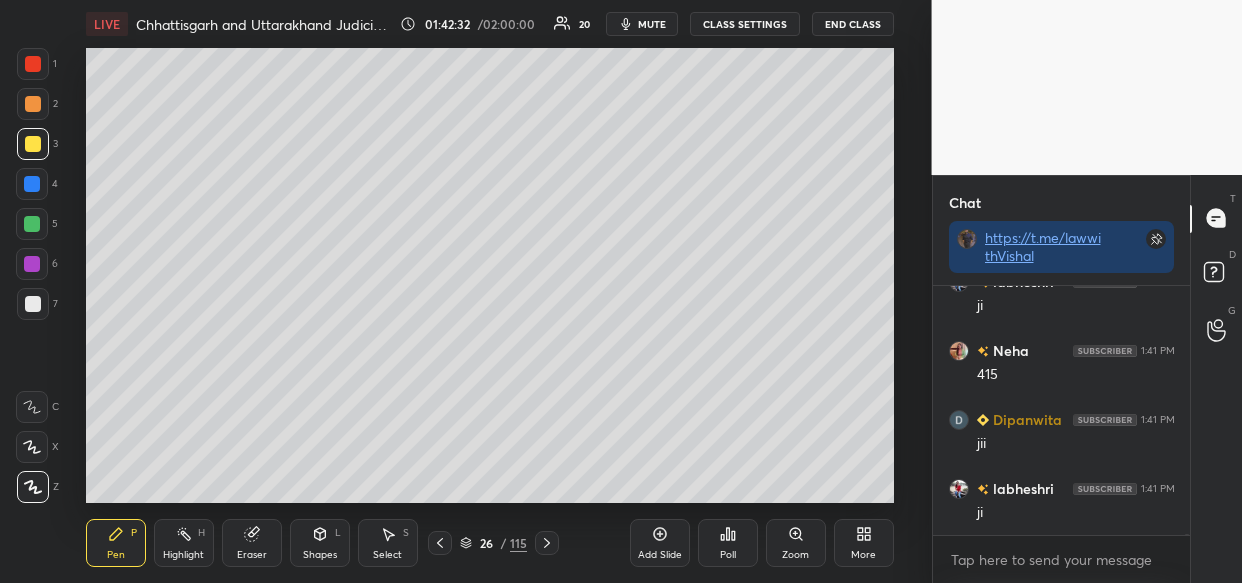 click on "LIVE Chhattisgarh and Uttarakhand Judiciary: BNSS/CrPC 01:42:32 / 02:00:00 20 mute CLASS SETTINGS End Class Setting up your live class Poll for secs No correct answer Start poll Back Chhattisgarh and Uttarakhand Judiciary: BNSS/CrPC [PERSON] Pen P Highlight H Eraser Shapes L Select S 26 / 115 Add Slide Poll Zoom More" at bounding box center [490, 291] 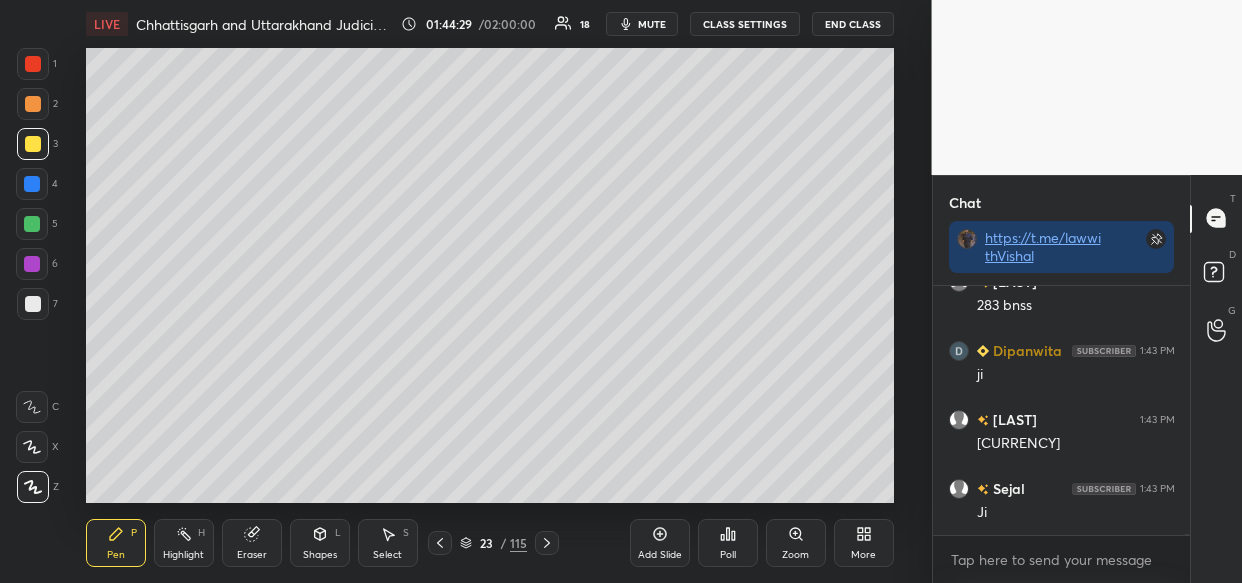 scroll, scrollTop: 107347, scrollLeft: 0, axis: vertical 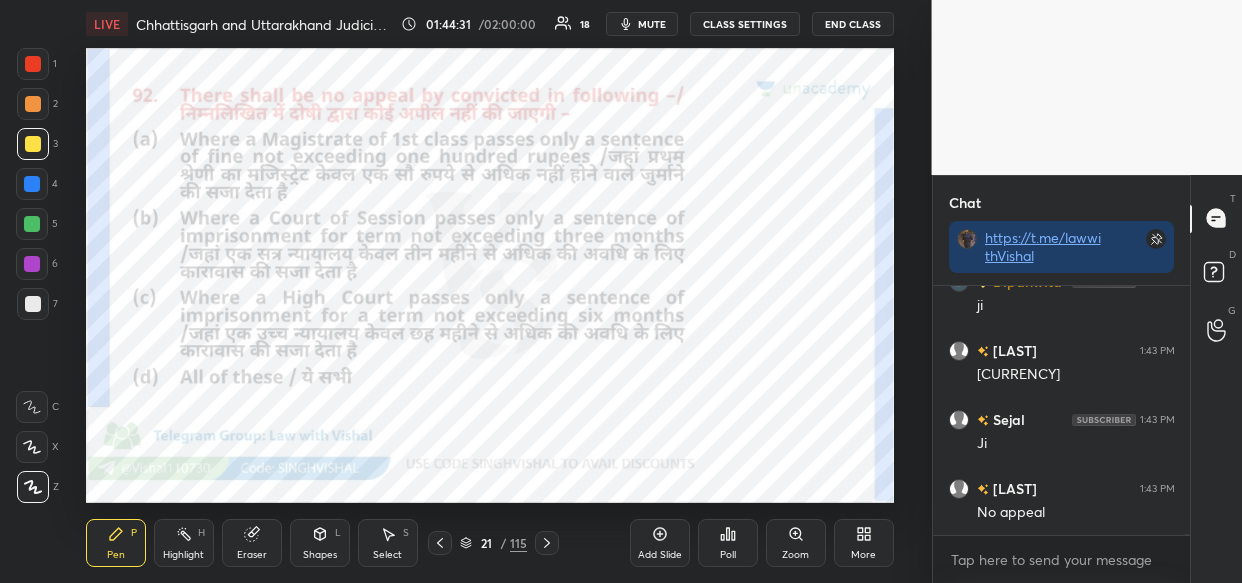 click at bounding box center [32, 184] 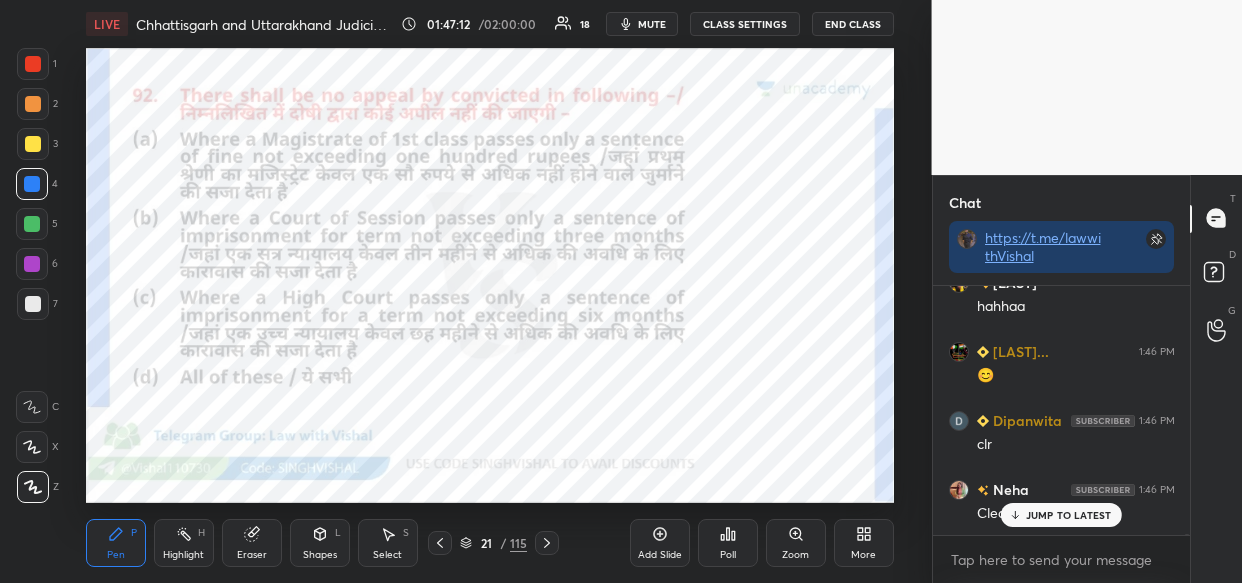 scroll, scrollTop: 110970, scrollLeft: 0, axis: vertical 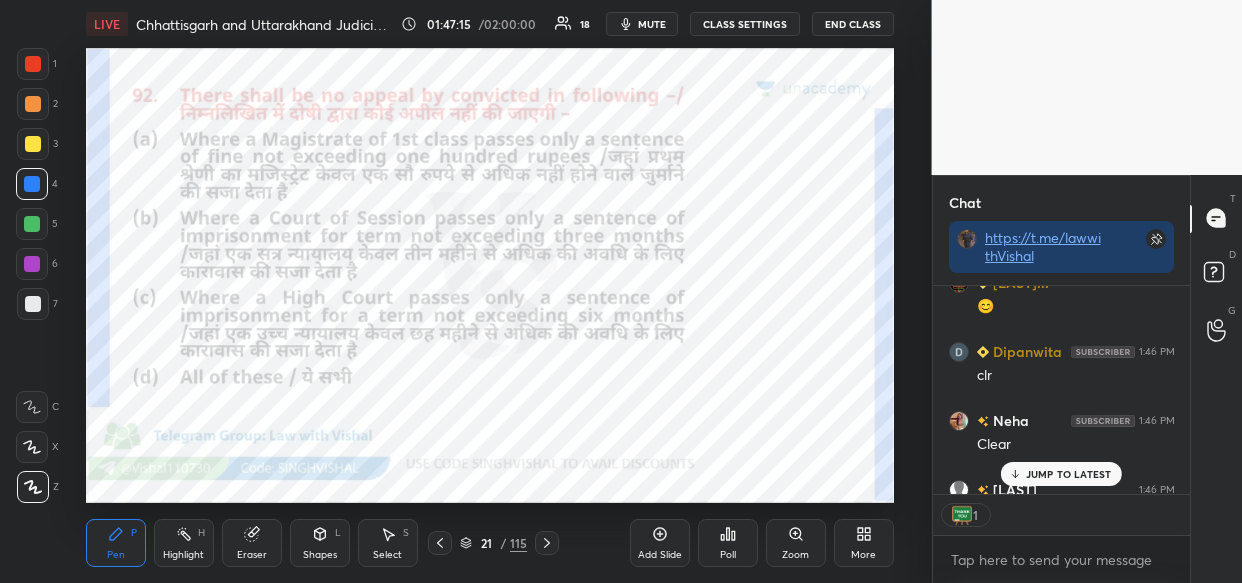 click on "JUMP TO LATEST" at bounding box center (1069, 474) 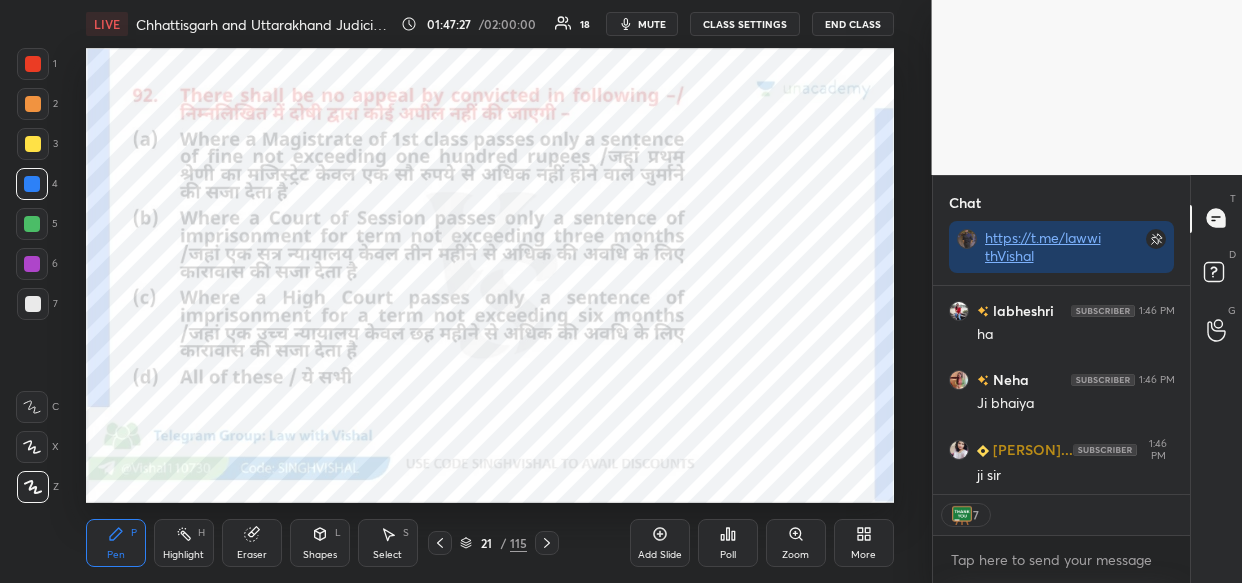 scroll, scrollTop: 111563, scrollLeft: 0, axis: vertical 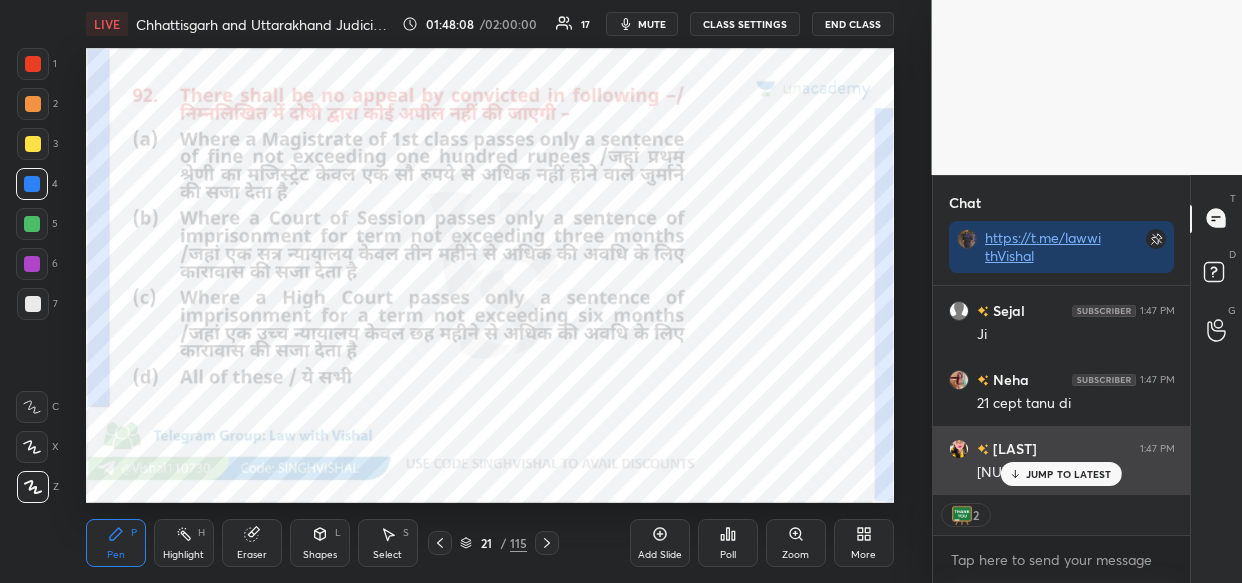 click on "JUMP TO LATEST" at bounding box center (1069, 474) 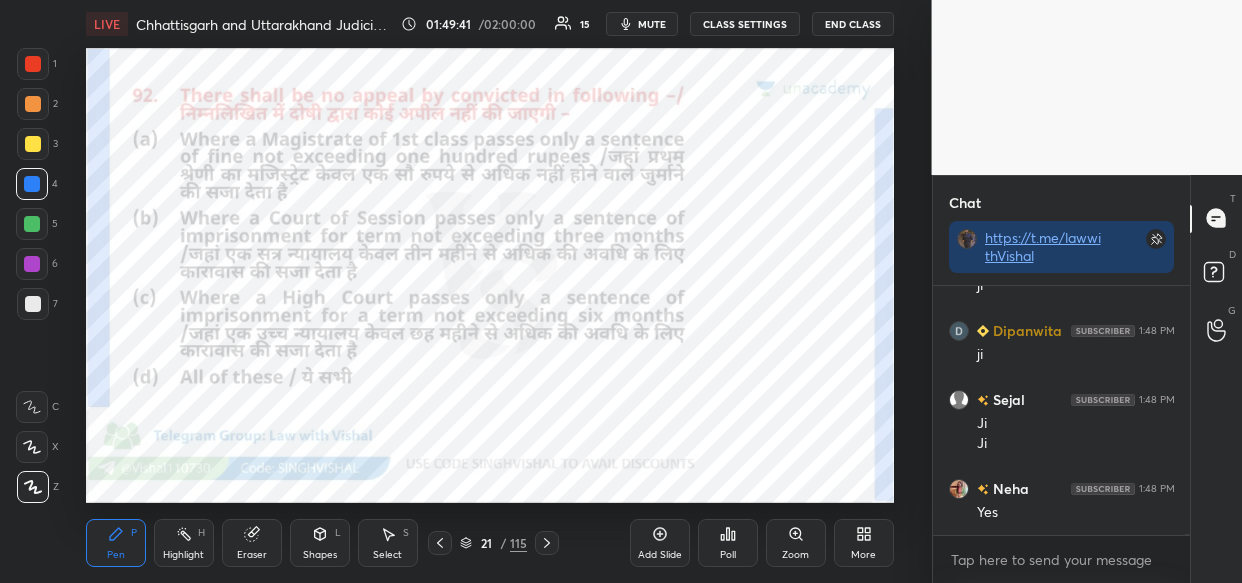 scroll, scrollTop: 114841, scrollLeft: 0, axis: vertical 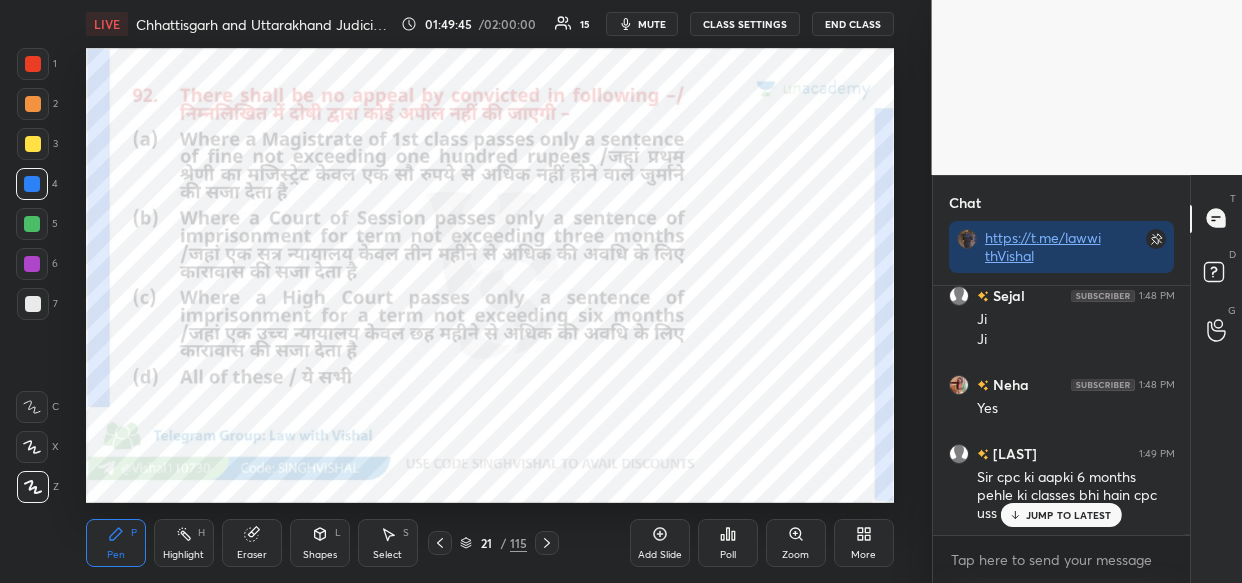 click on "[PERSON] 1:47 PM ji [PERSON] 1:48 PM Okay [PERSON] 1:48 PM Ji [PERSON] 1:48 PM ha [PERSON] 1:48 PM Ji [PERSON] 1:48 PM ji [PERSON] 1:48 PM Ji sir [PERSON] 1:48 PM Ji [PERSON] 1:48 PM ji [PERSON] 1:48 PM ji [PERSON] 1:48 PM Ji Ji [PERSON] 1:48 PM Yes [PERSON] 1:49 PM Sir cpc ki aapki 6 months pehle ki classes bhi hain cpc uss se padh lein na JUMP TO LATEST" at bounding box center (1062, 410) 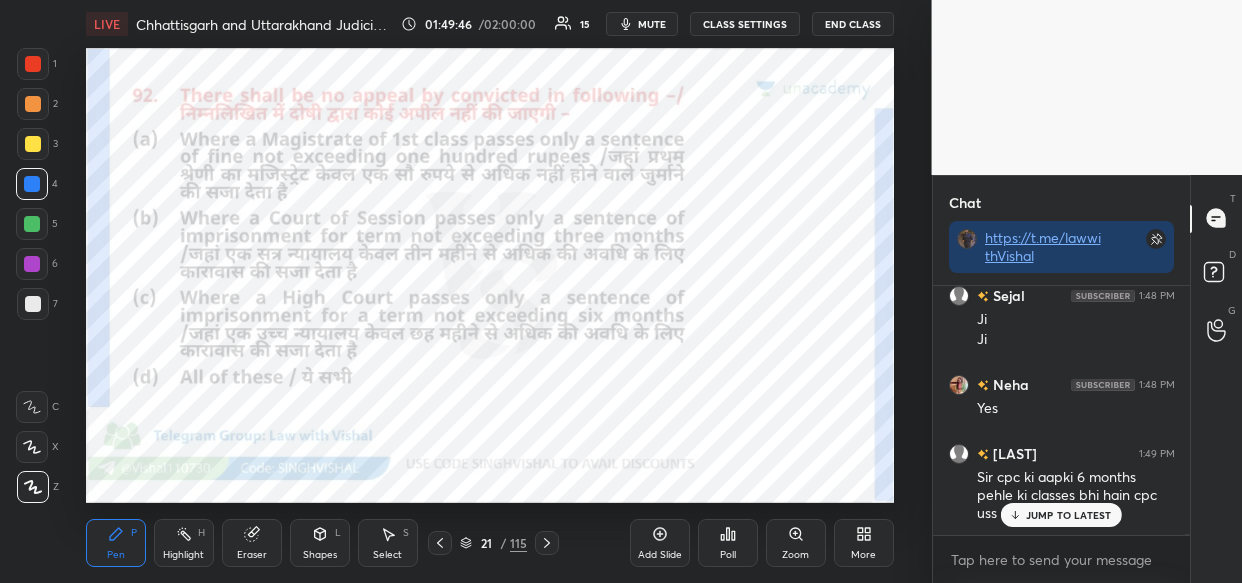 click on "JUMP TO LATEST" at bounding box center [1069, 515] 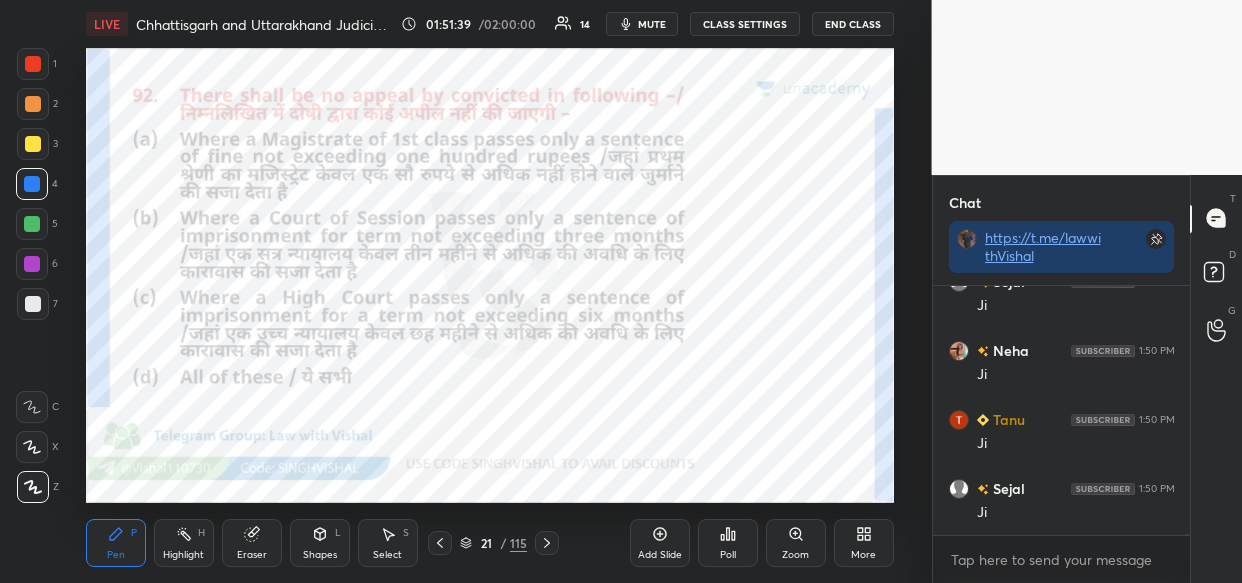 scroll, scrollTop: 115759, scrollLeft: 0, axis: vertical 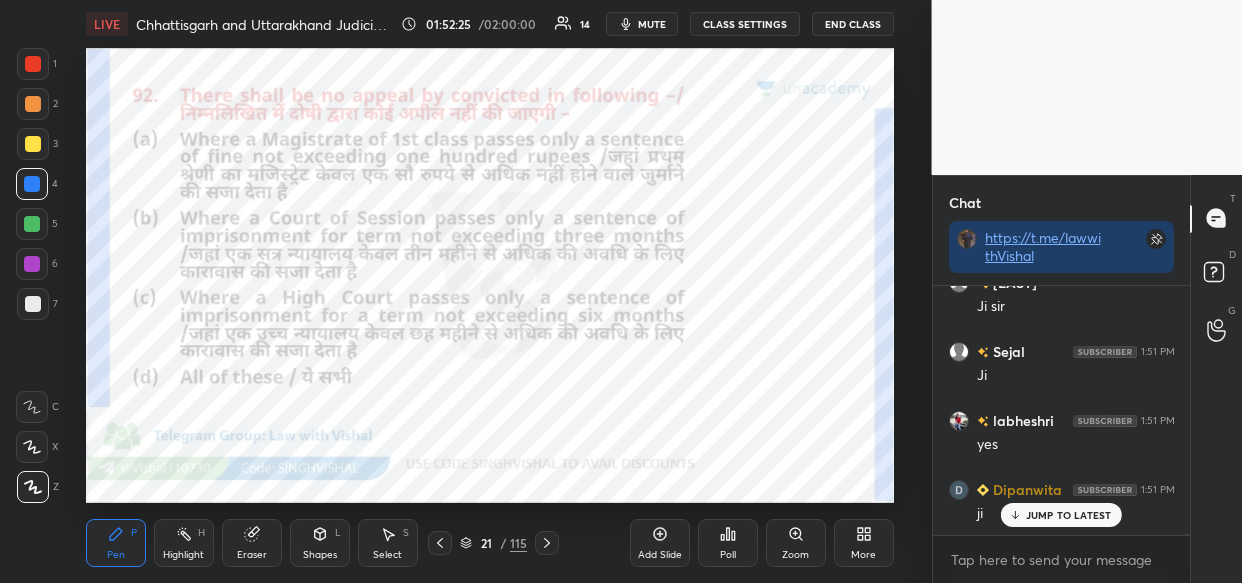 drag, startPoint x: 470, startPoint y: 538, endPoint x: 499, endPoint y: 515, distance: 37.01351 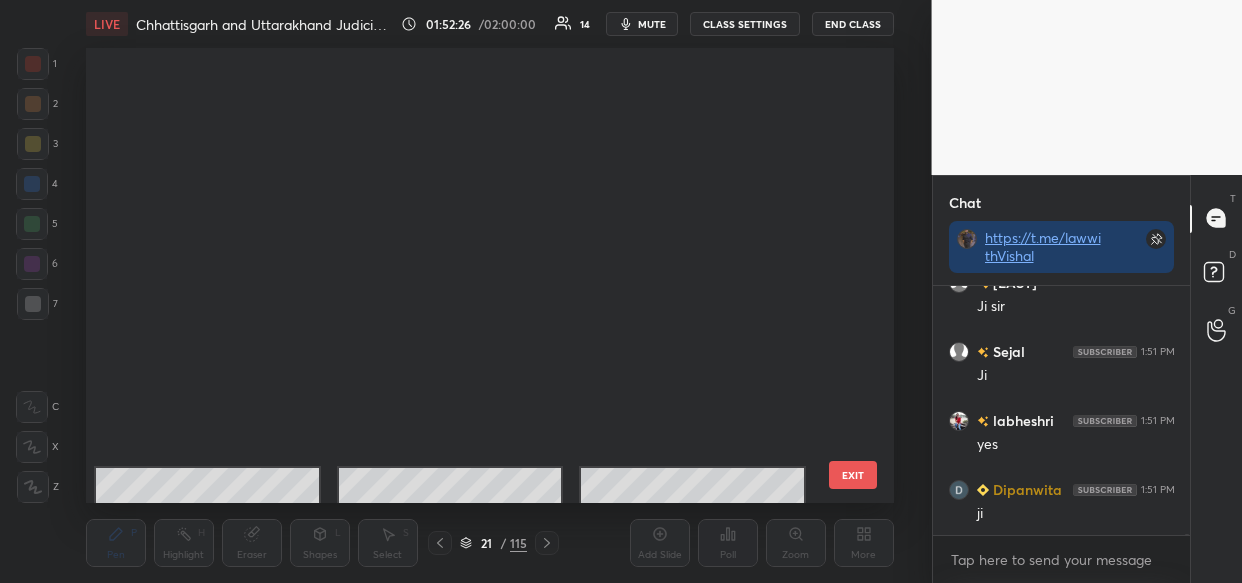 scroll, scrollTop: 116380, scrollLeft: 0, axis: vertical 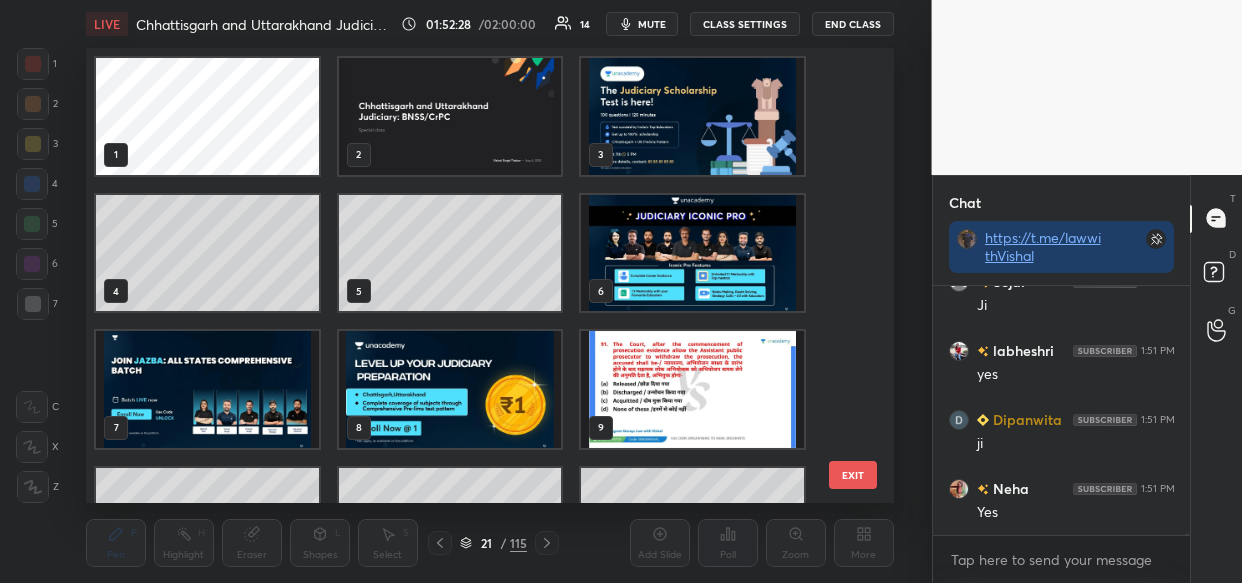 click at bounding box center (692, 116) 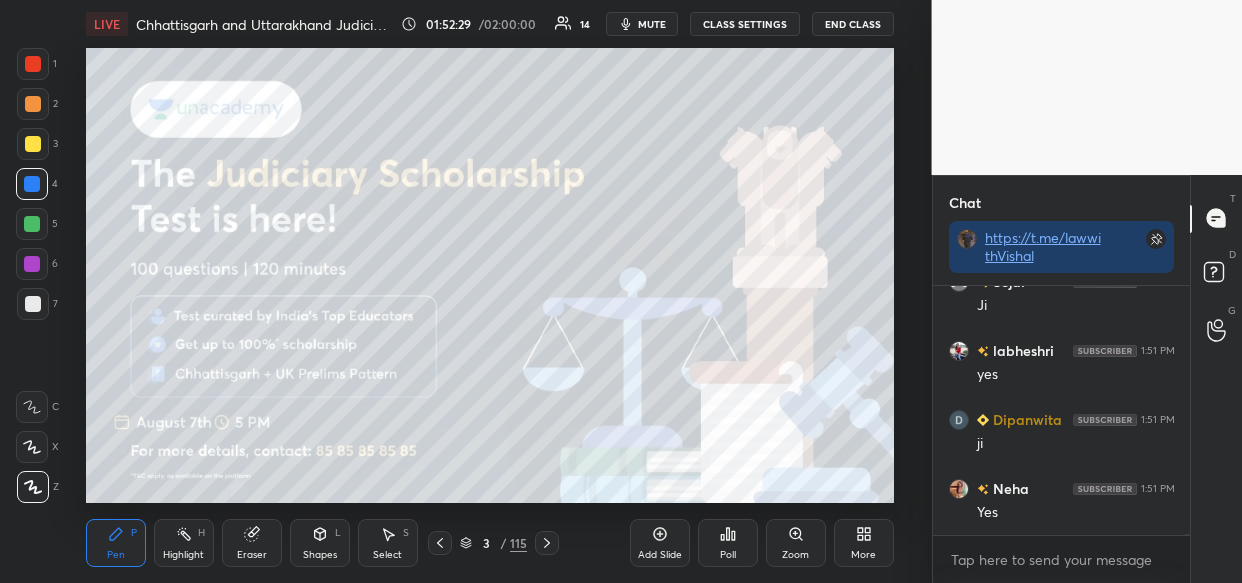 scroll, scrollTop: 116449, scrollLeft: 0, axis: vertical 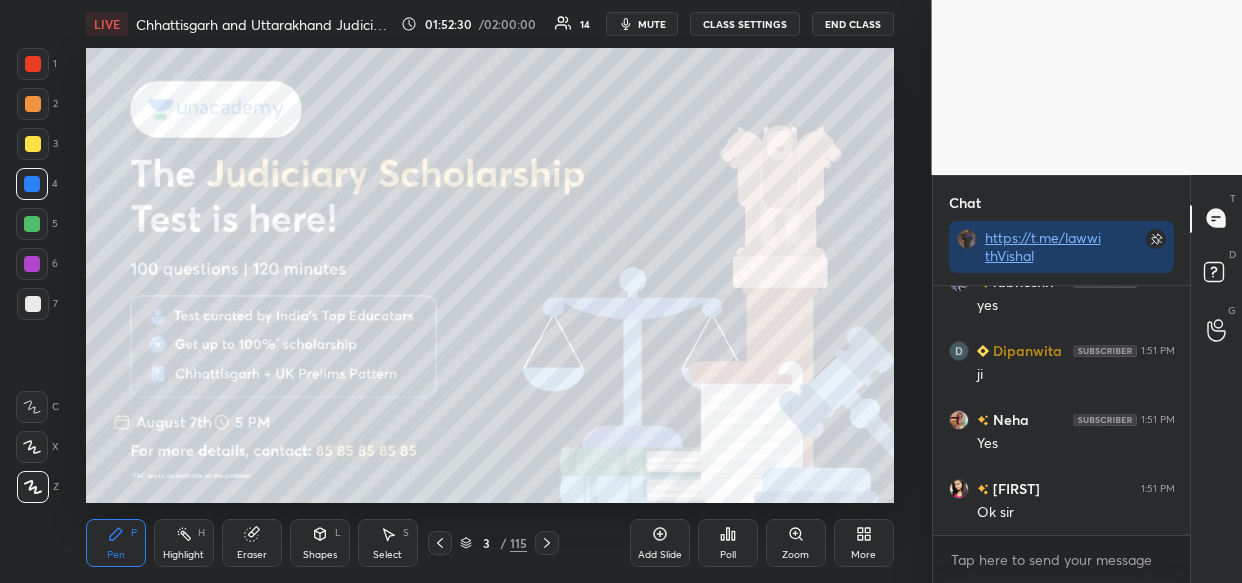 click at bounding box center (33, 144) 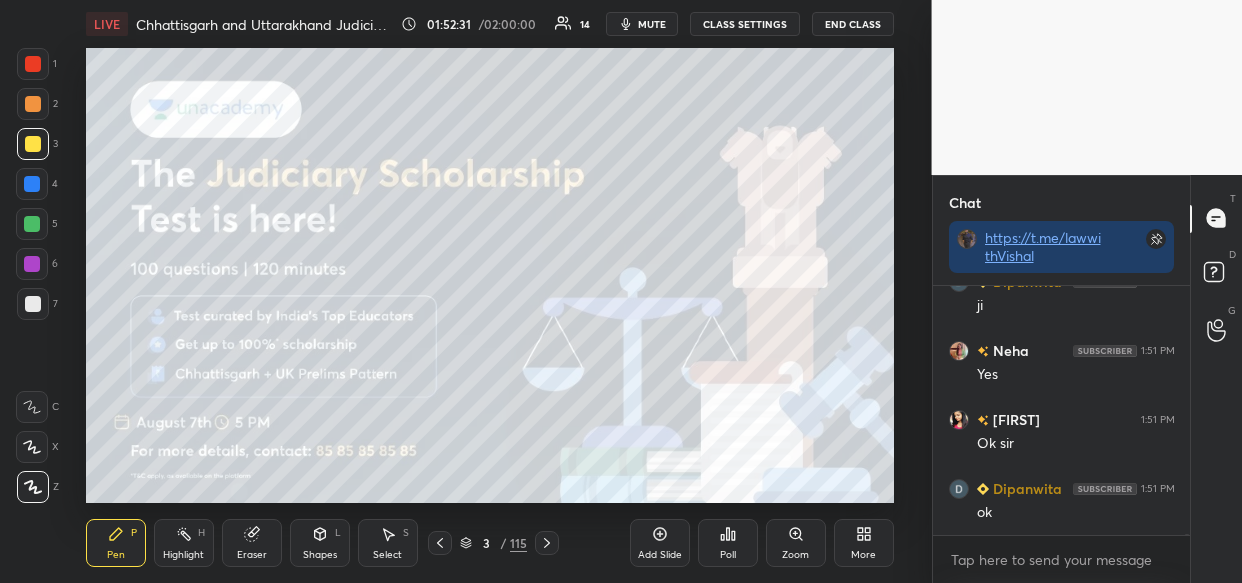 scroll, scrollTop: 116587, scrollLeft: 0, axis: vertical 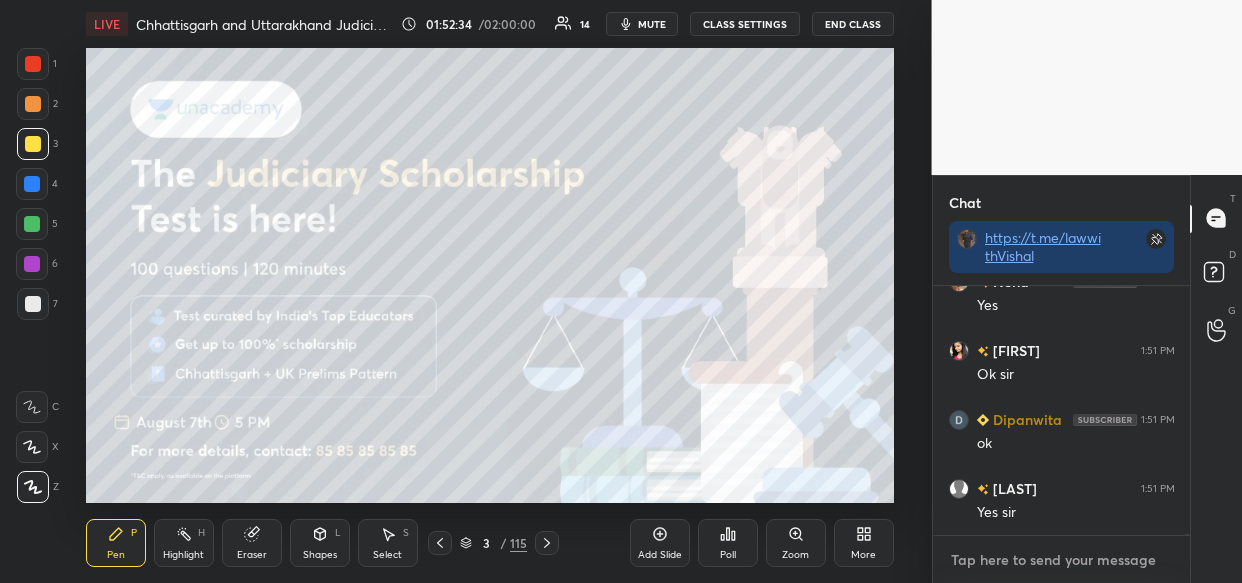 click at bounding box center (1062, 560) 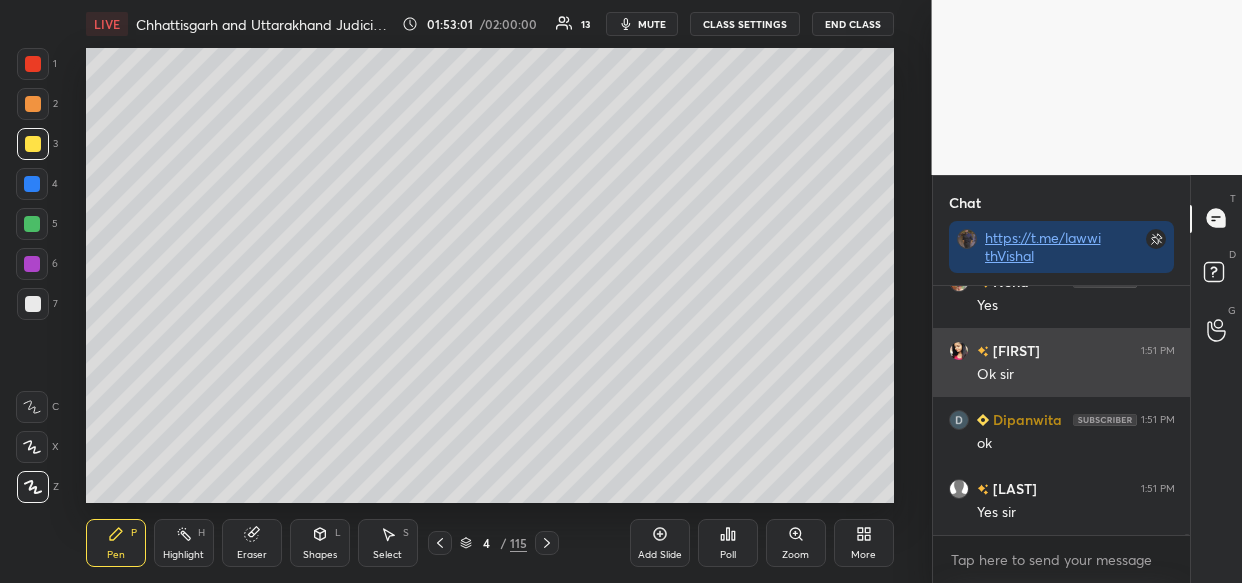 scroll, scrollTop: 116656, scrollLeft: 0, axis: vertical 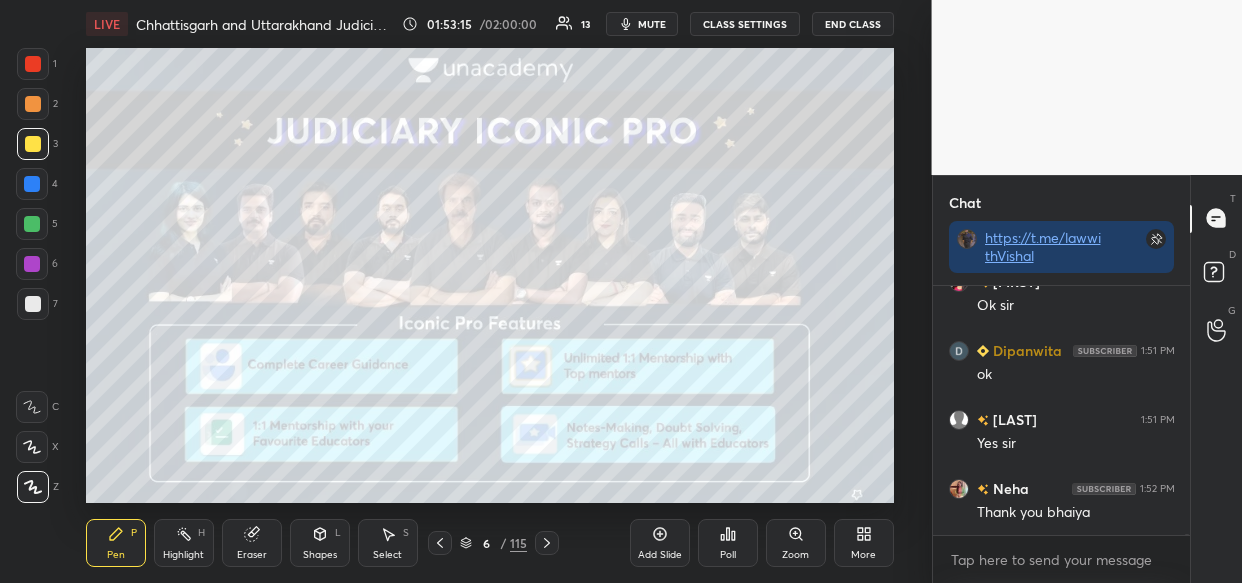 click on "Setting up your live class Poll for   secs No correct answer Start poll" at bounding box center (490, 275) 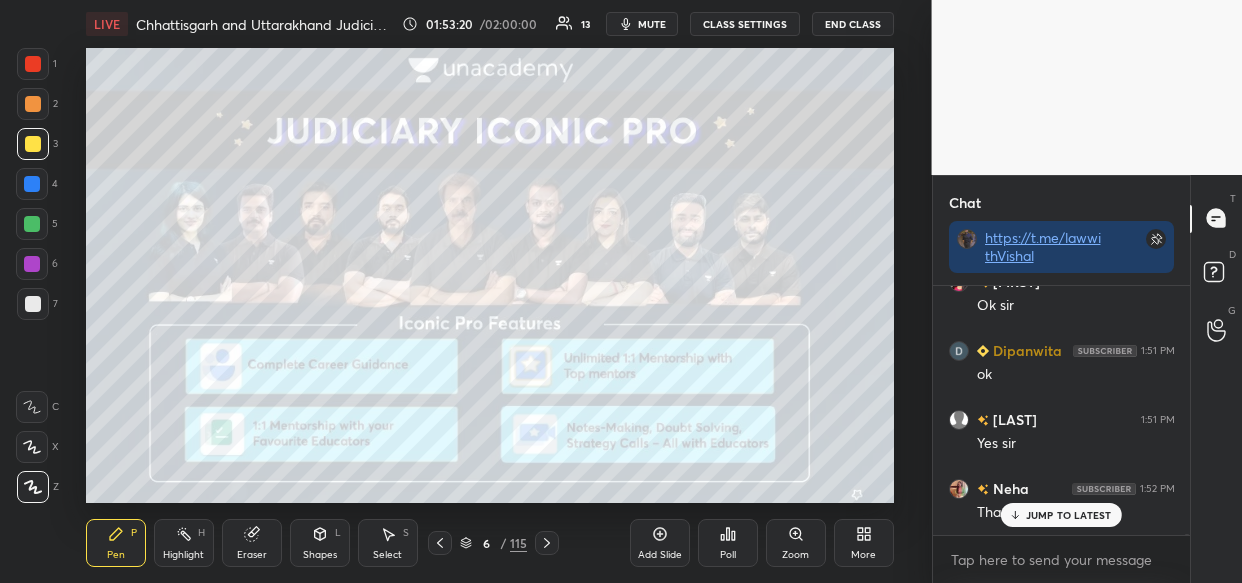 scroll, scrollTop: 116724, scrollLeft: 0, axis: vertical 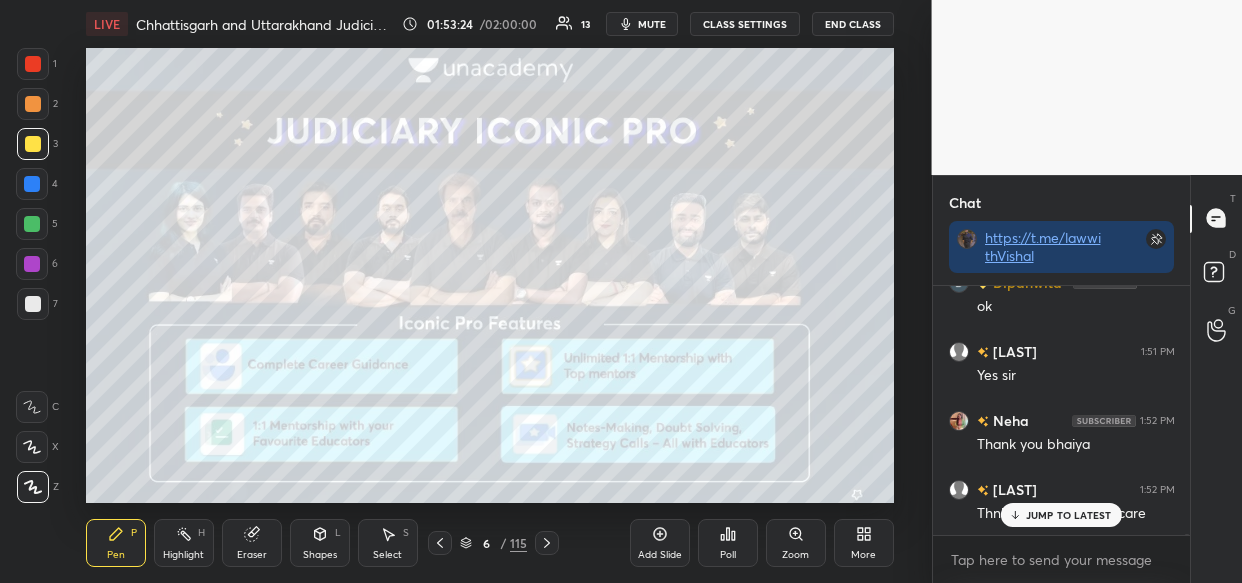 click on "JUMP TO LATEST" at bounding box center (1061, 515) 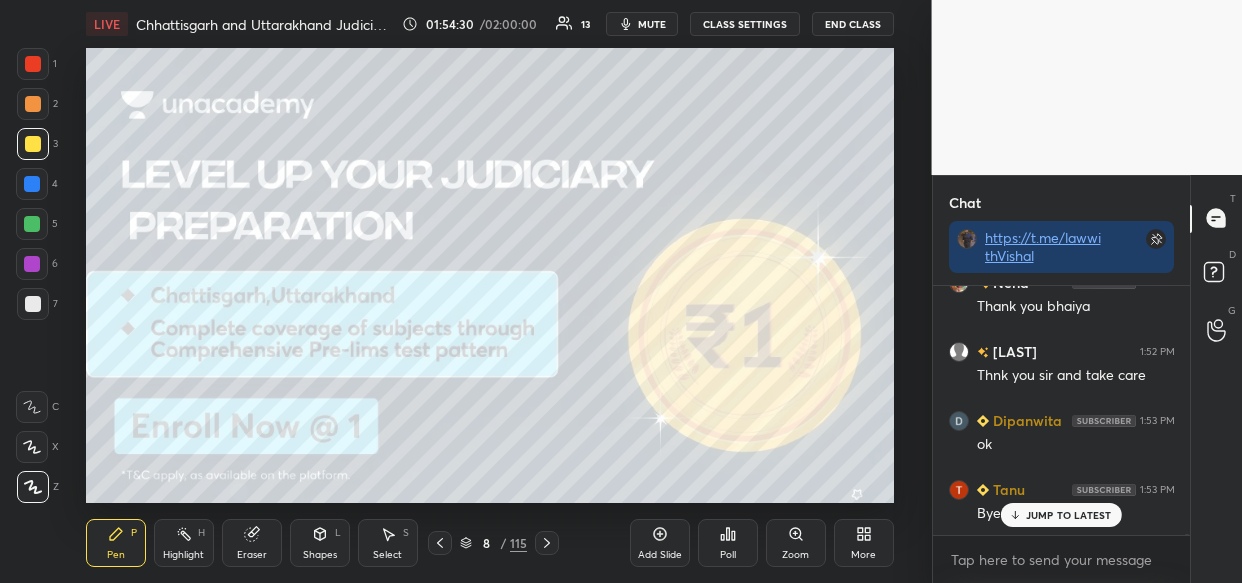 scroll, scrollTop: 116931, scrollLeft: 0, axis: vertical 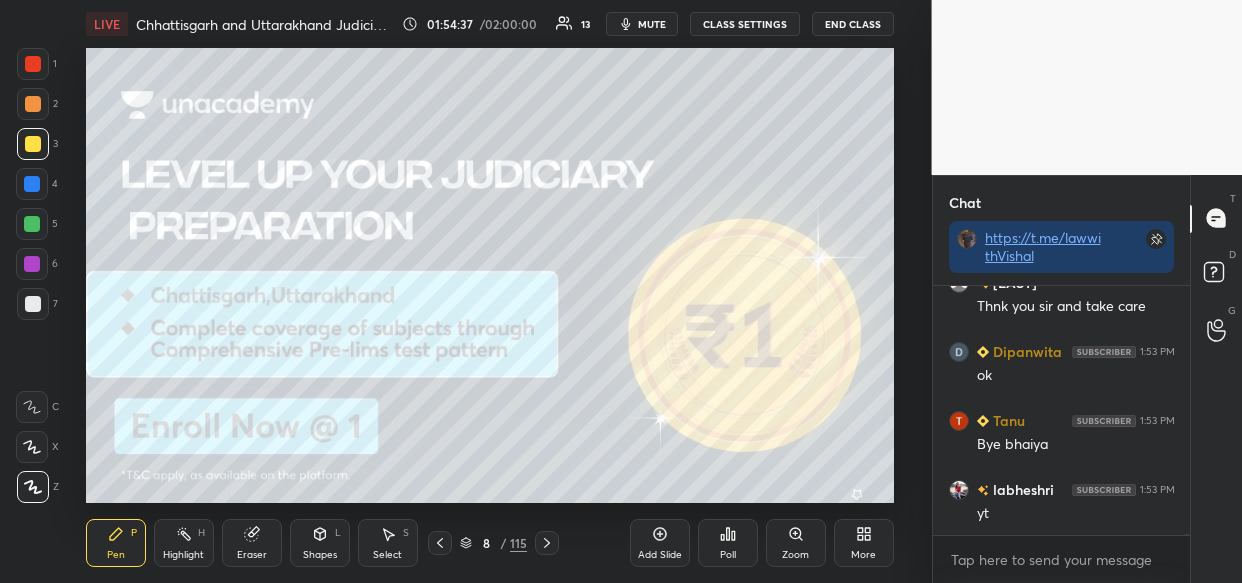 click on "End Class" at bounding box center [853, 24] 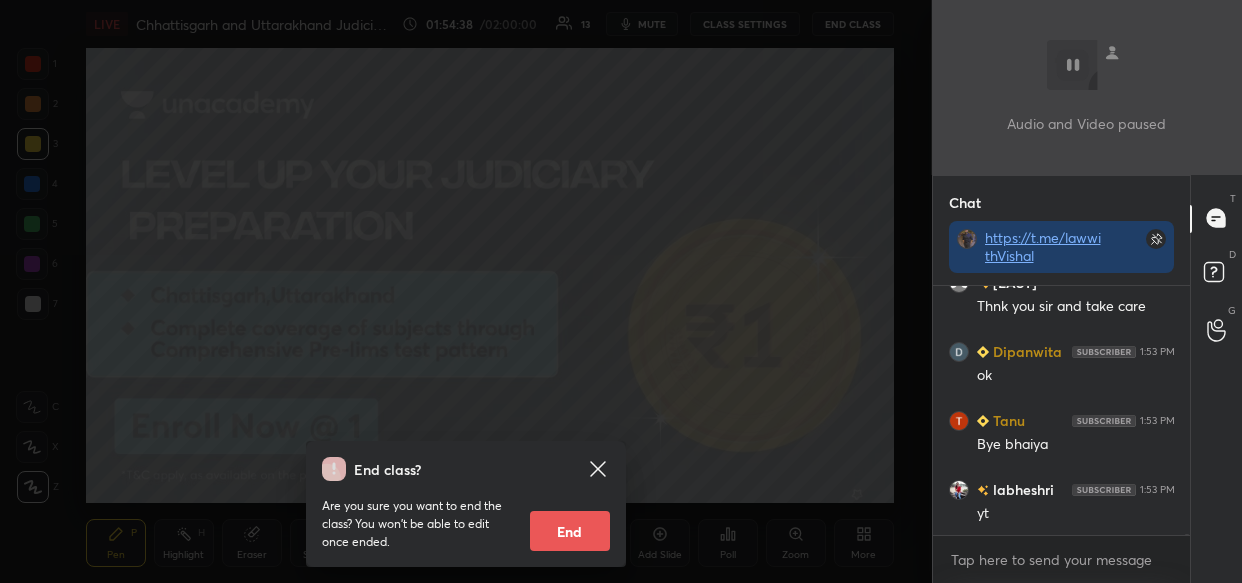 drag, startPoint x: 560, startPoint y: 532, endPoint x: 574, endPoint y: 541, distance: 16.643316 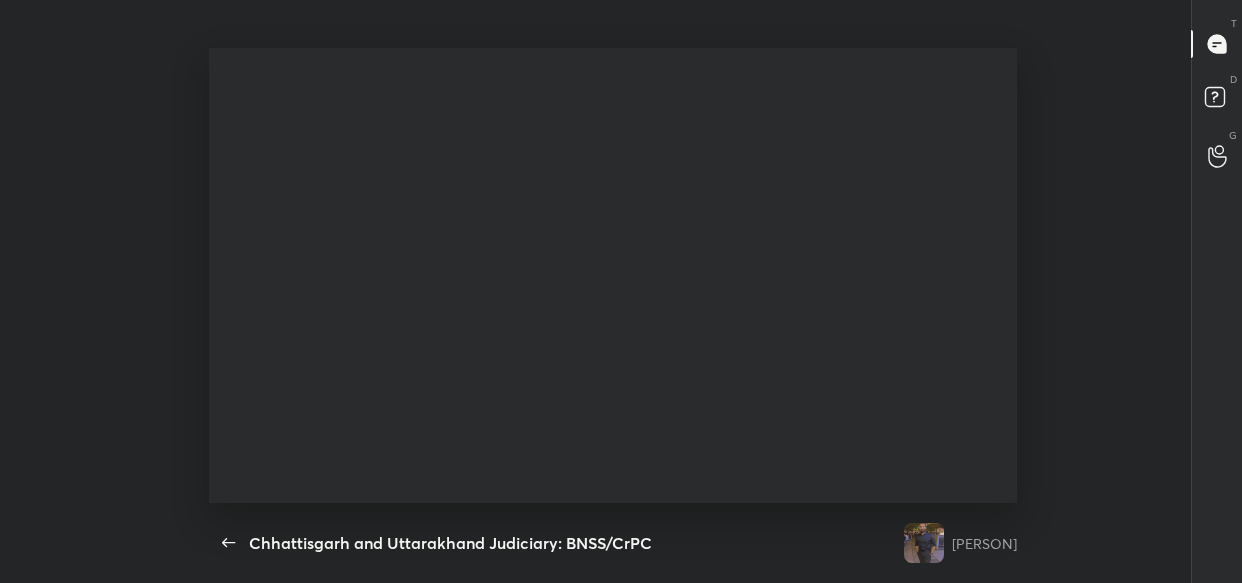 scroll, scrollTop: 99545, scrollLeft: 99067, axis: both 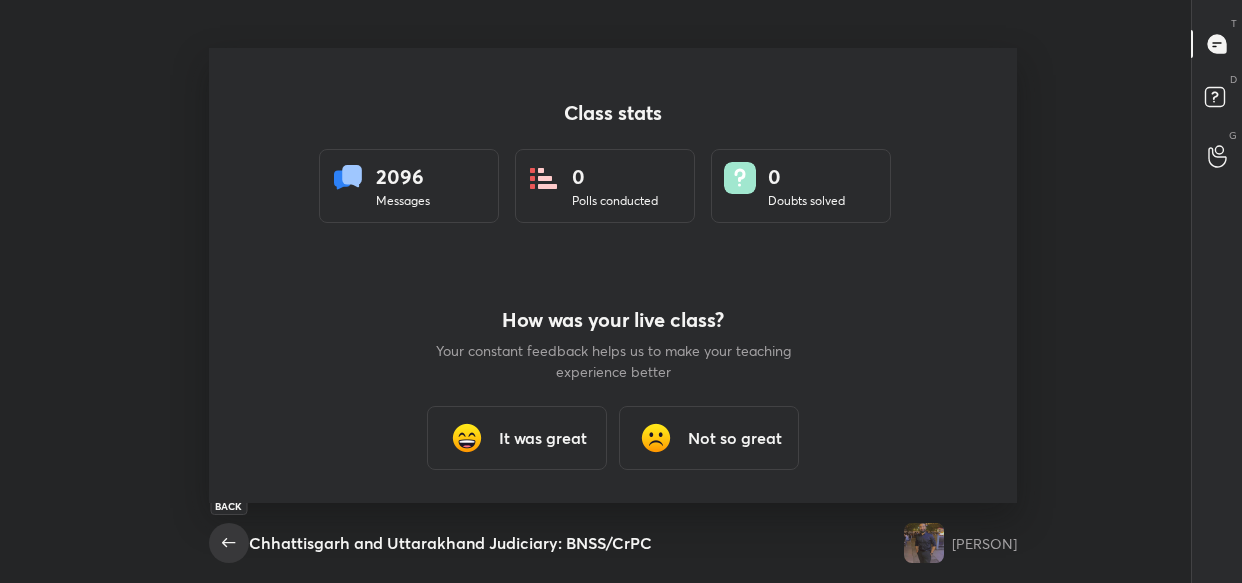 click 